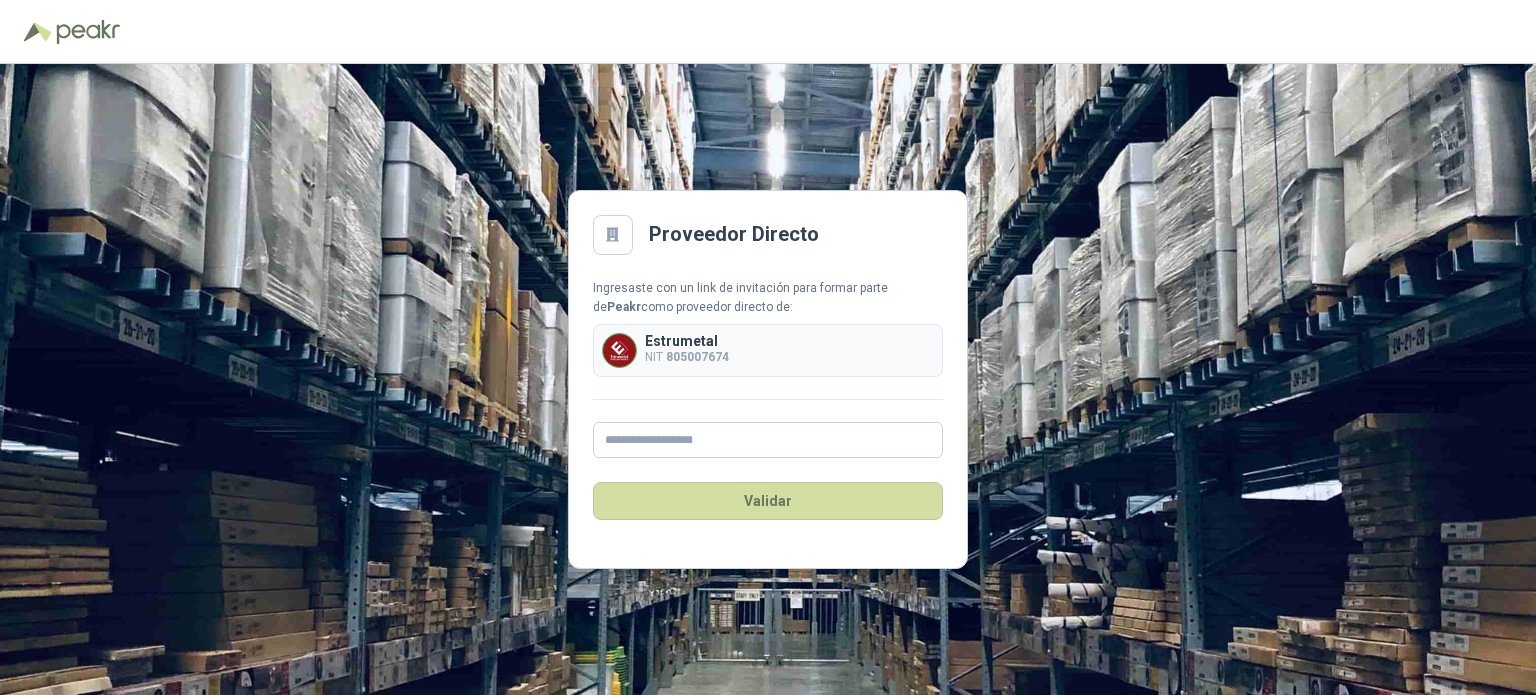 scroll, scrollTop: 0, scrollLeft: 0, axis: both 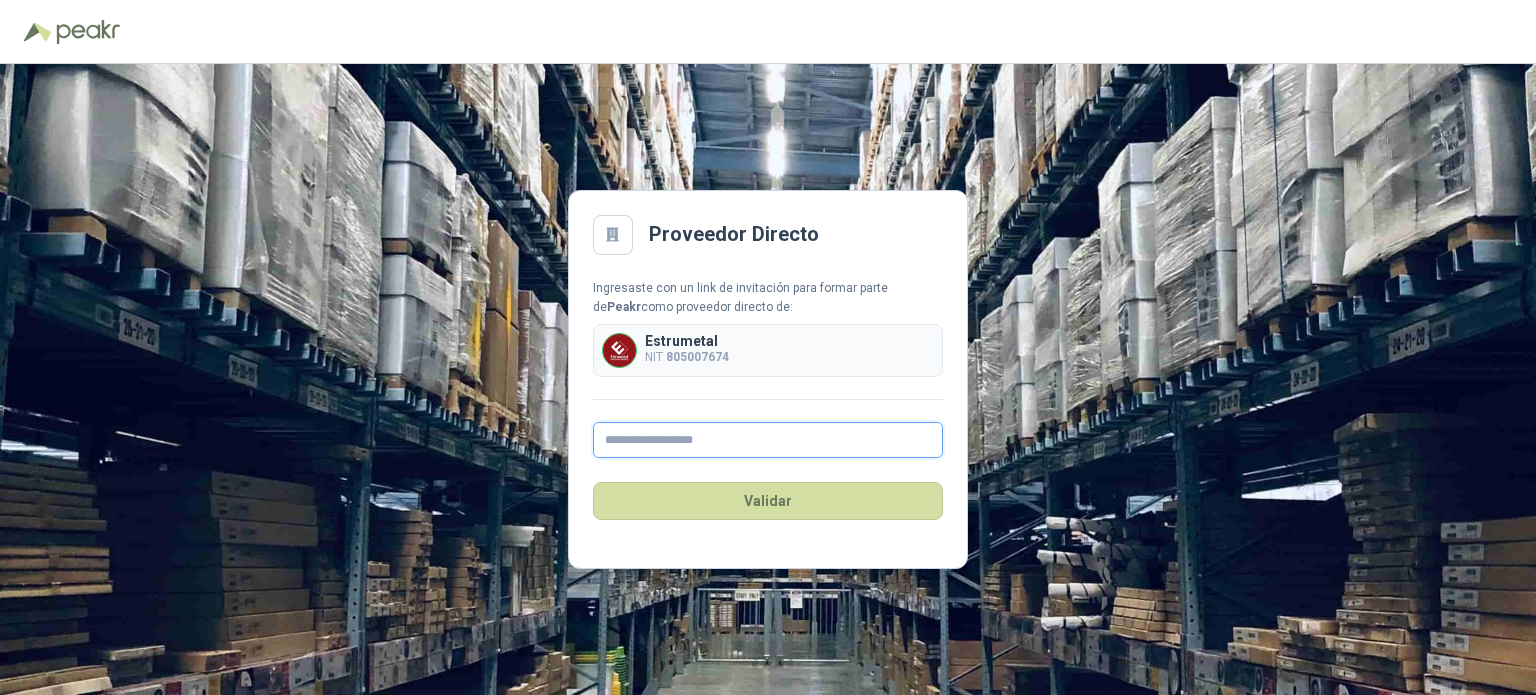 click at bounding box center (768, 440) 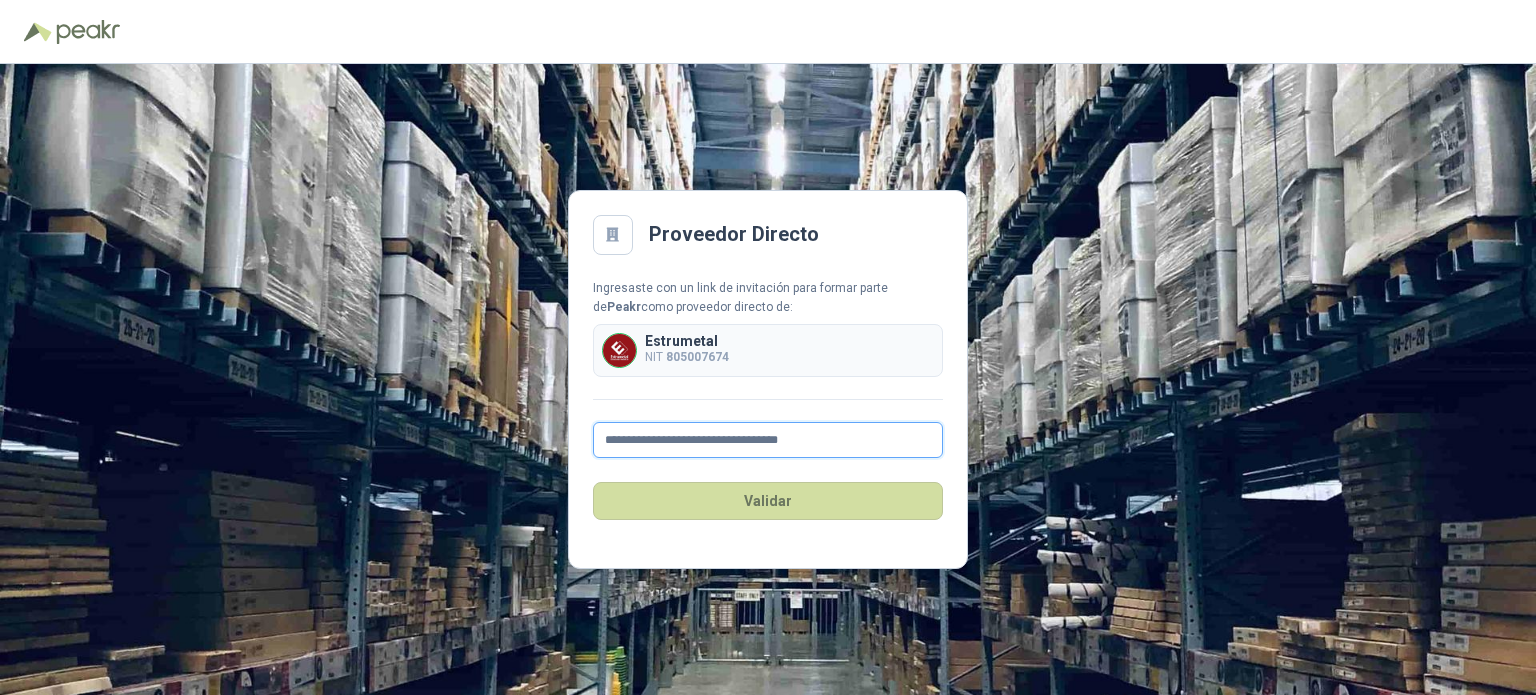 drag, startPoint x: 688, startPoint y: 438, endPoint x: 625, endPoint y: 441, distance: 63.07139 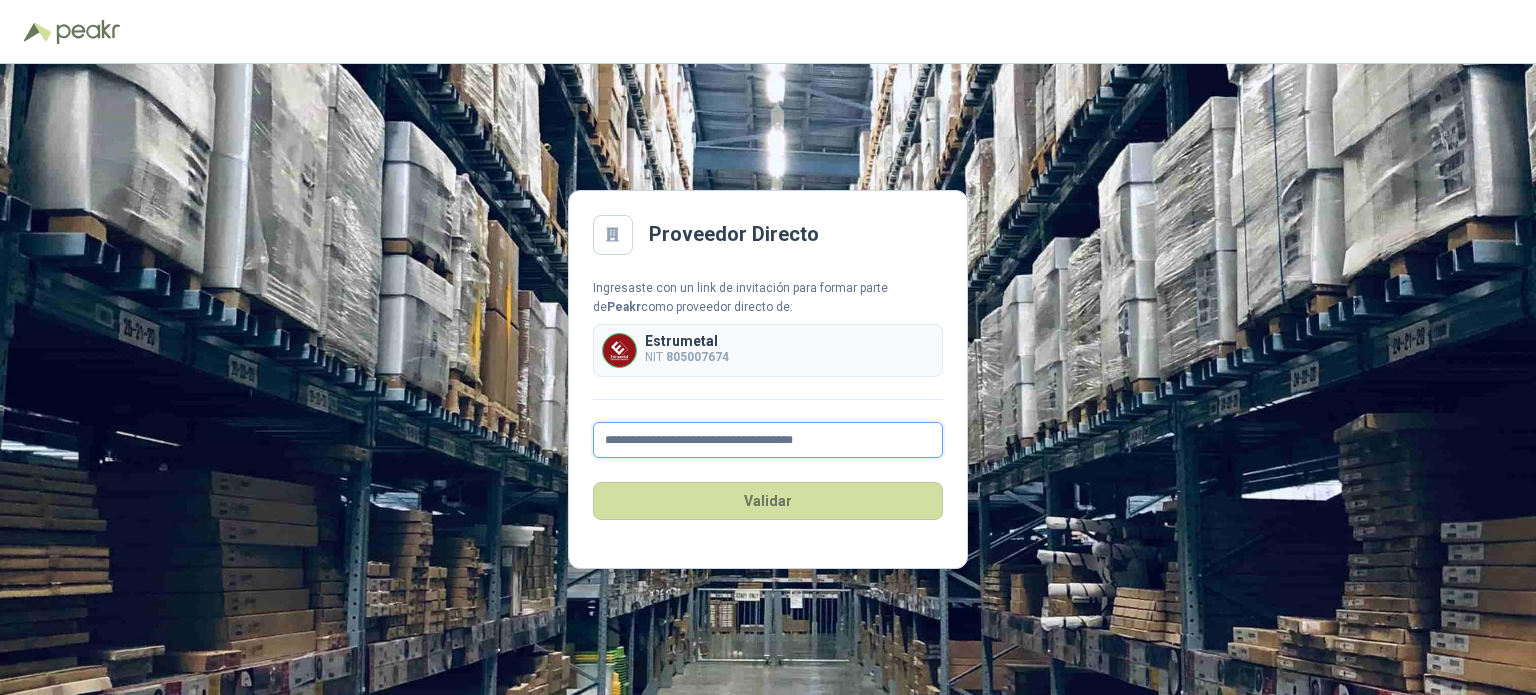 type on "**********" 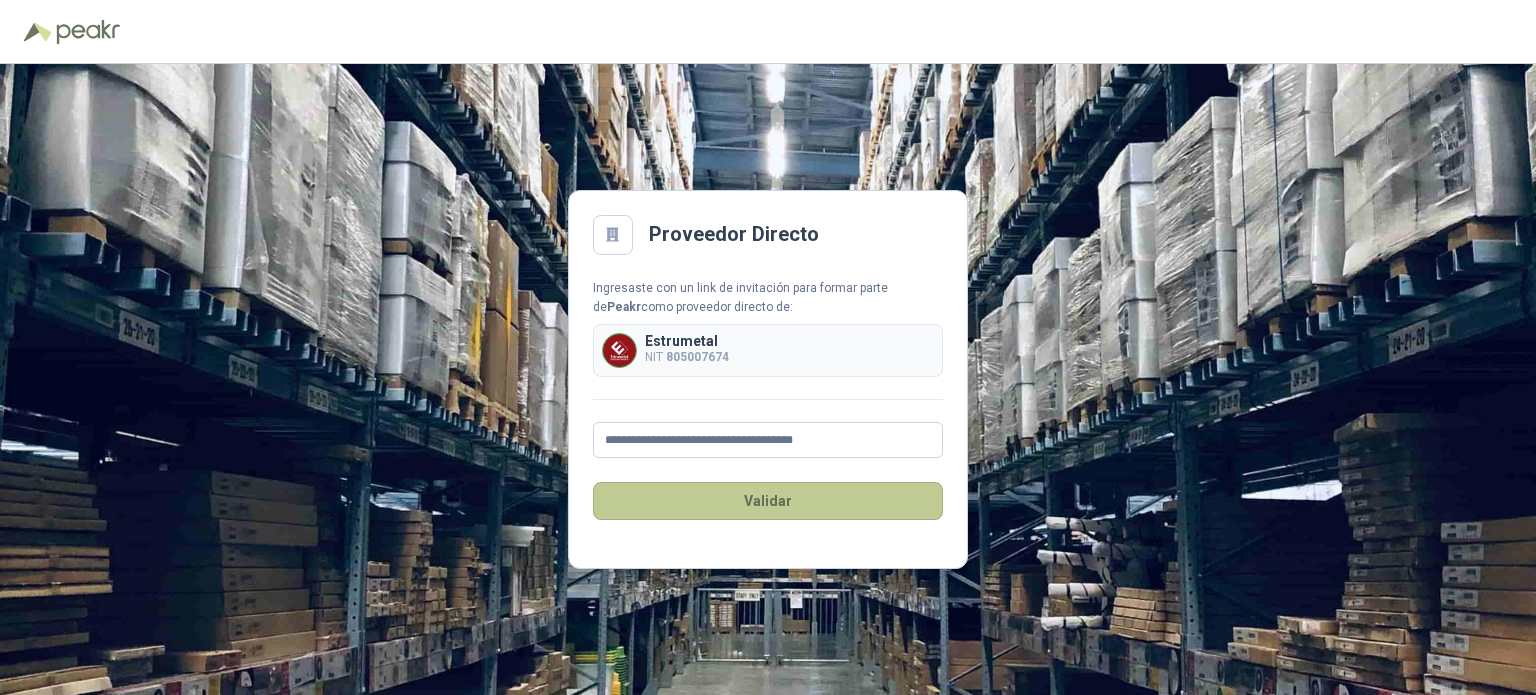 click on "Validar" at bounding box center [768, 501] 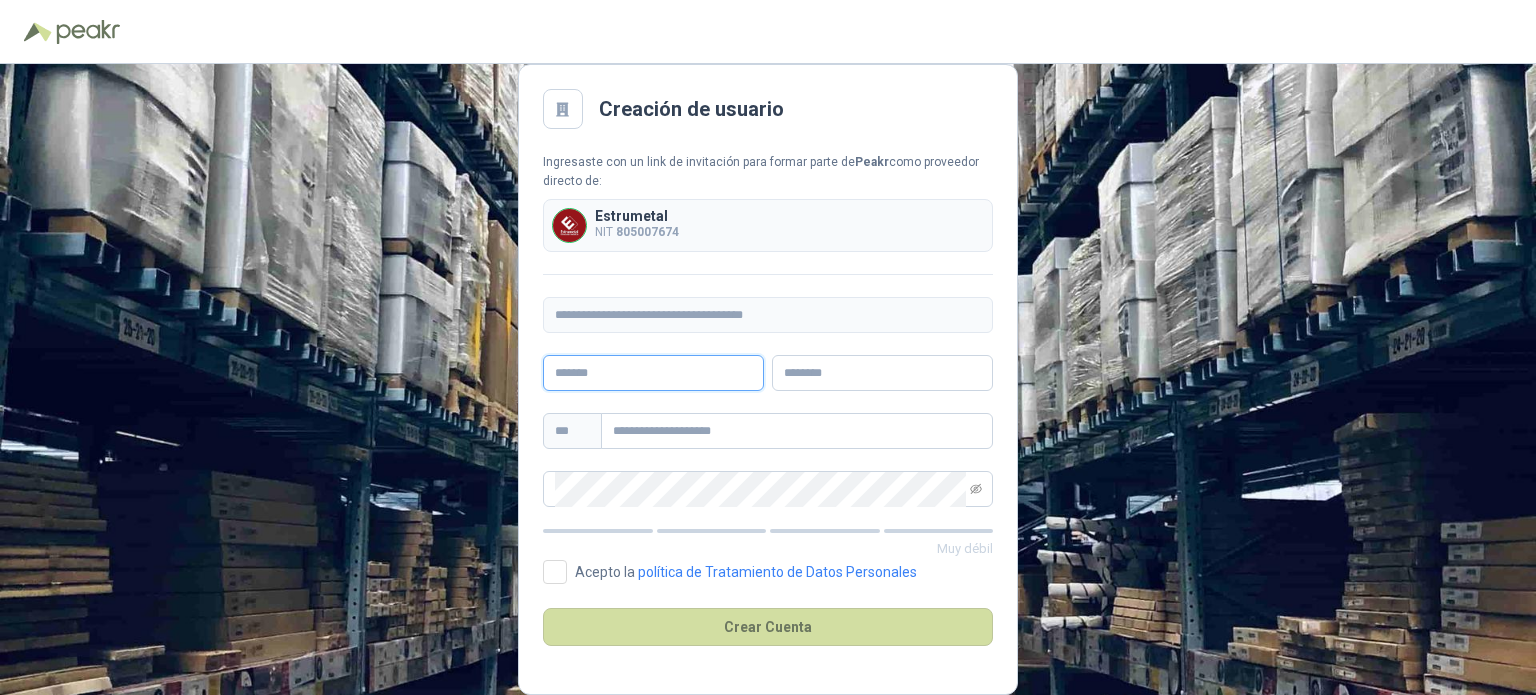 click at bounding box center (653, 373) 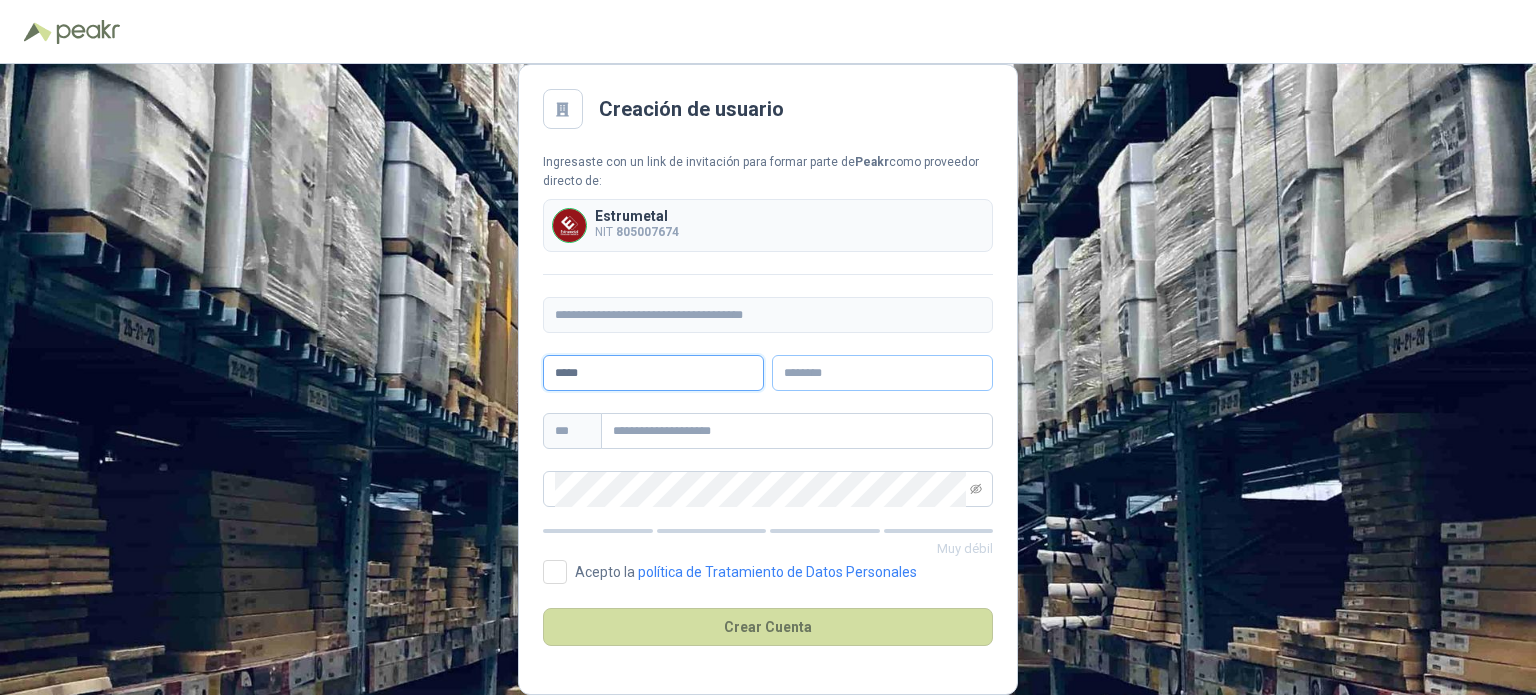 type on "*****" 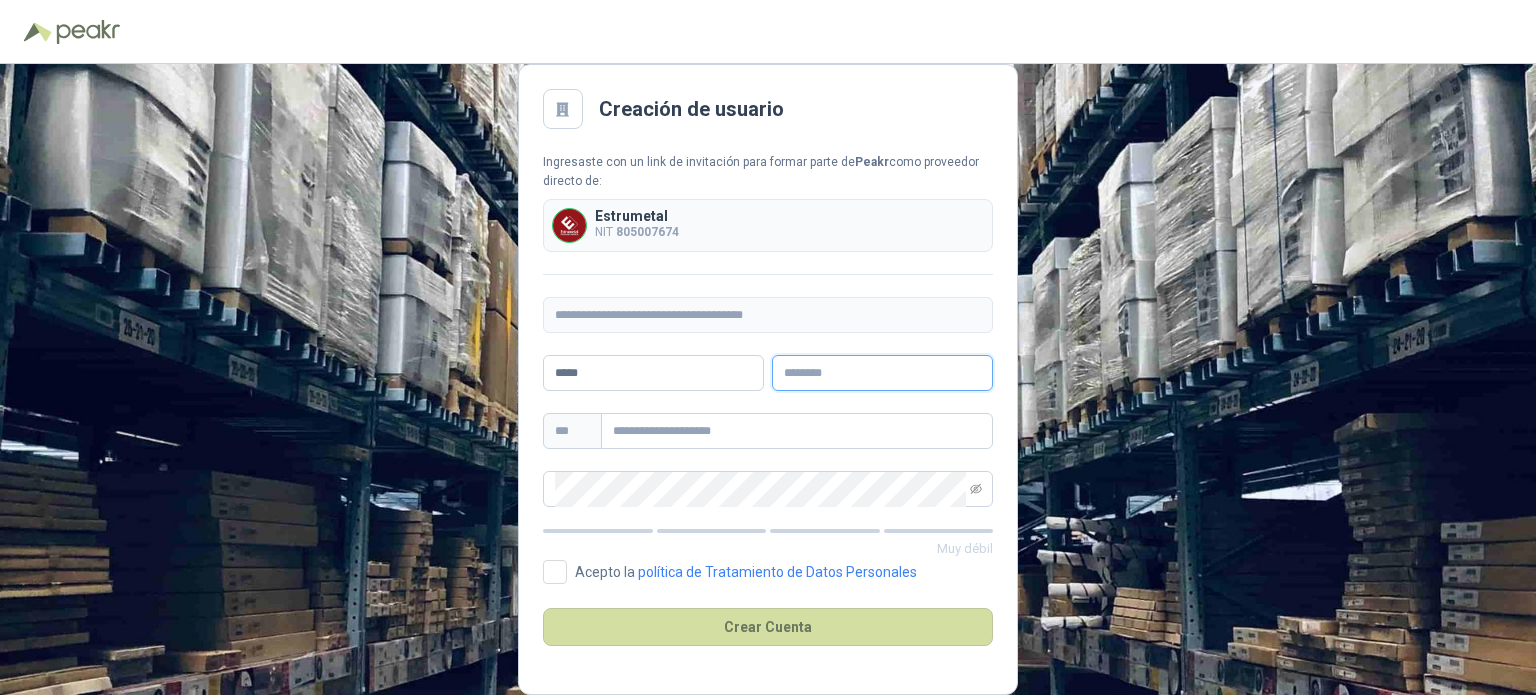 type on "*" 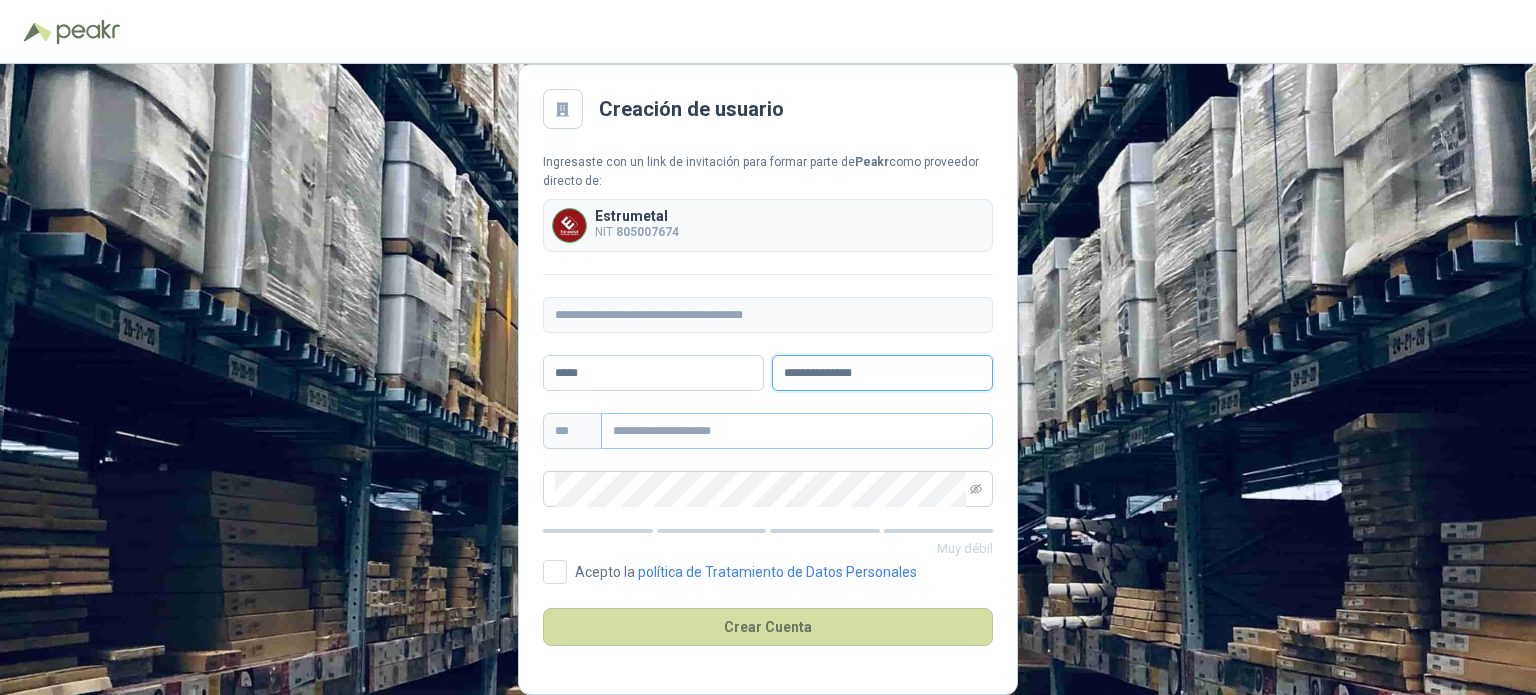type on "**********" 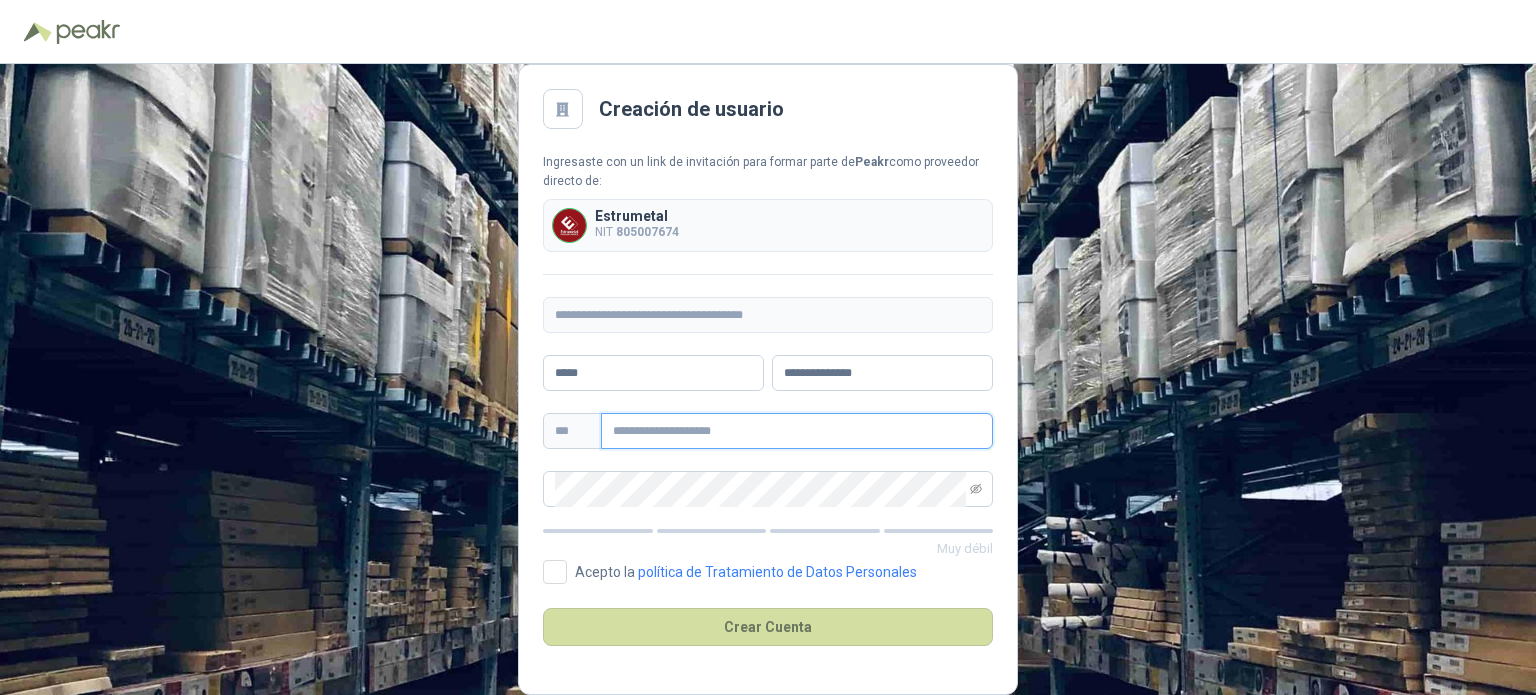 click at bounding box center [797, 431] 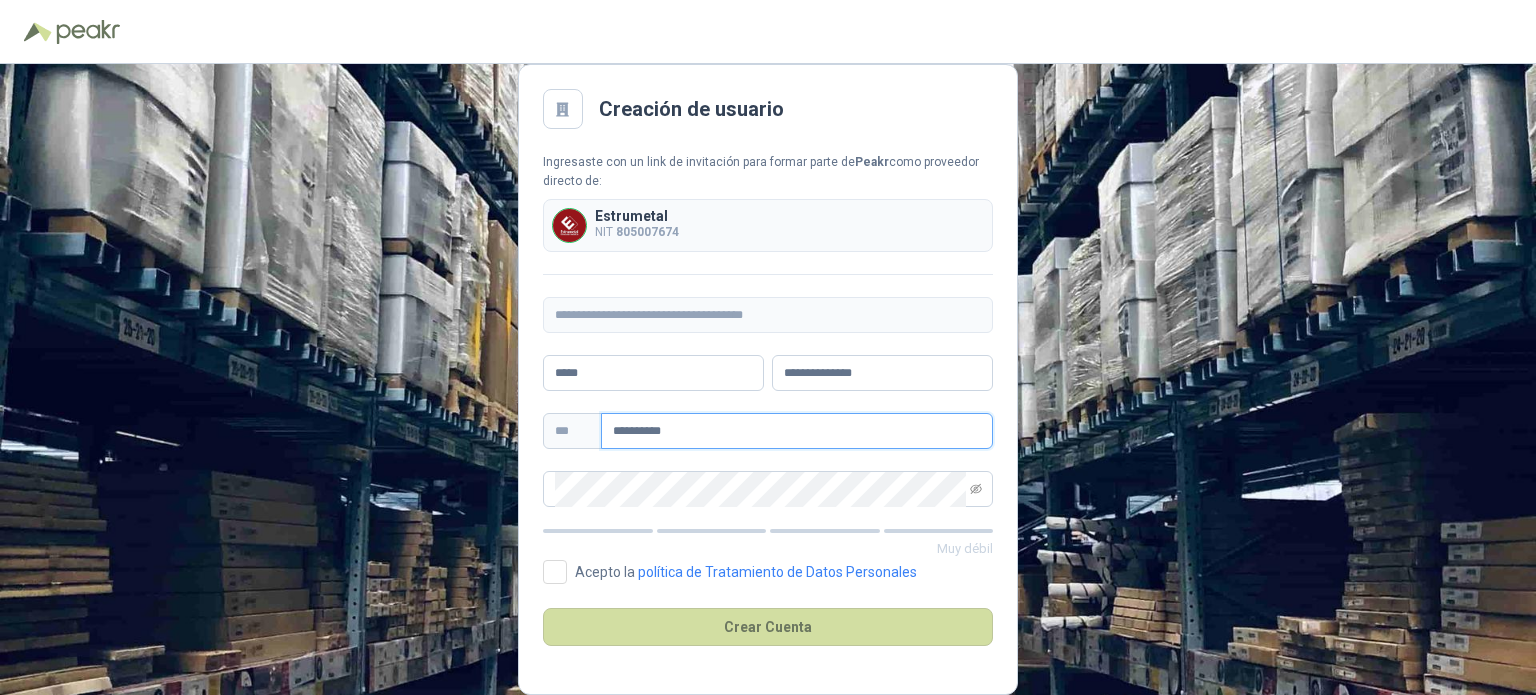 type on "**********" 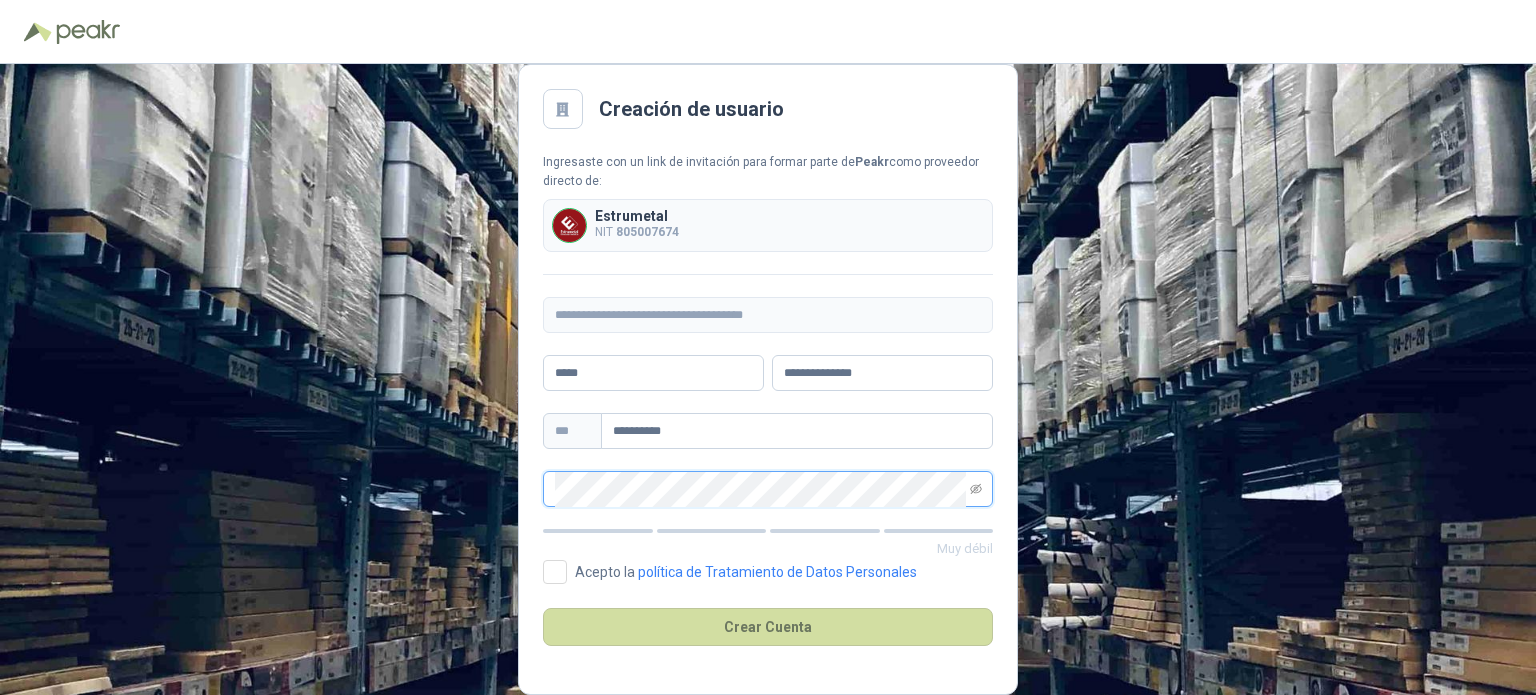 click on "**********" at bounding box center (768, 379) 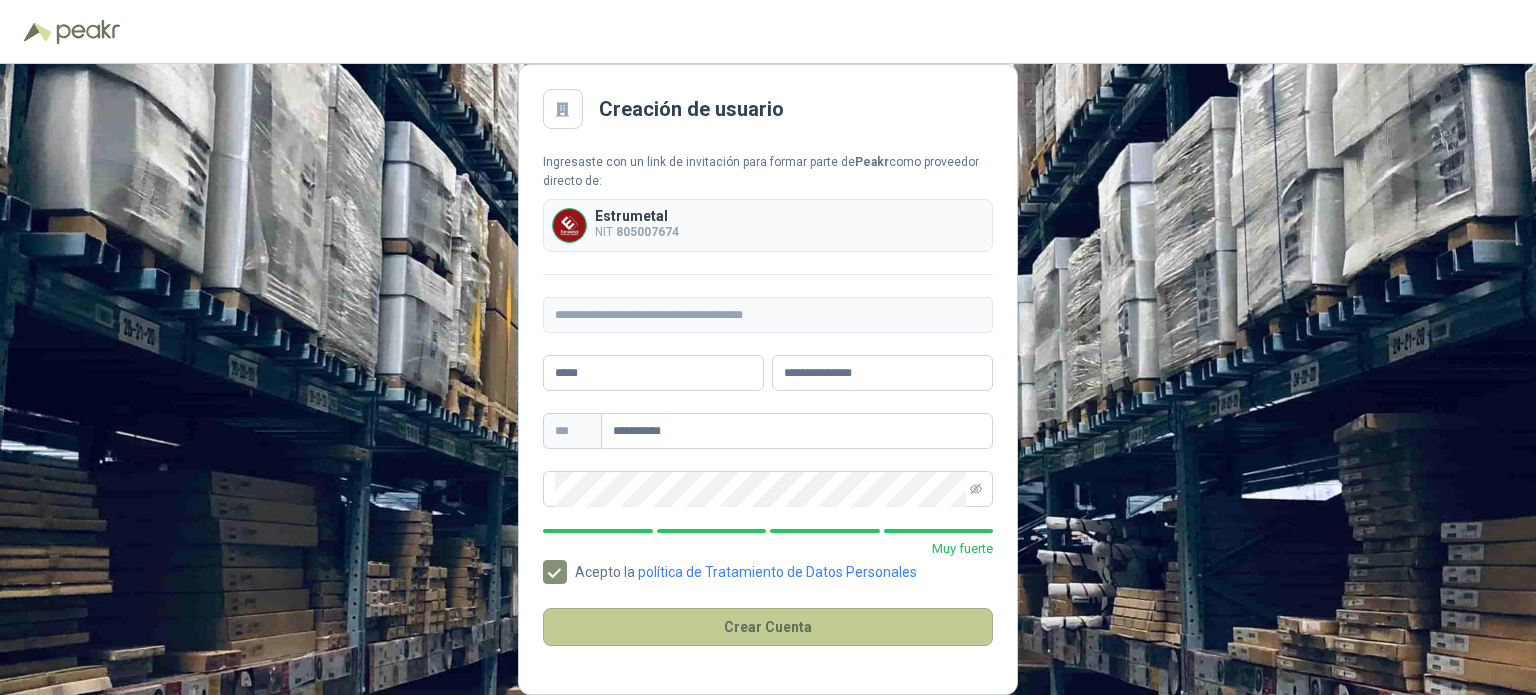click on "Crear Cuenta" at bounding box center (768, 627) 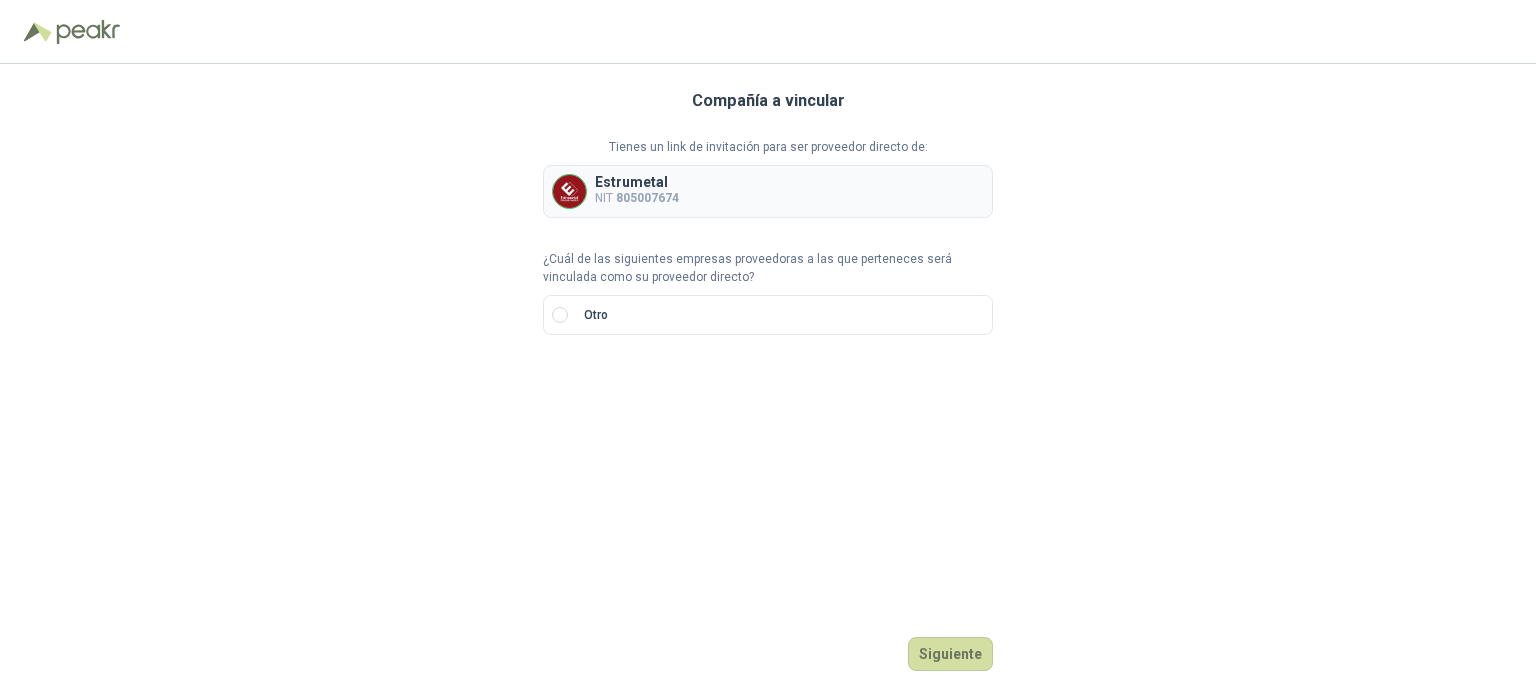 click on "Estrumetal" at bounding box center (637, 182) 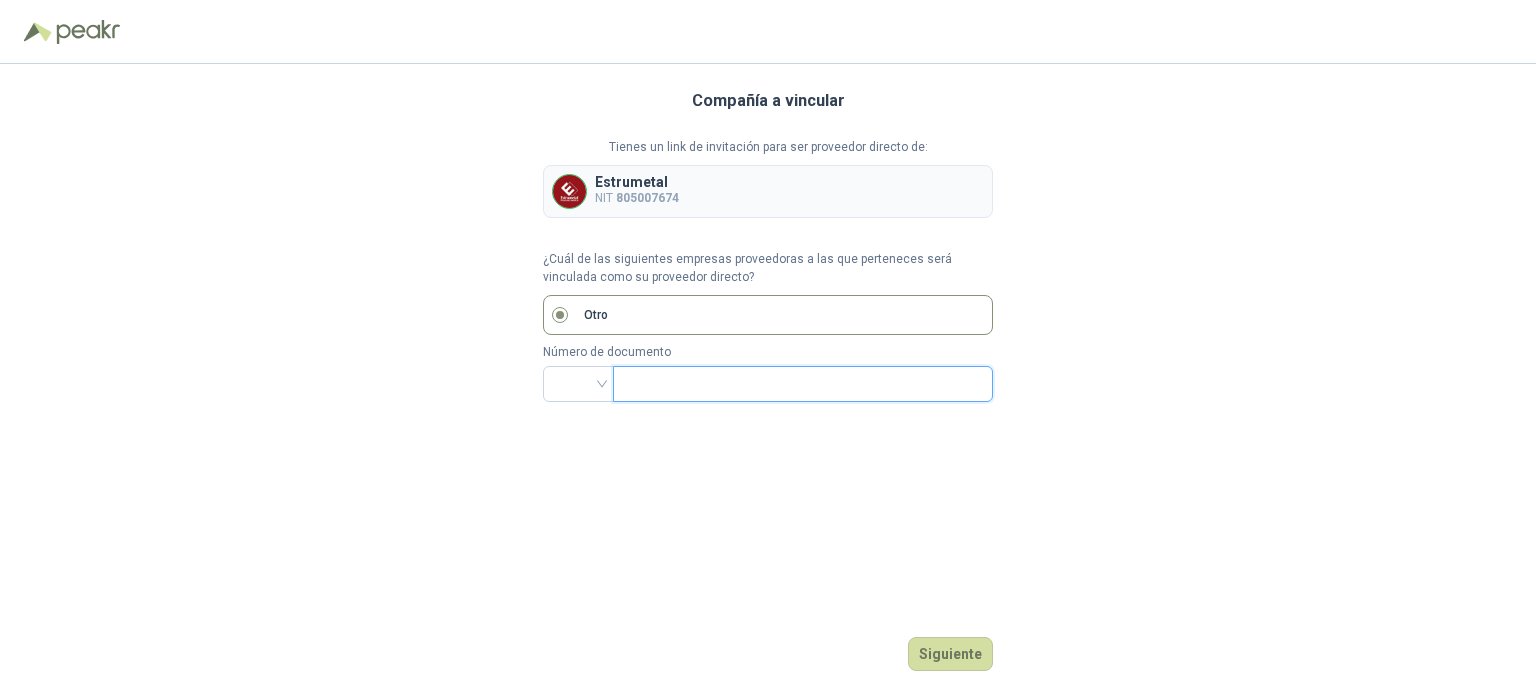 click at bounding box center (801, 384) 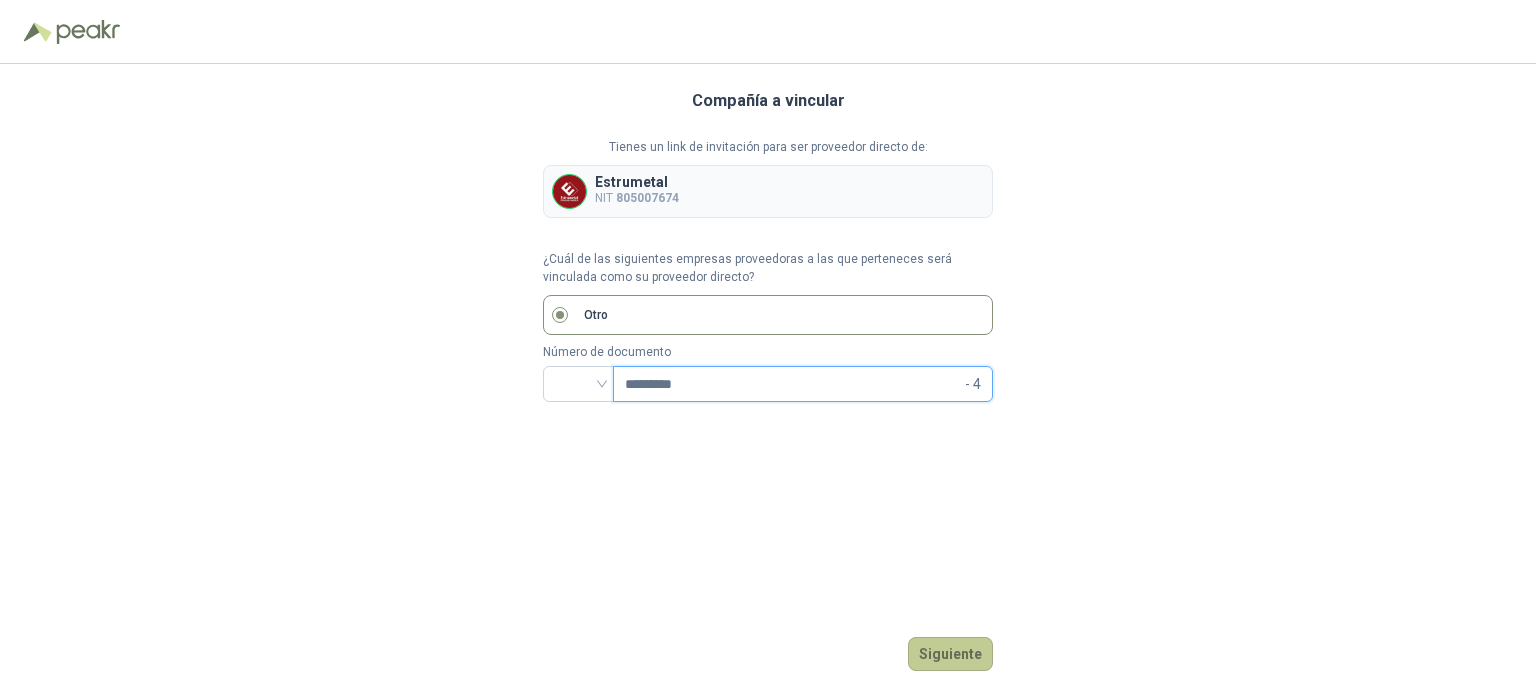 type on "*********" 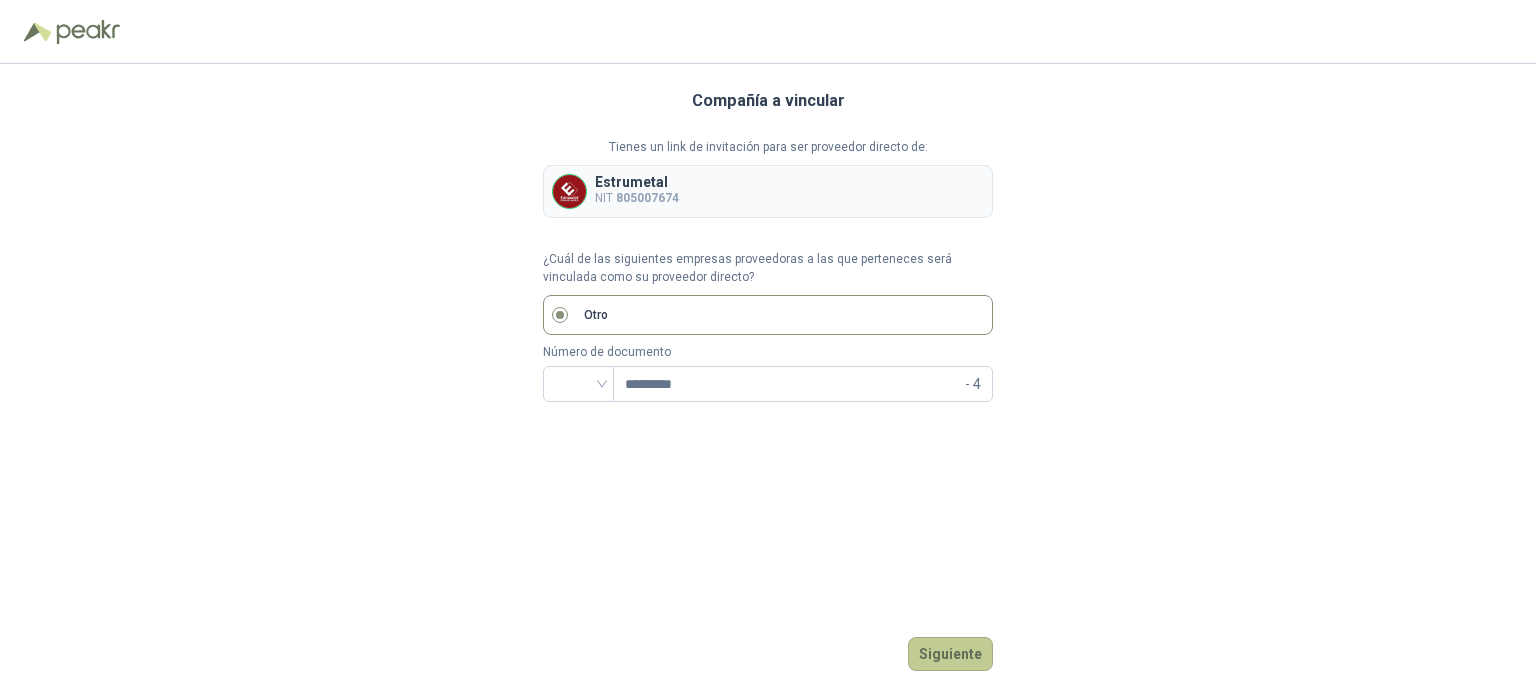 click on "Siguiente" at bounding box center [950, 654] 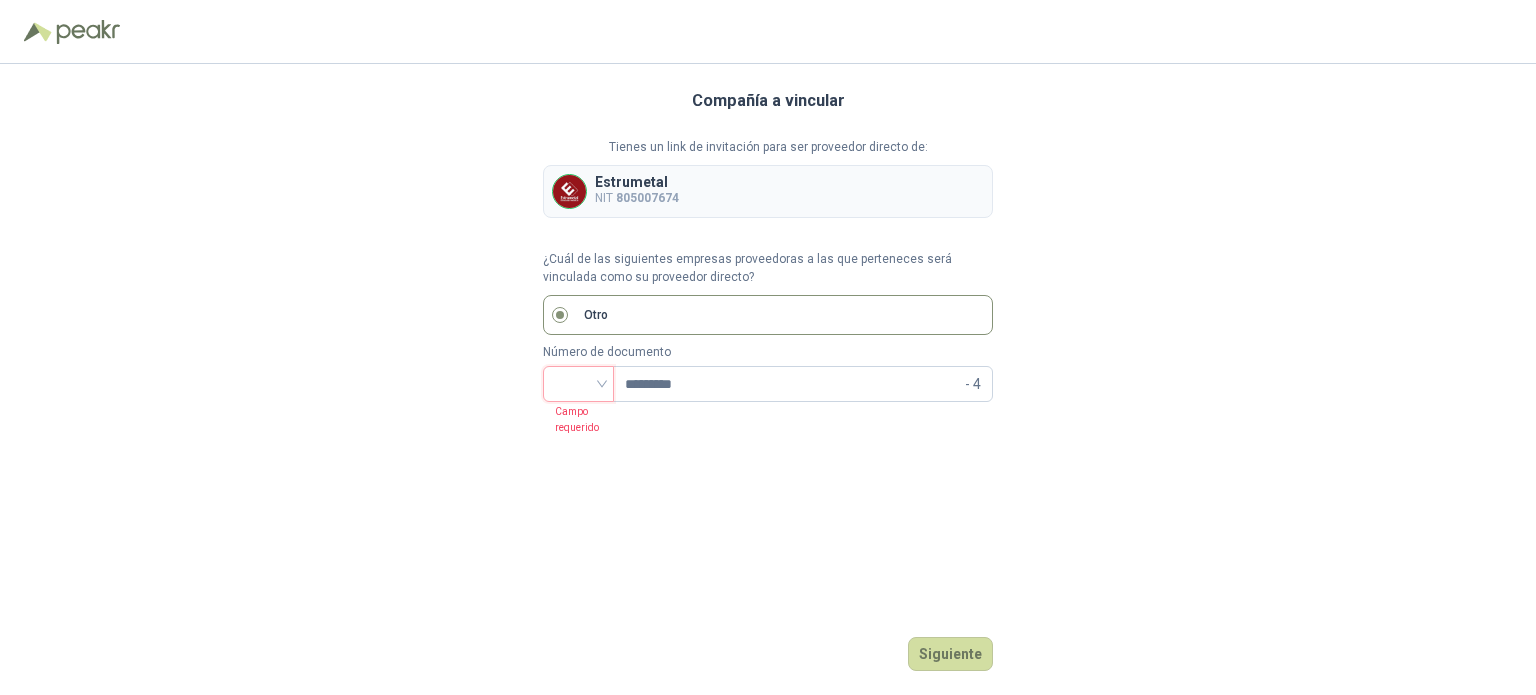 click at bounding box center (578, 382) 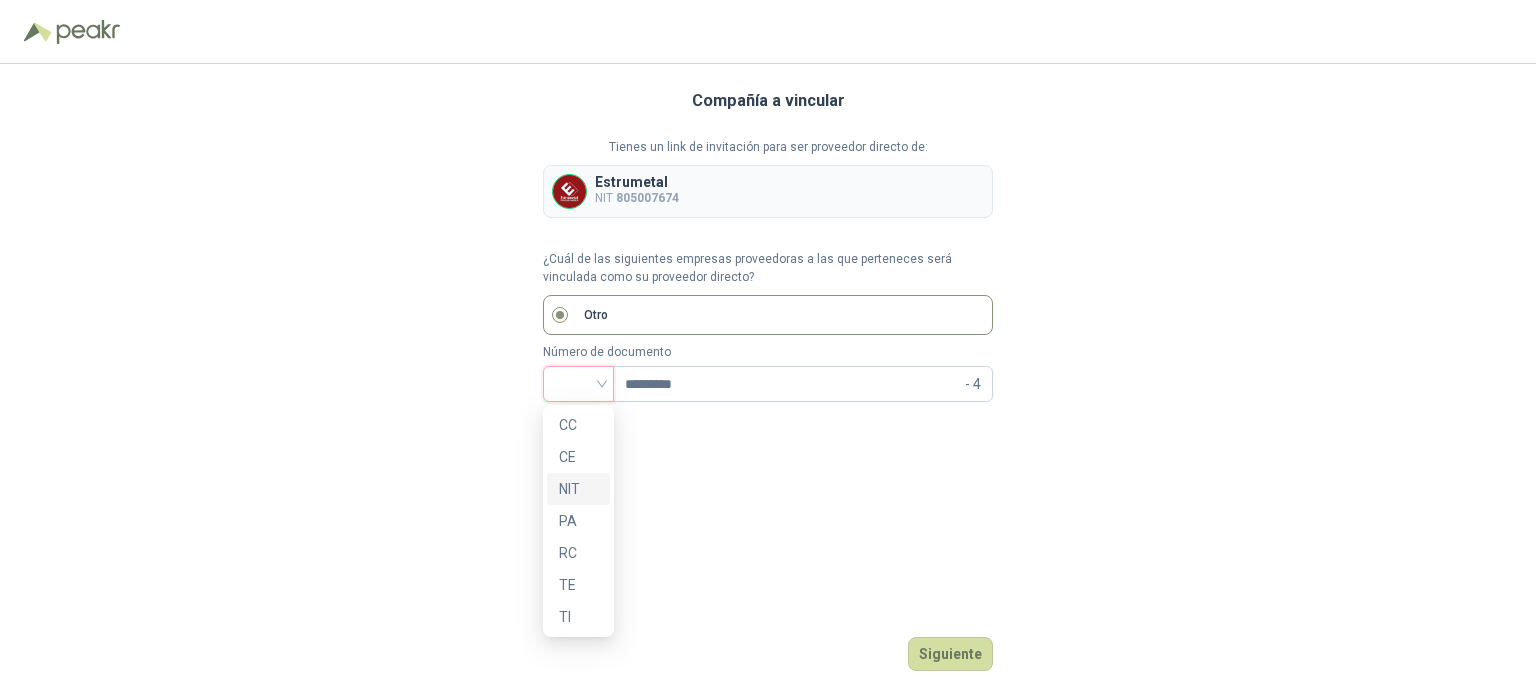 click on "NIT" at bounding box center (578, 489) 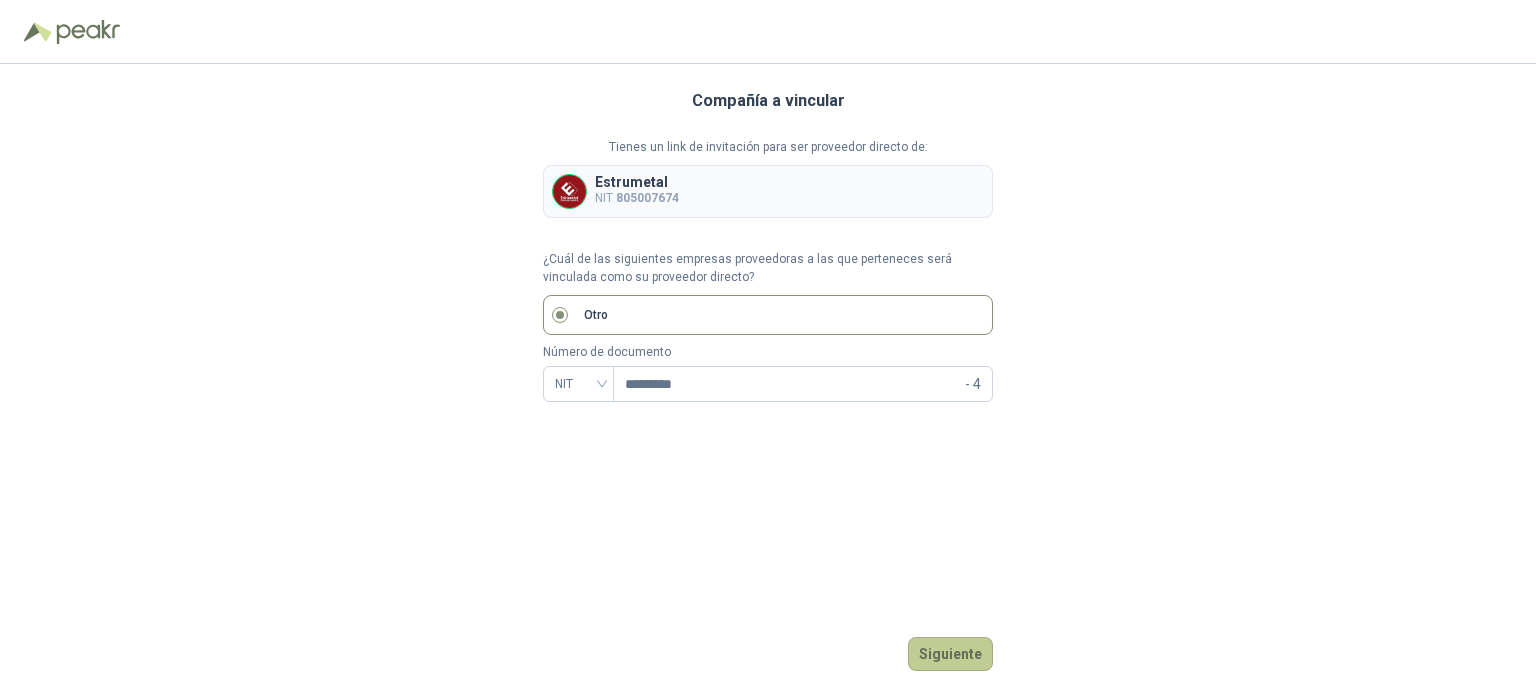 click on "Siguiente" at bounding box center (950, 654) 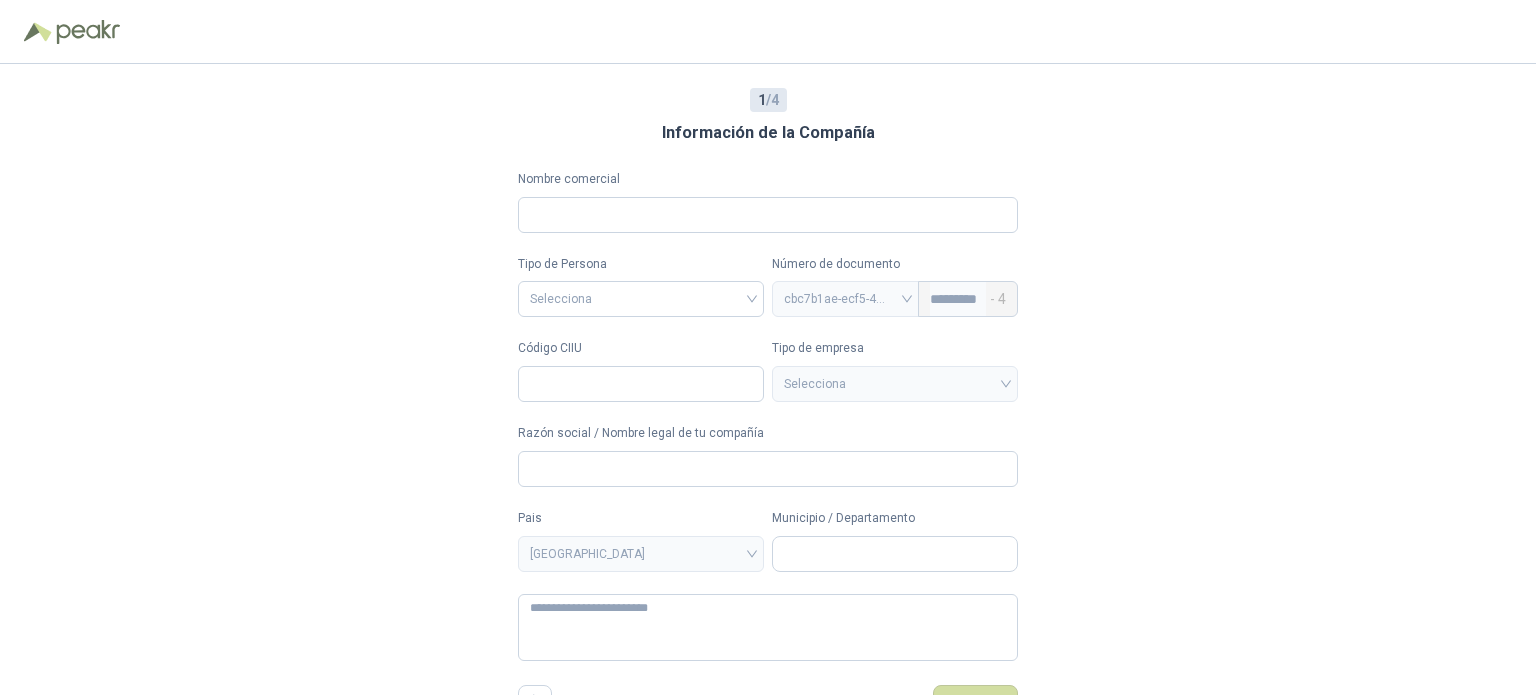 type 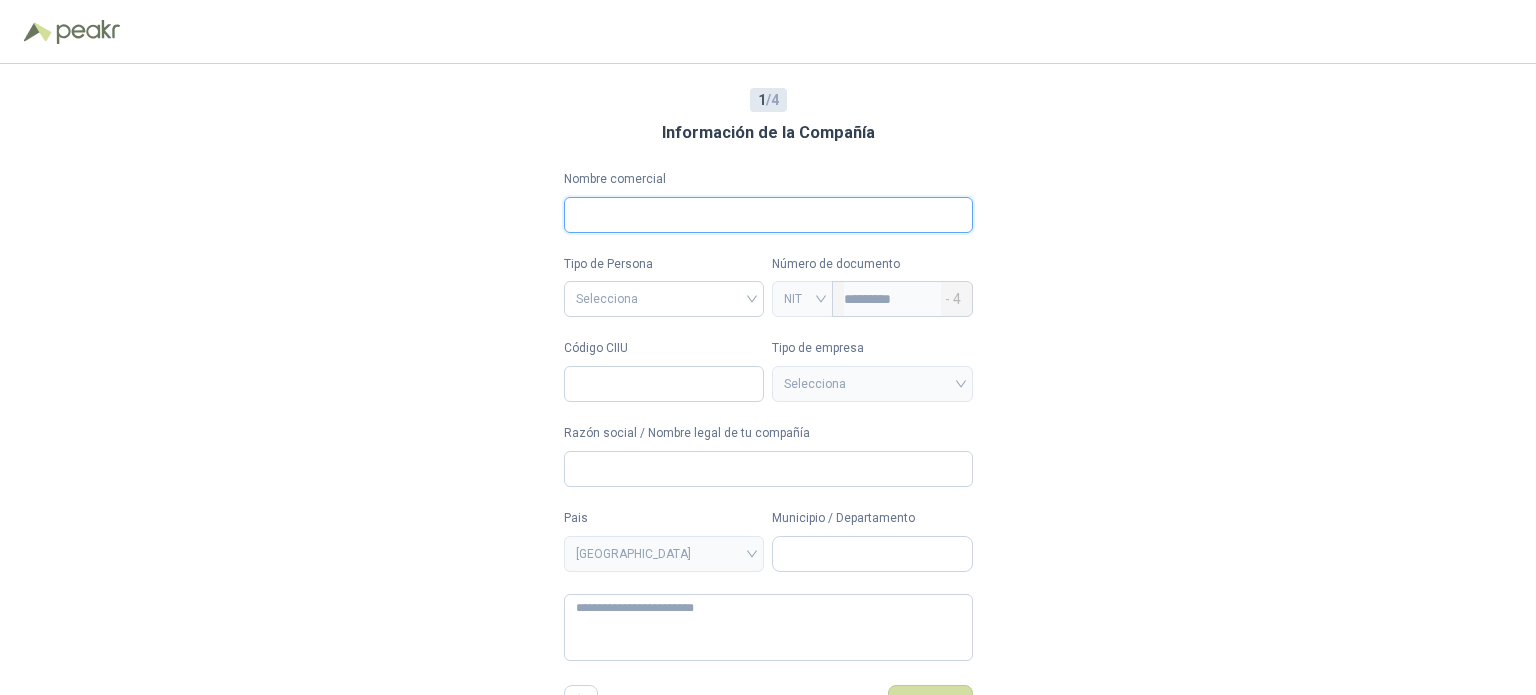 click on "Nombre comercial" at bounding box center [768, 215] 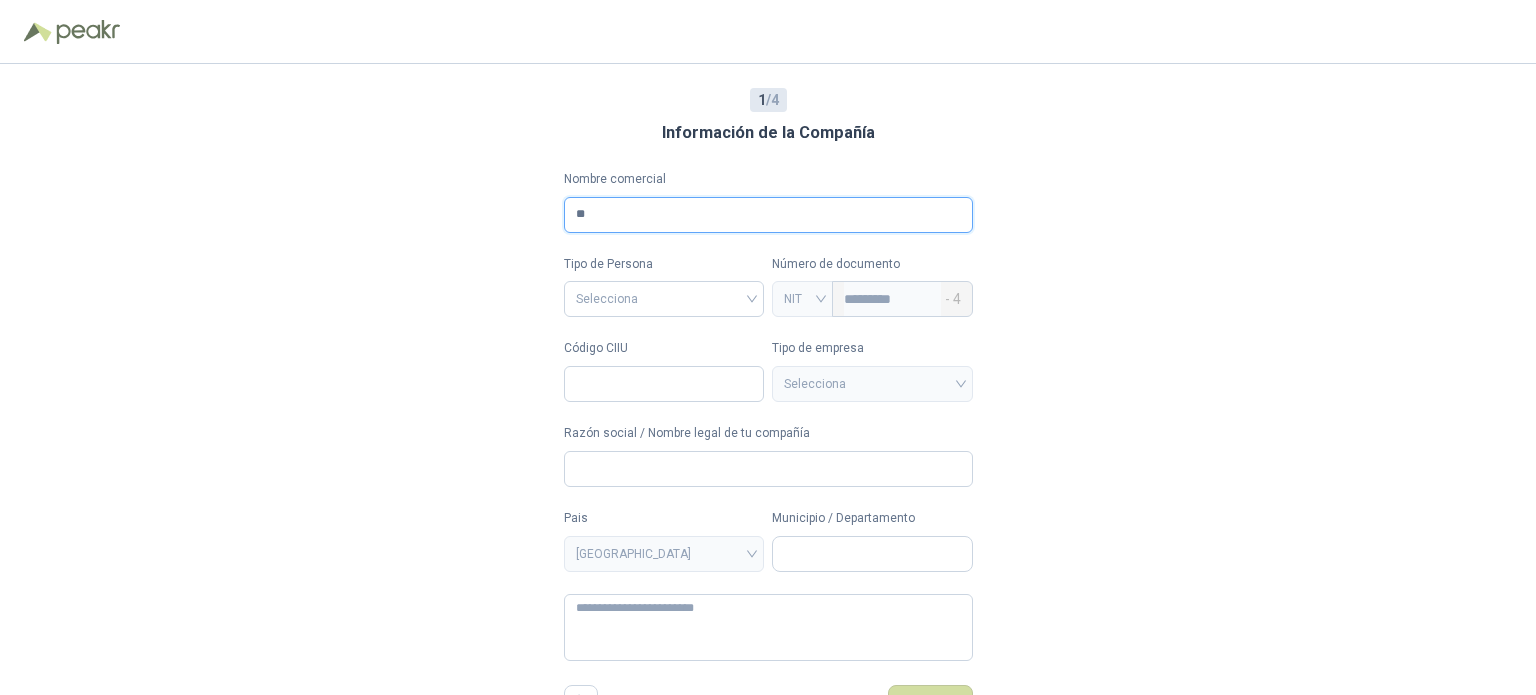 type on "*" 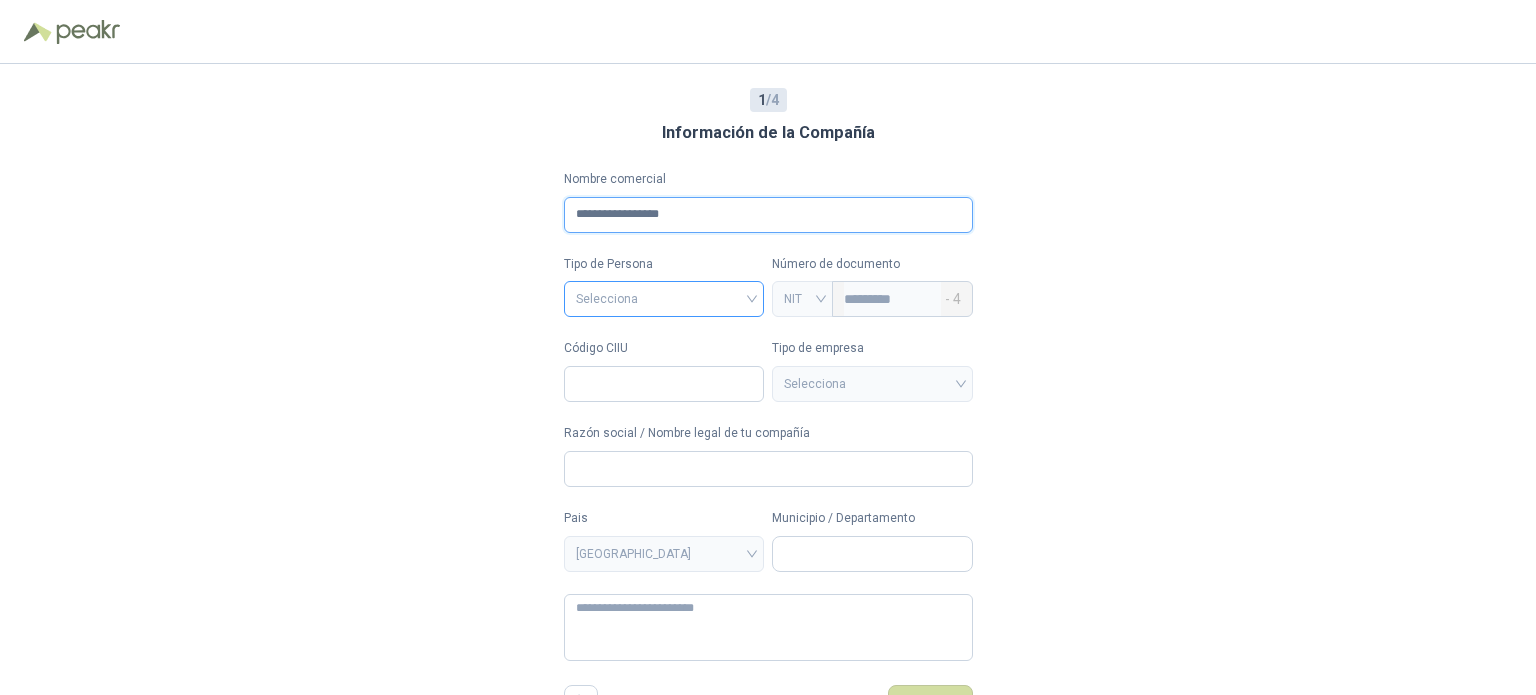 type on "**********" 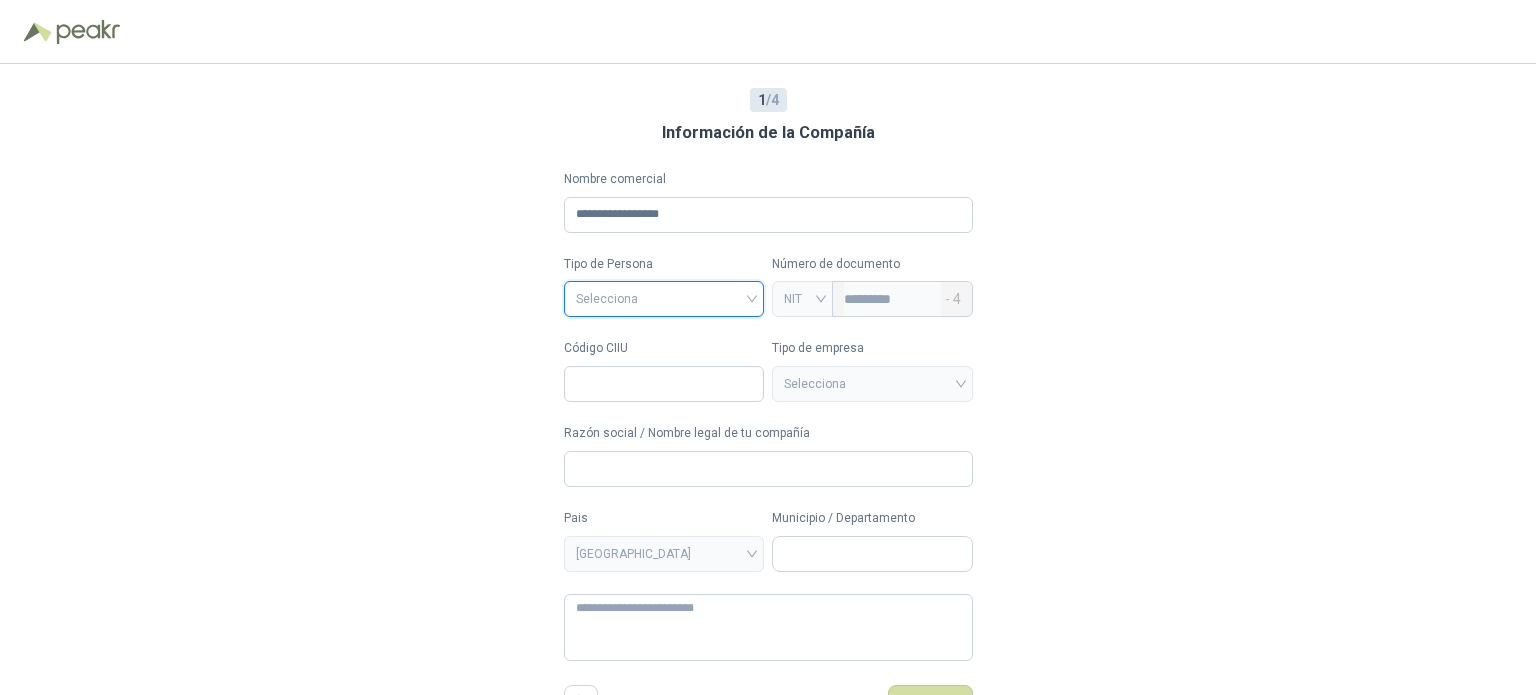 click at bounding box center (664, 297) 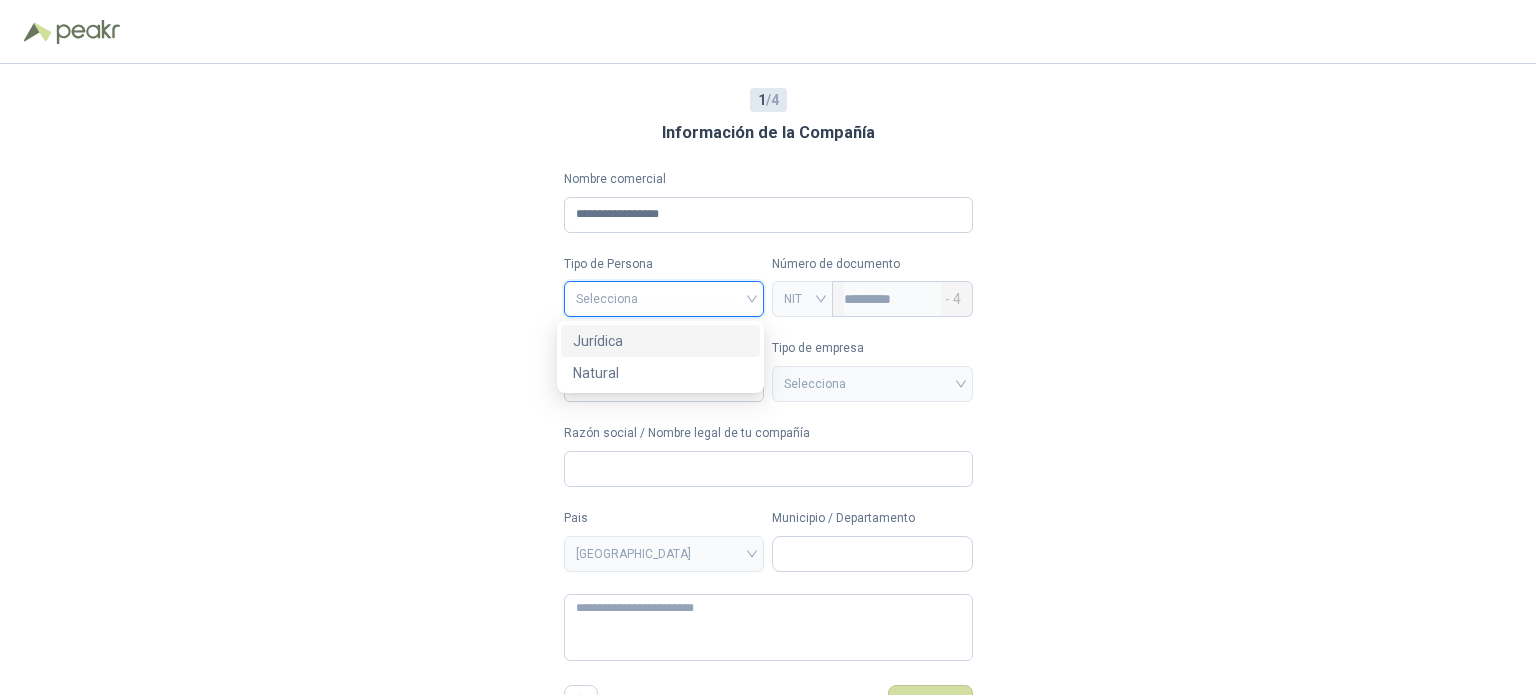 click on "Jurídica" at bounding box center [660, 341] 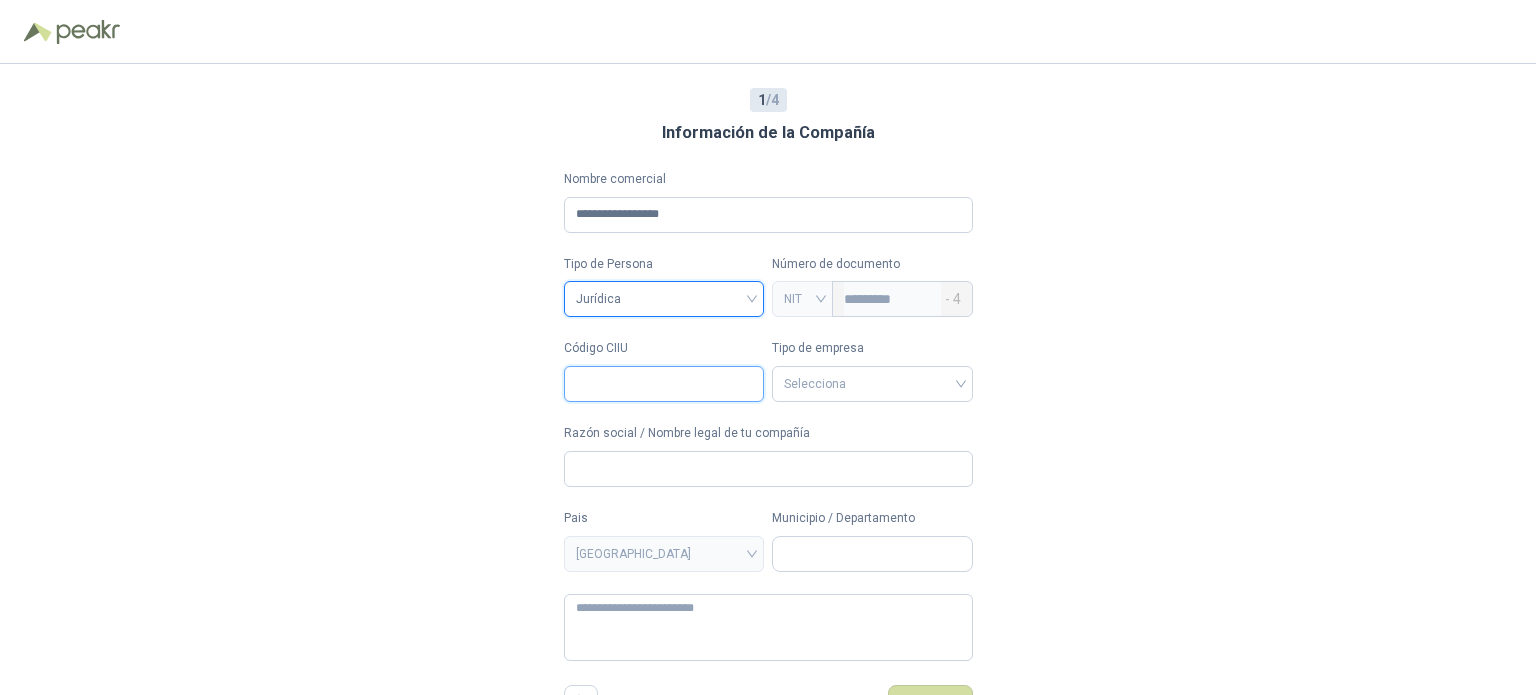 click on "Código CIIU" at bounding box center (664, 384) 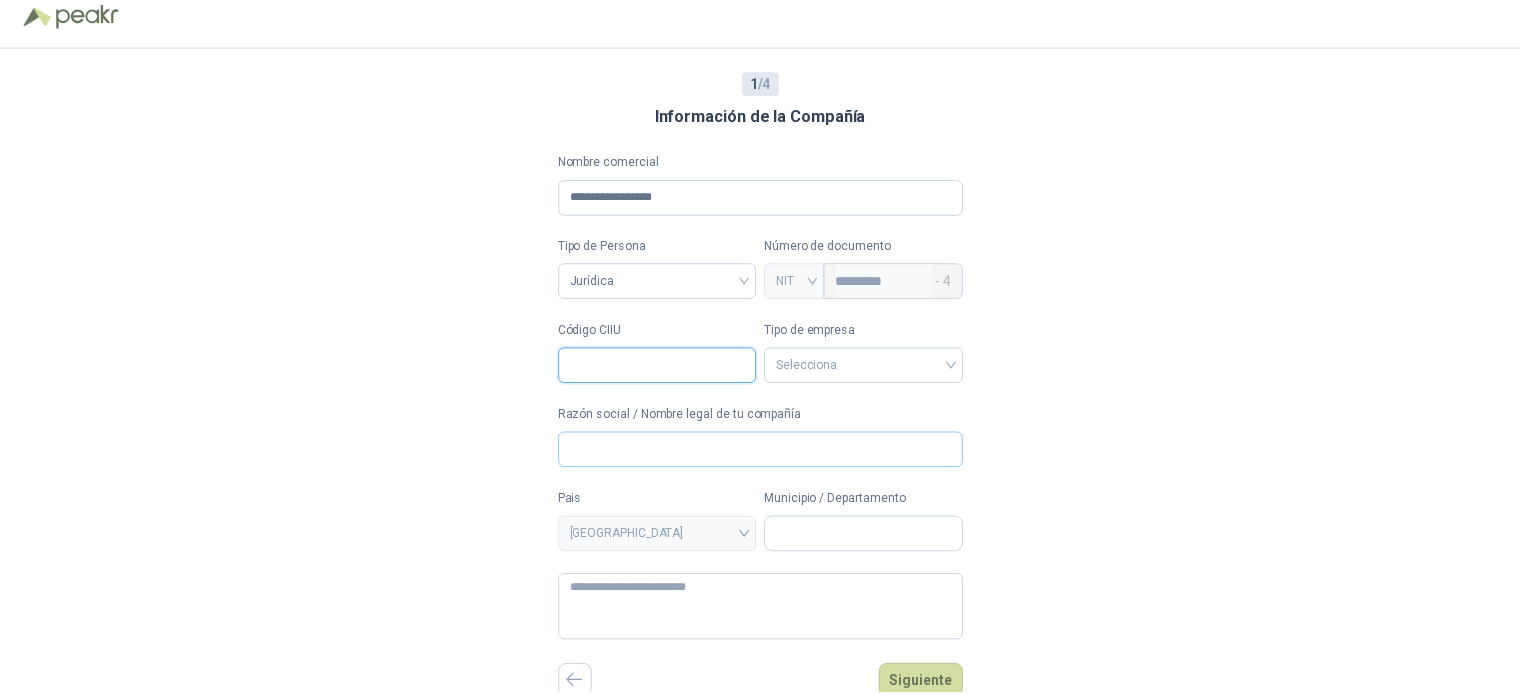 scroll, scrollTop: 23, scrollLeft: 0, axis: vertical 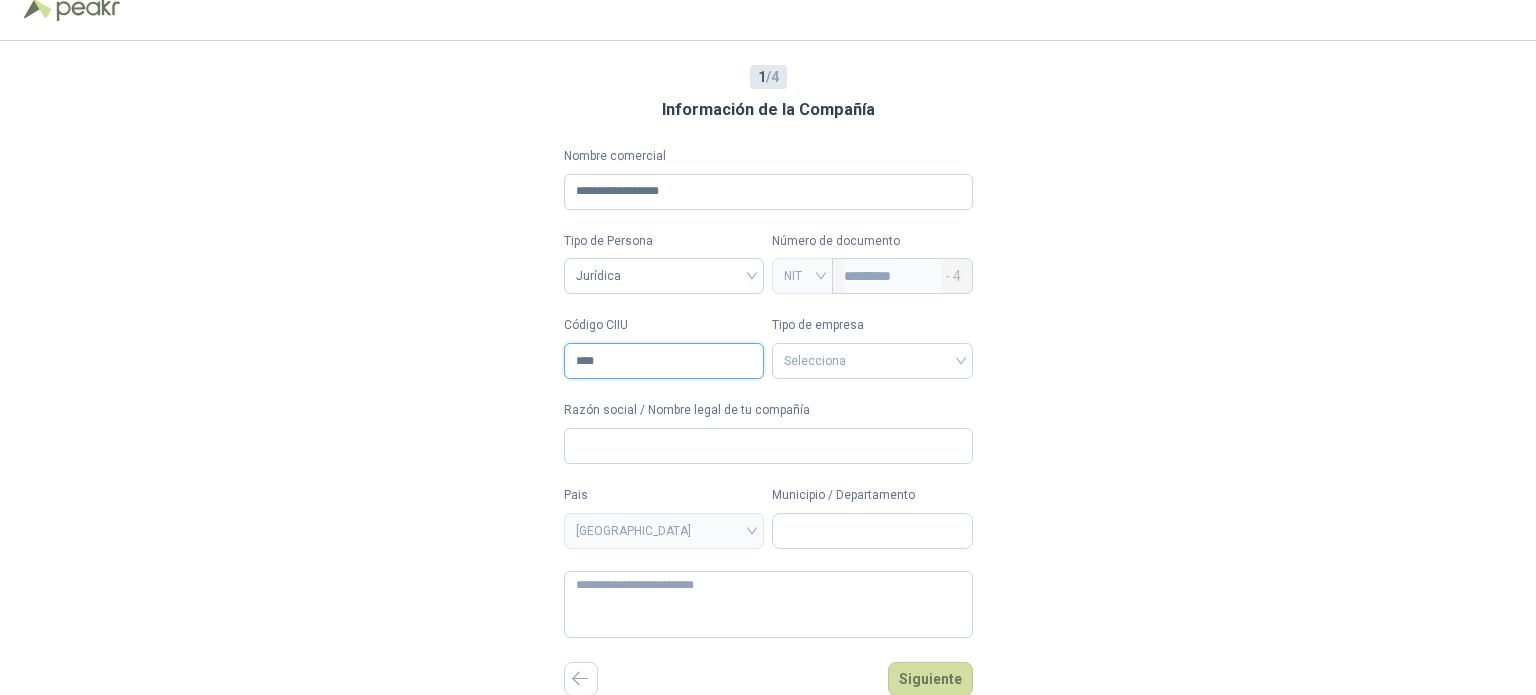 type on "****" 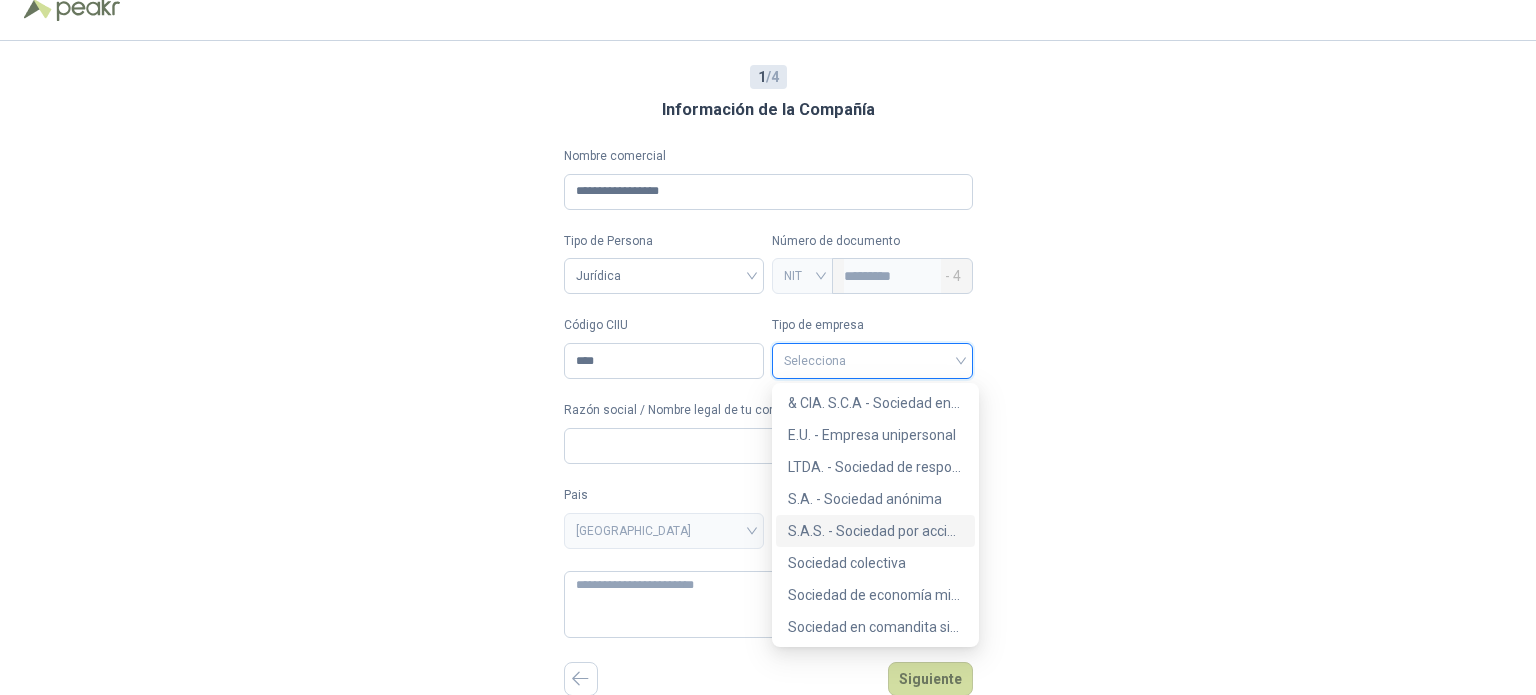 type 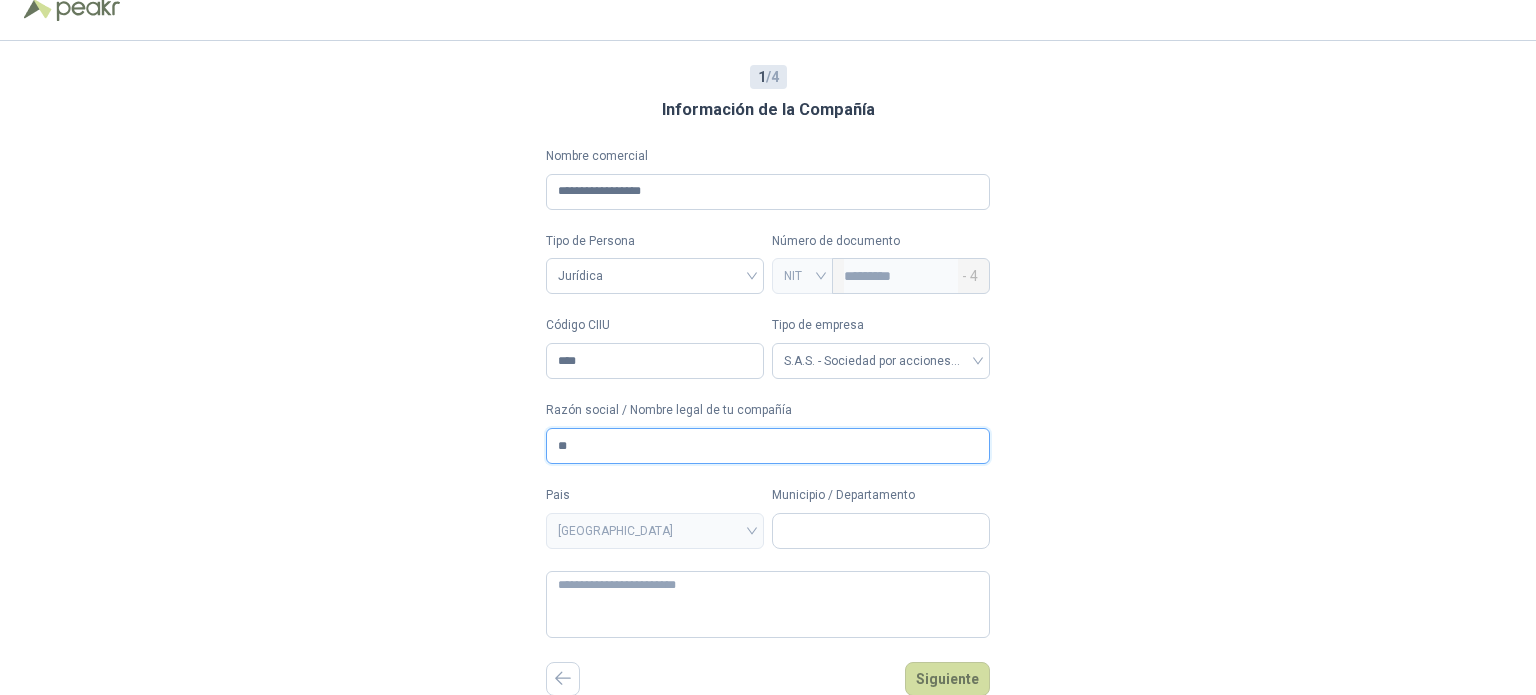 type on "*" 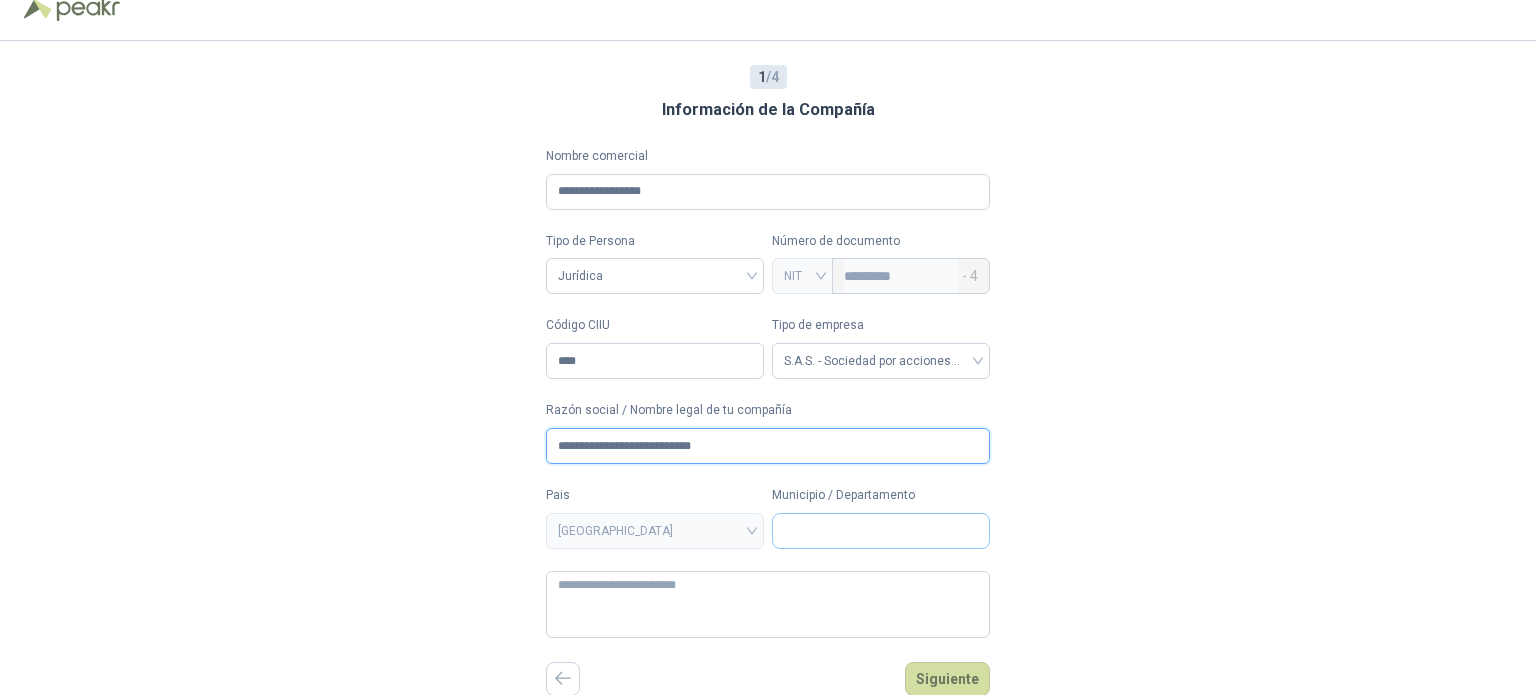 type on "**********" 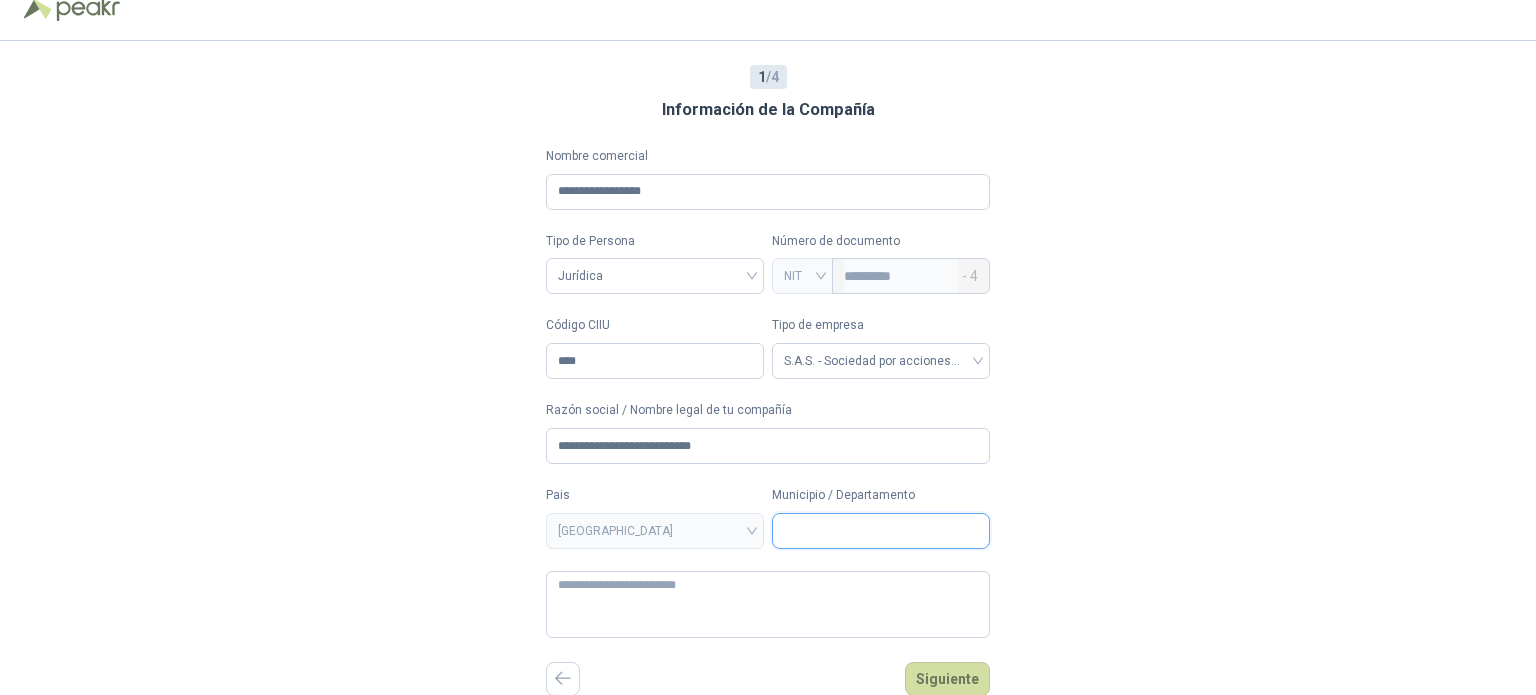 click on "Municipio / Departamento" at bounding box center (881, 531) 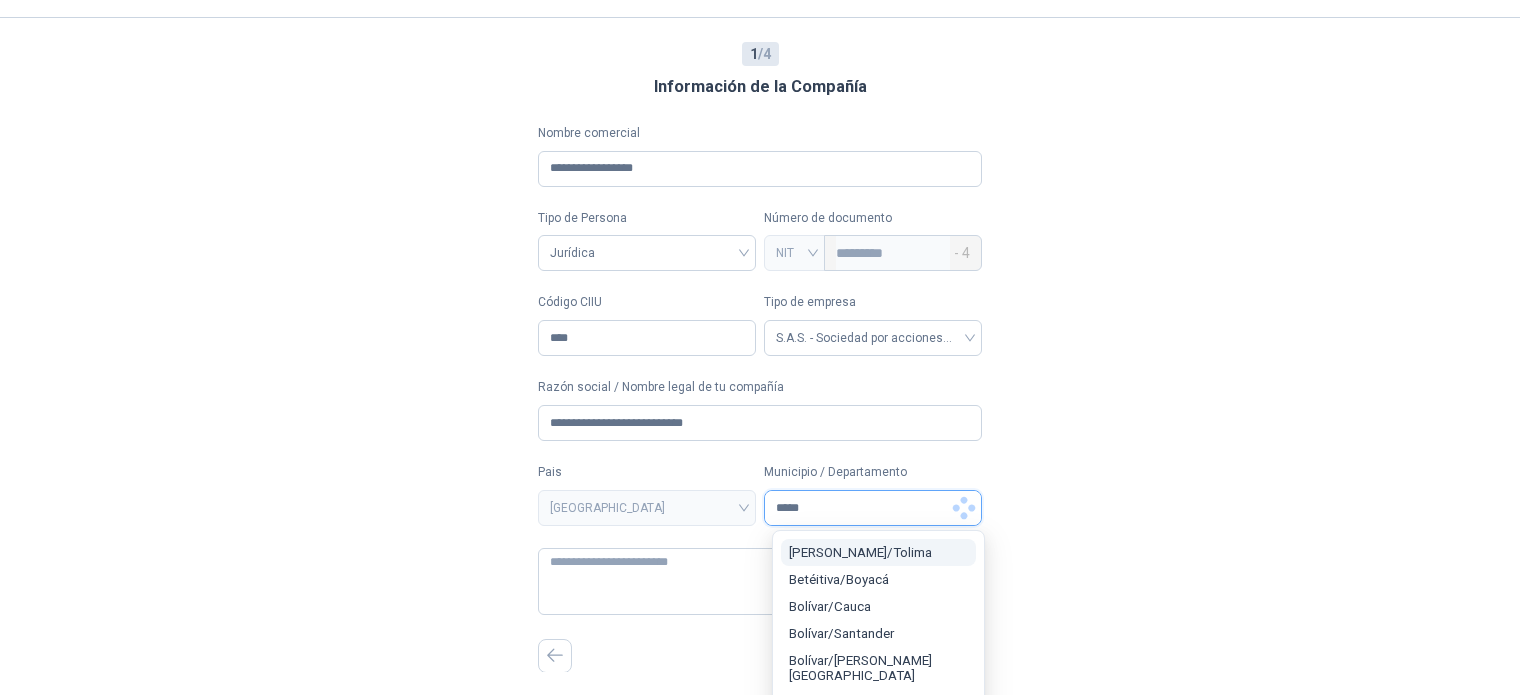 scroll, scrollTop: 0, scrollLeft: 0, axis: both 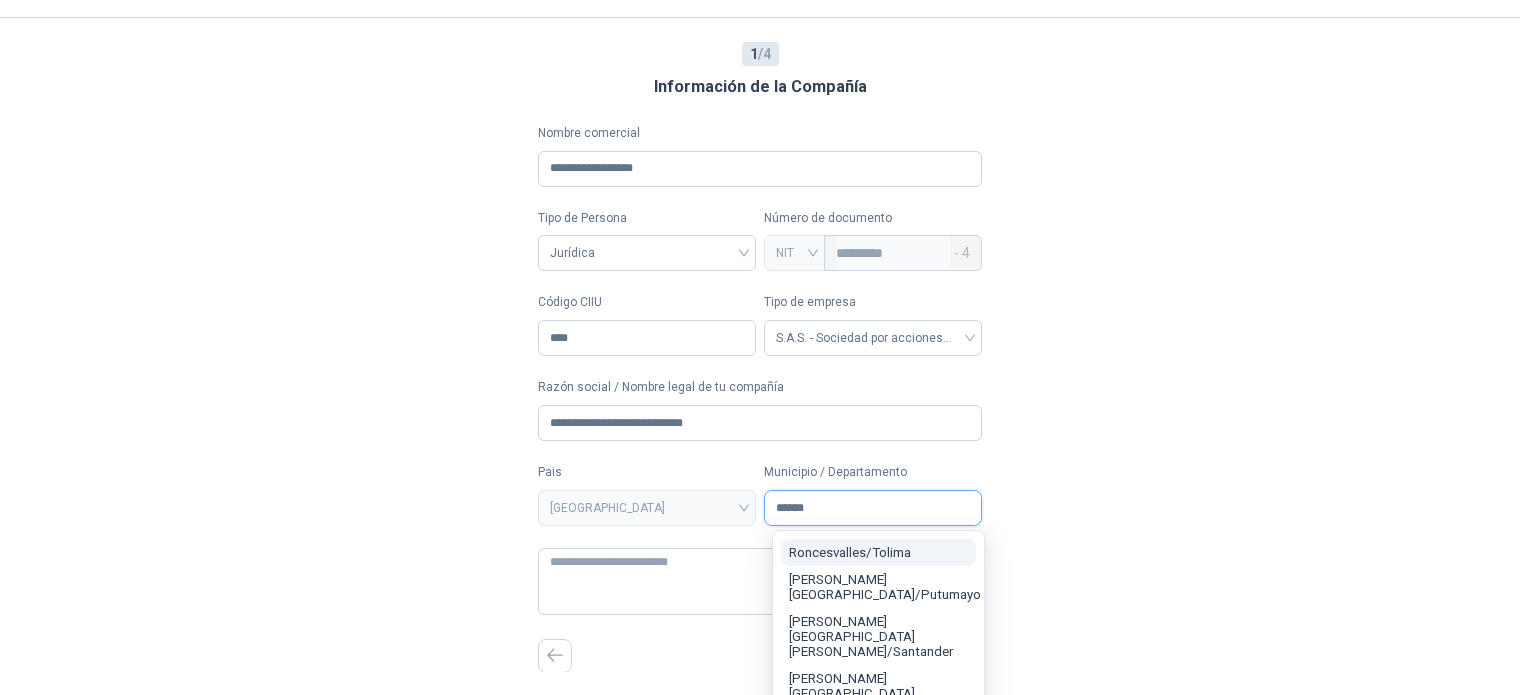 type on "*****" 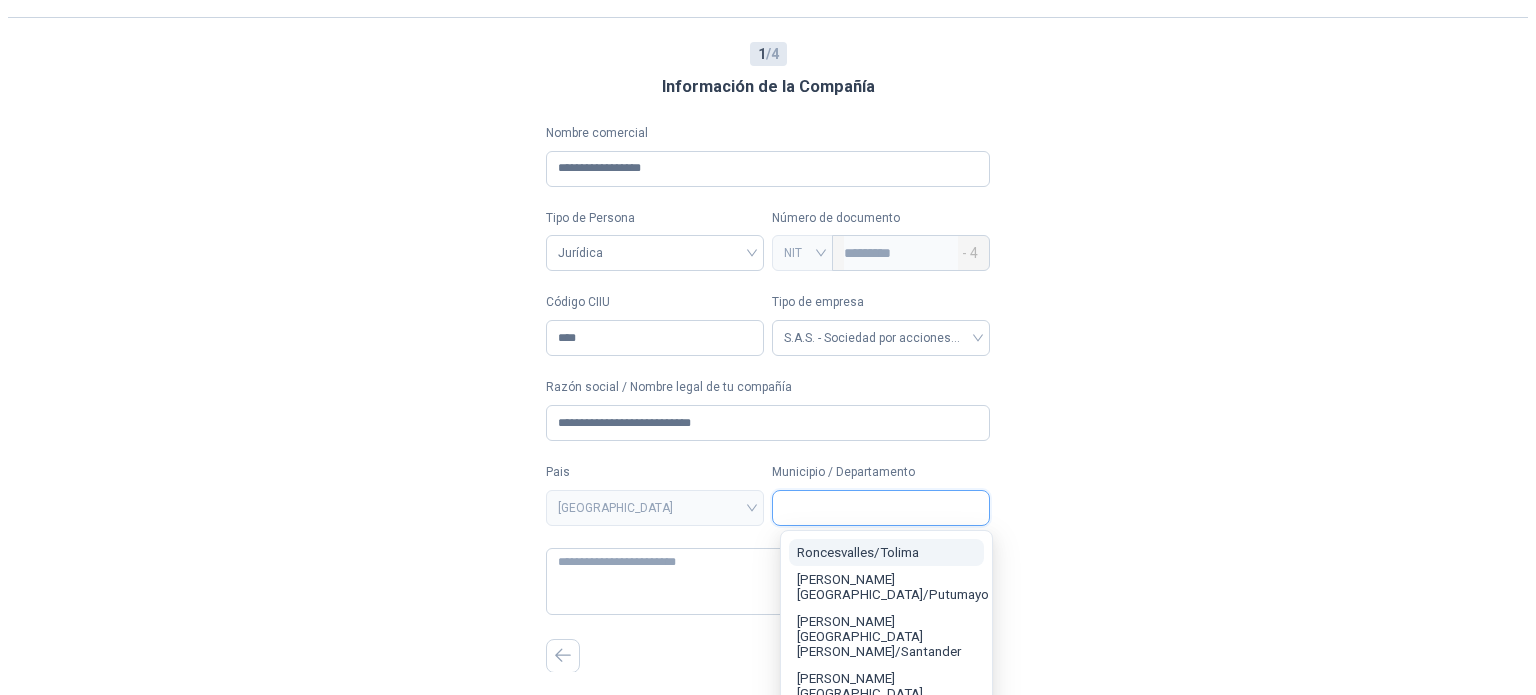 scroll, scrollTop: 23, scrollLeft: 0, axis: vertical 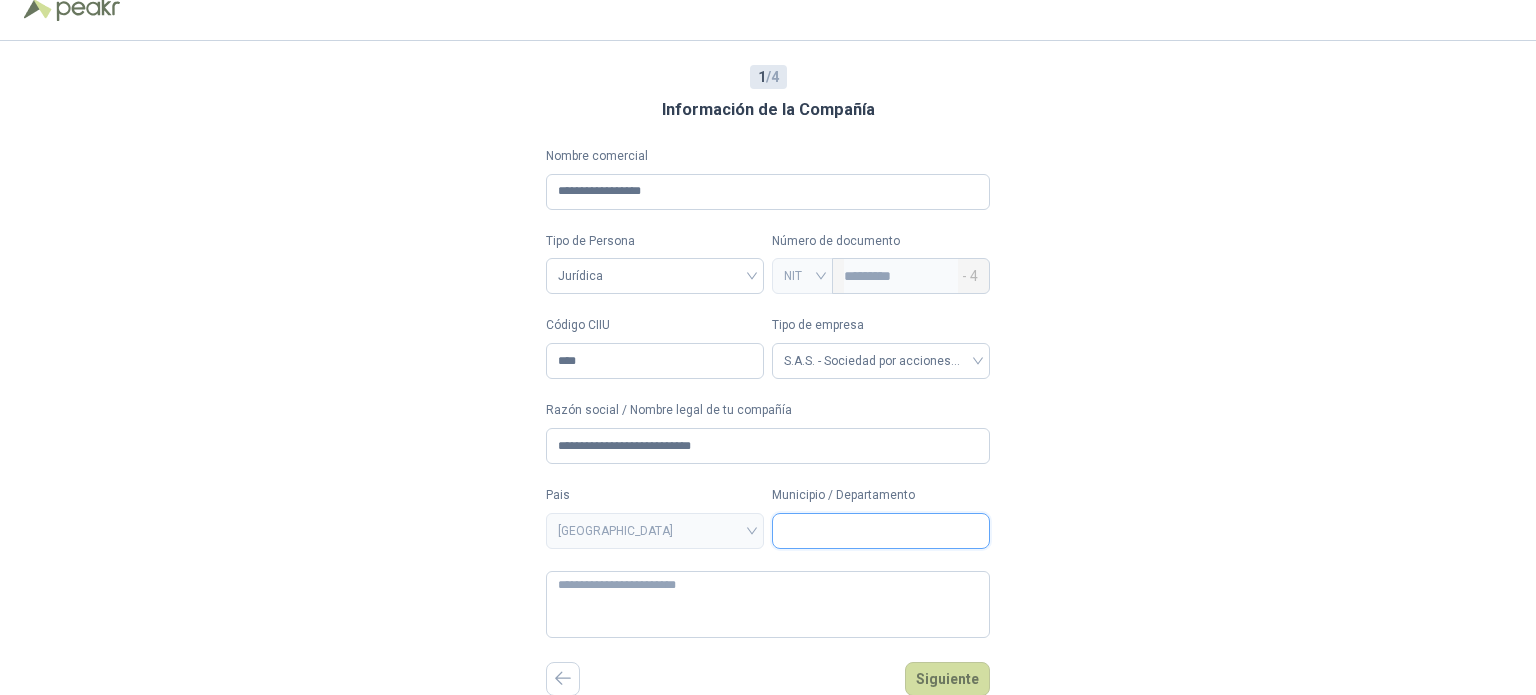 click on "Municipio / Departamento" at bounding box center (881, 531) 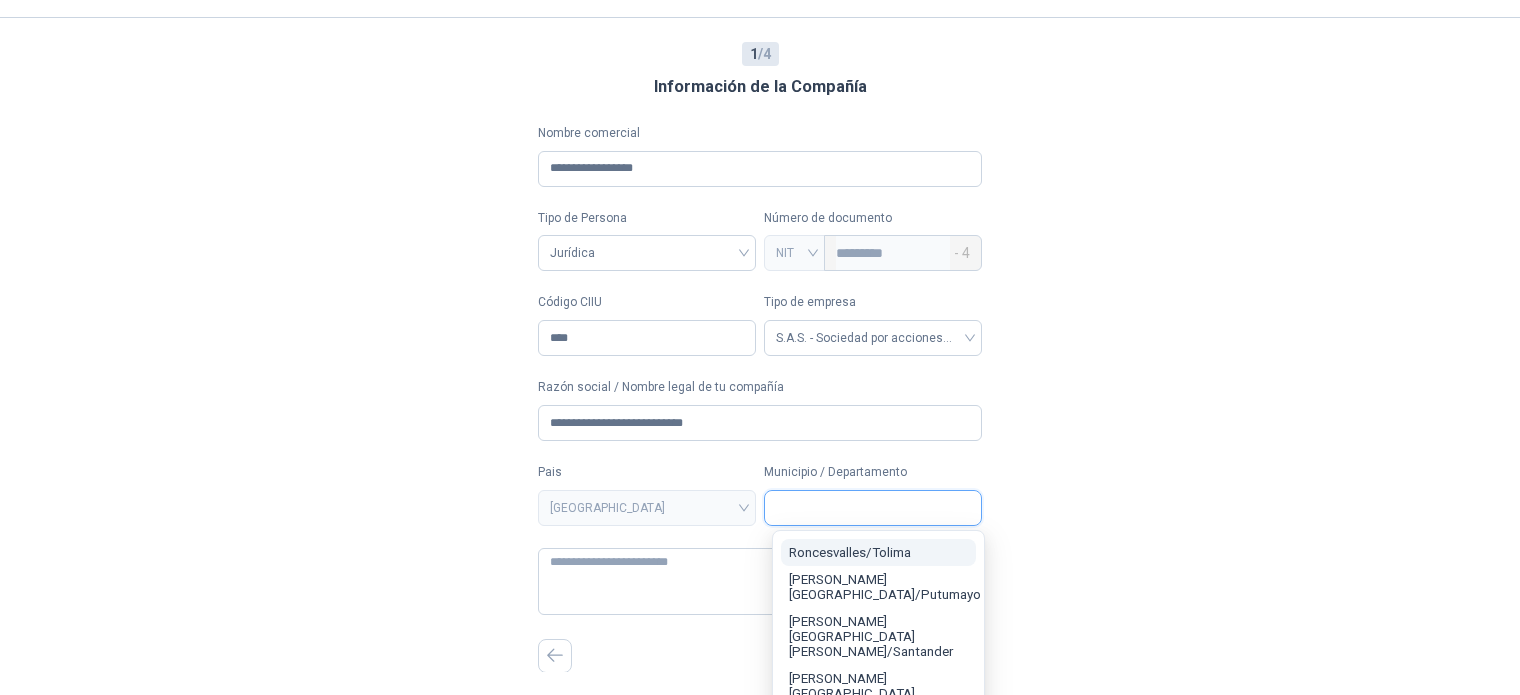 click on "Municipio / Departamento" at bounding box center [873, 508] 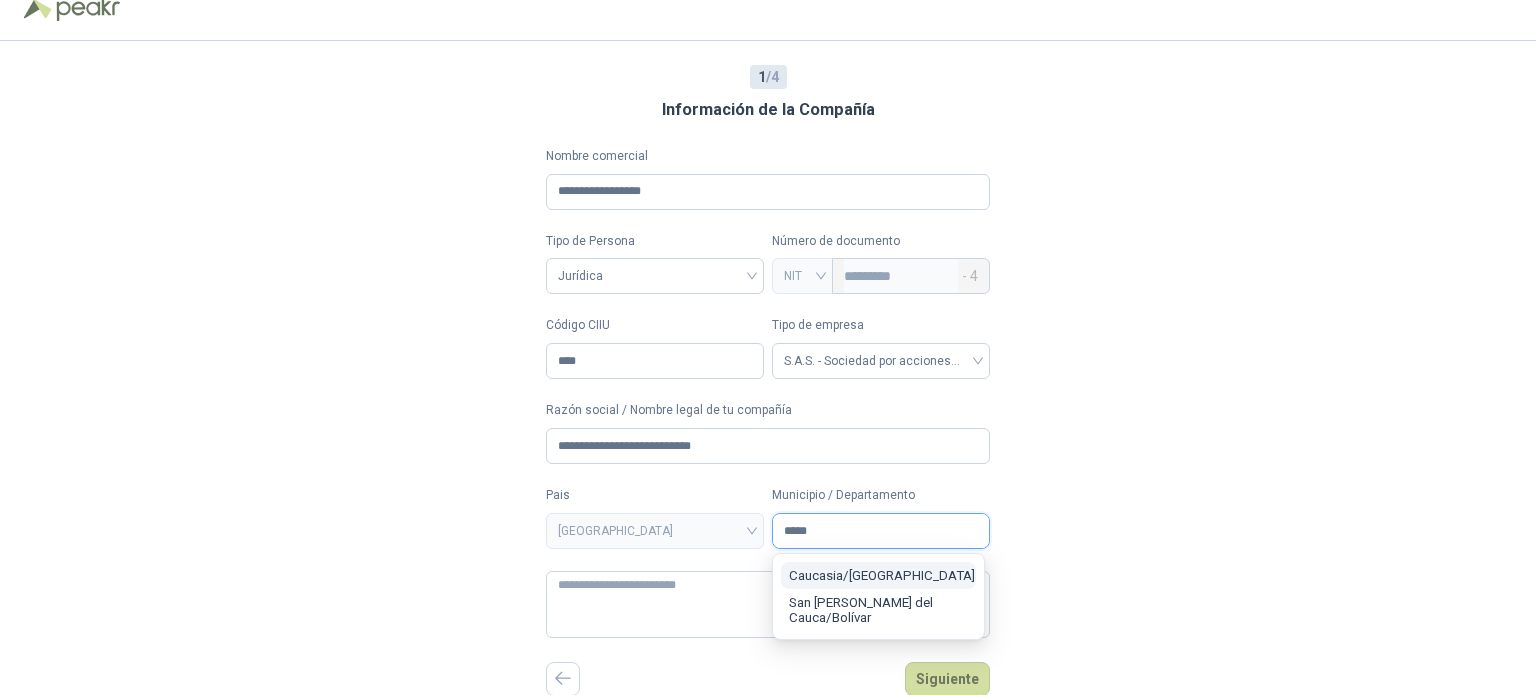 drag, startPoint x: 835, startPoint y: 531, endPoint x: 754, endPoint y: 531, distance: 81 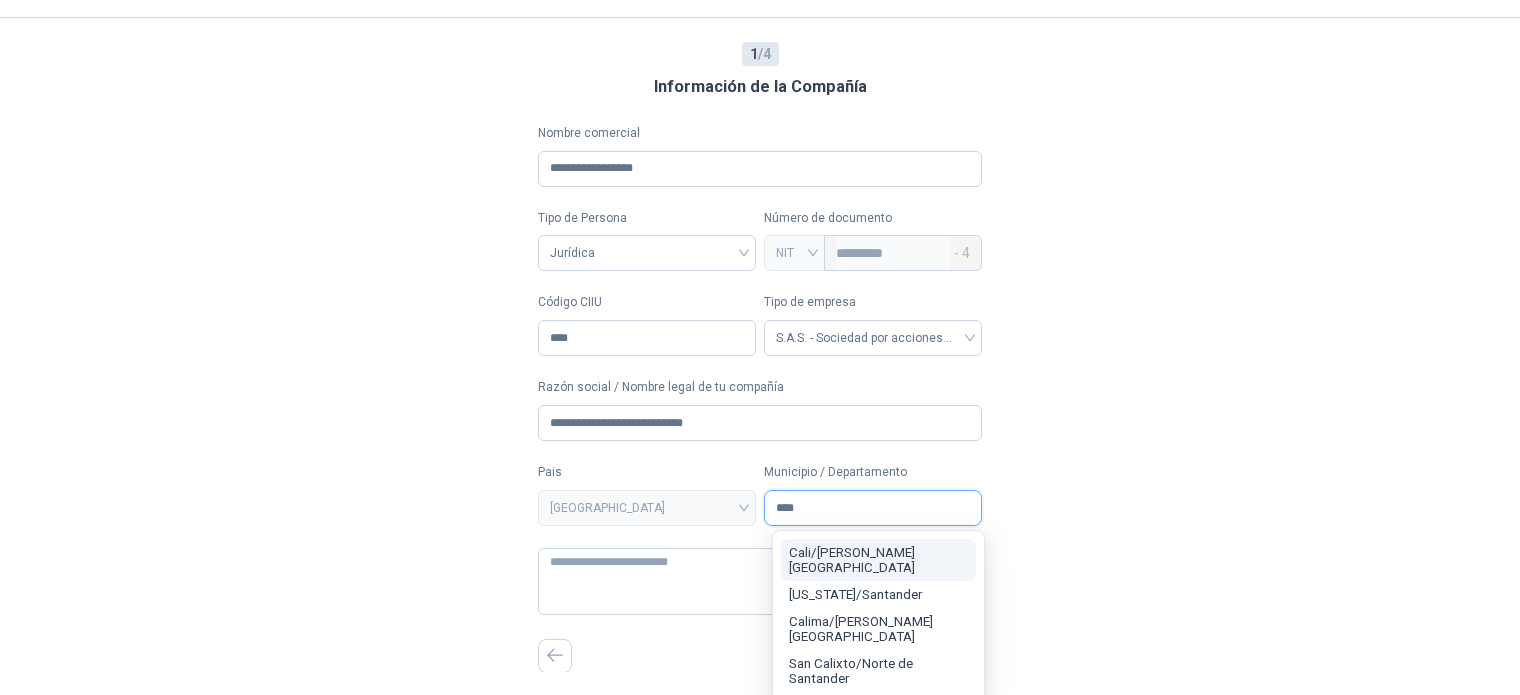 type on "****" 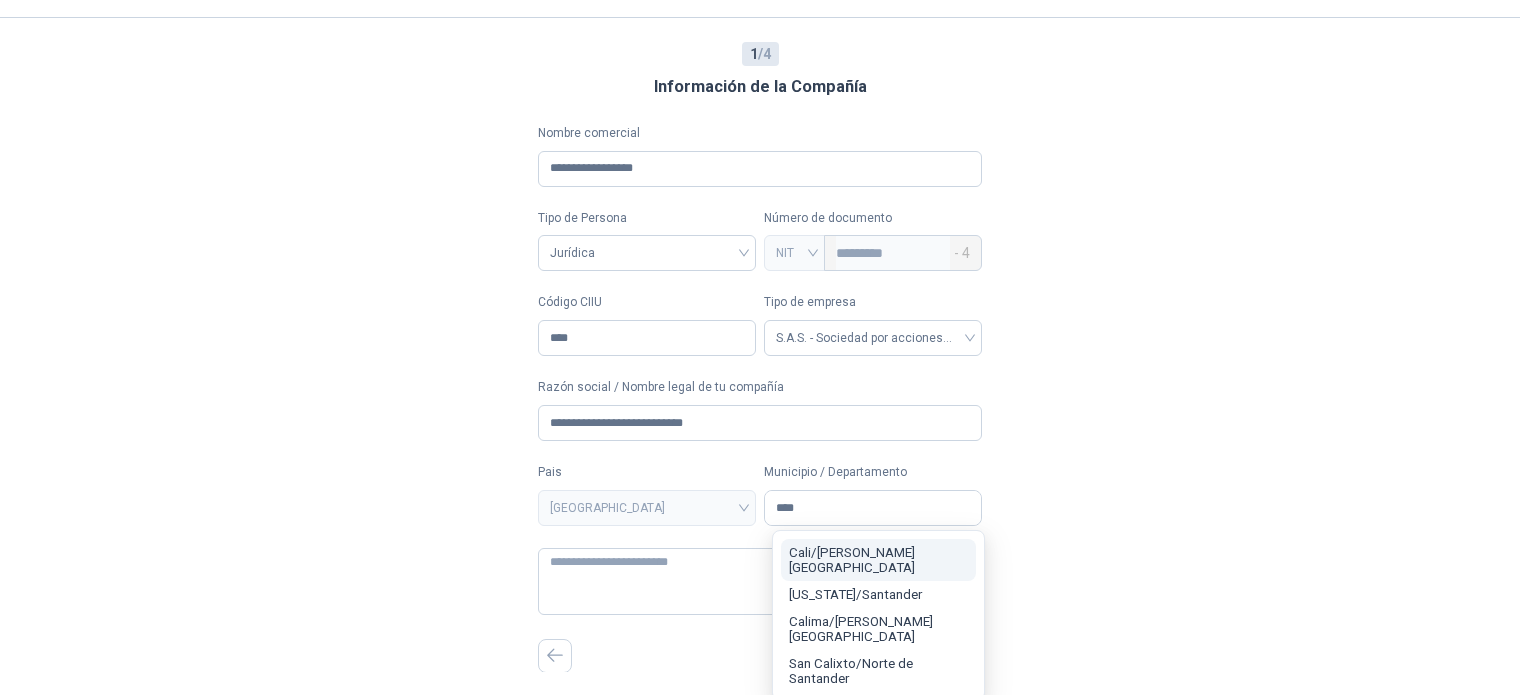 click on "Cali  /  [PERSON_NAME][GEOGRAPHIC_DATA]" at bounding box center (852, 560) 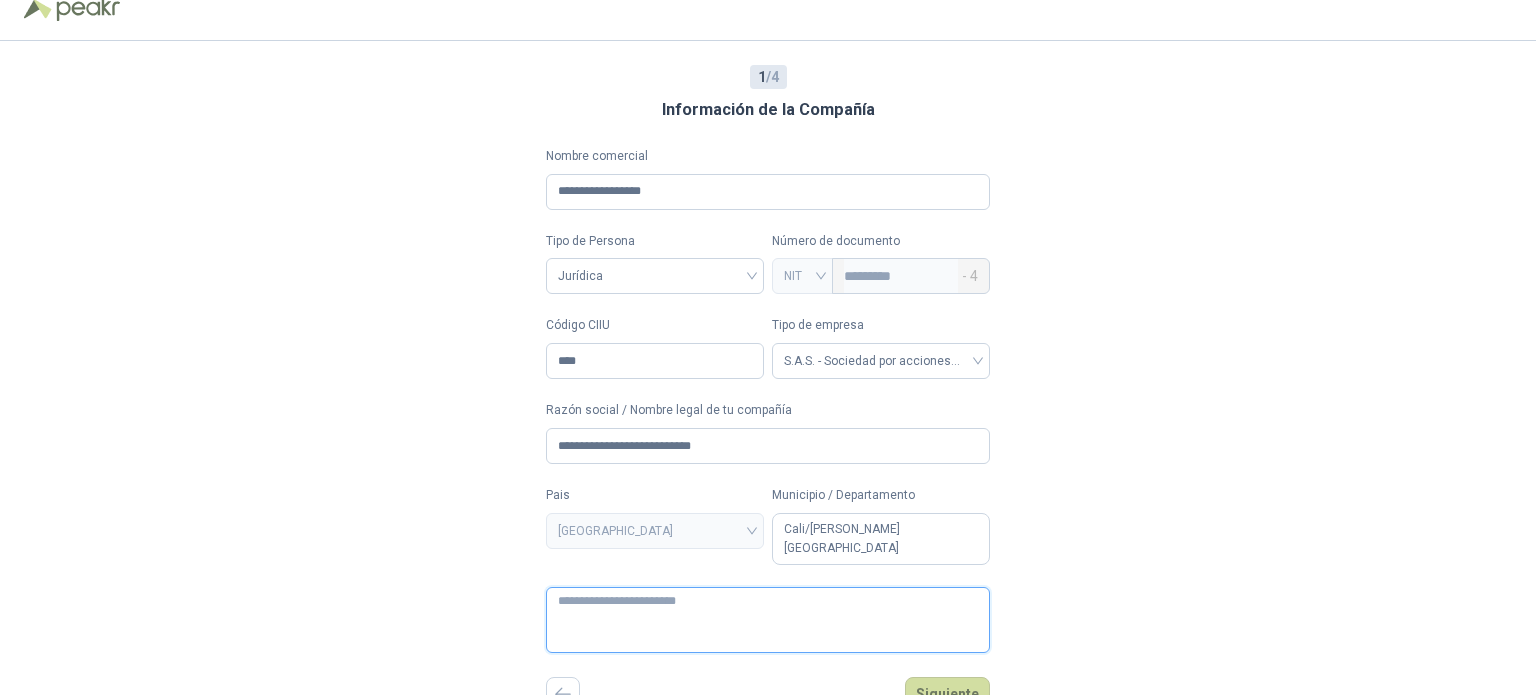 click at bounding box center [768, 620] 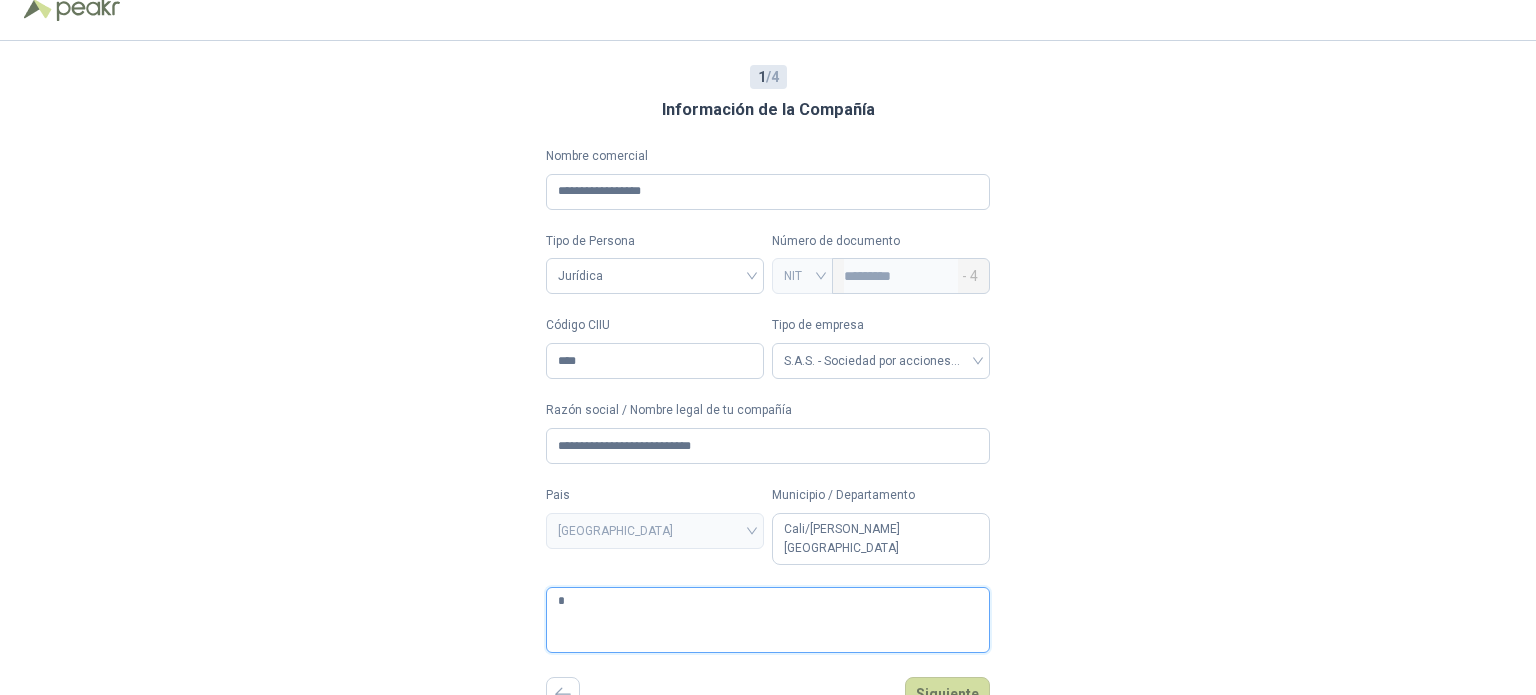 type 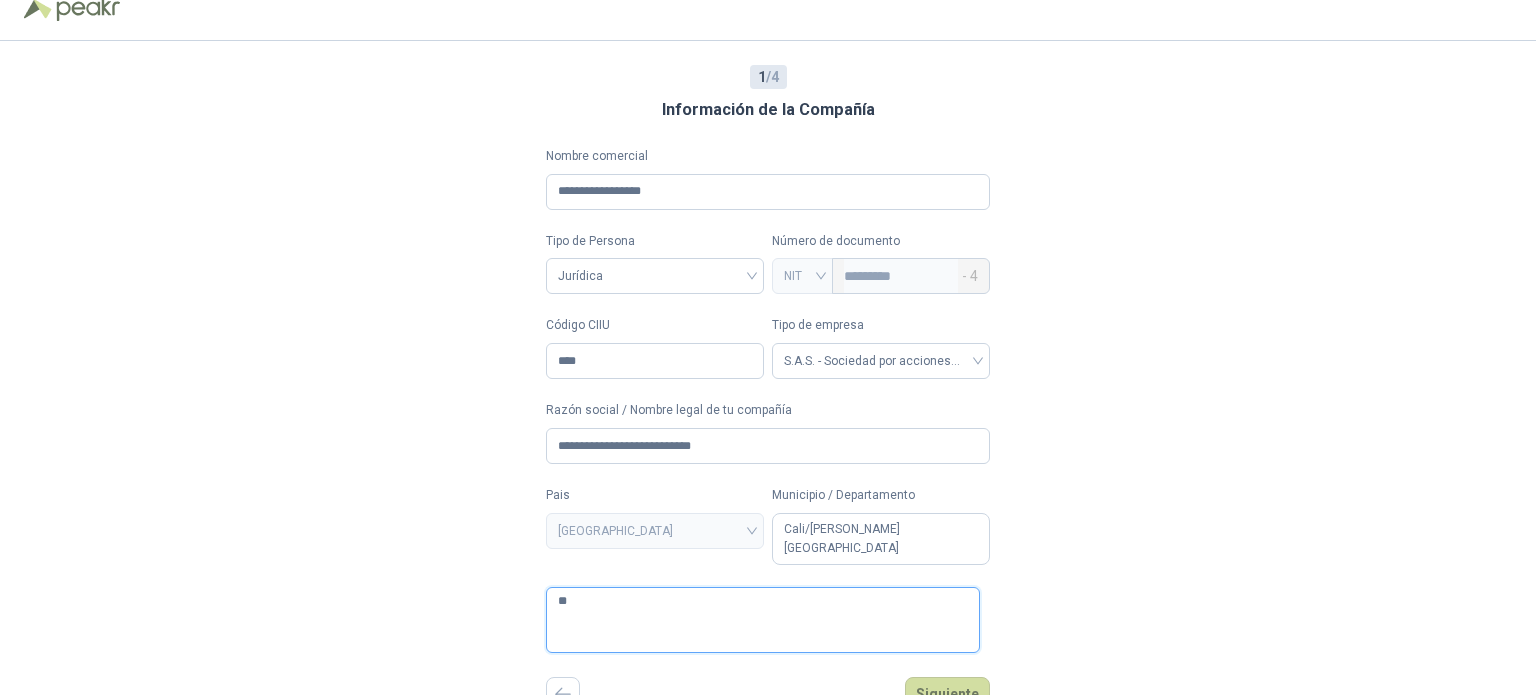 type 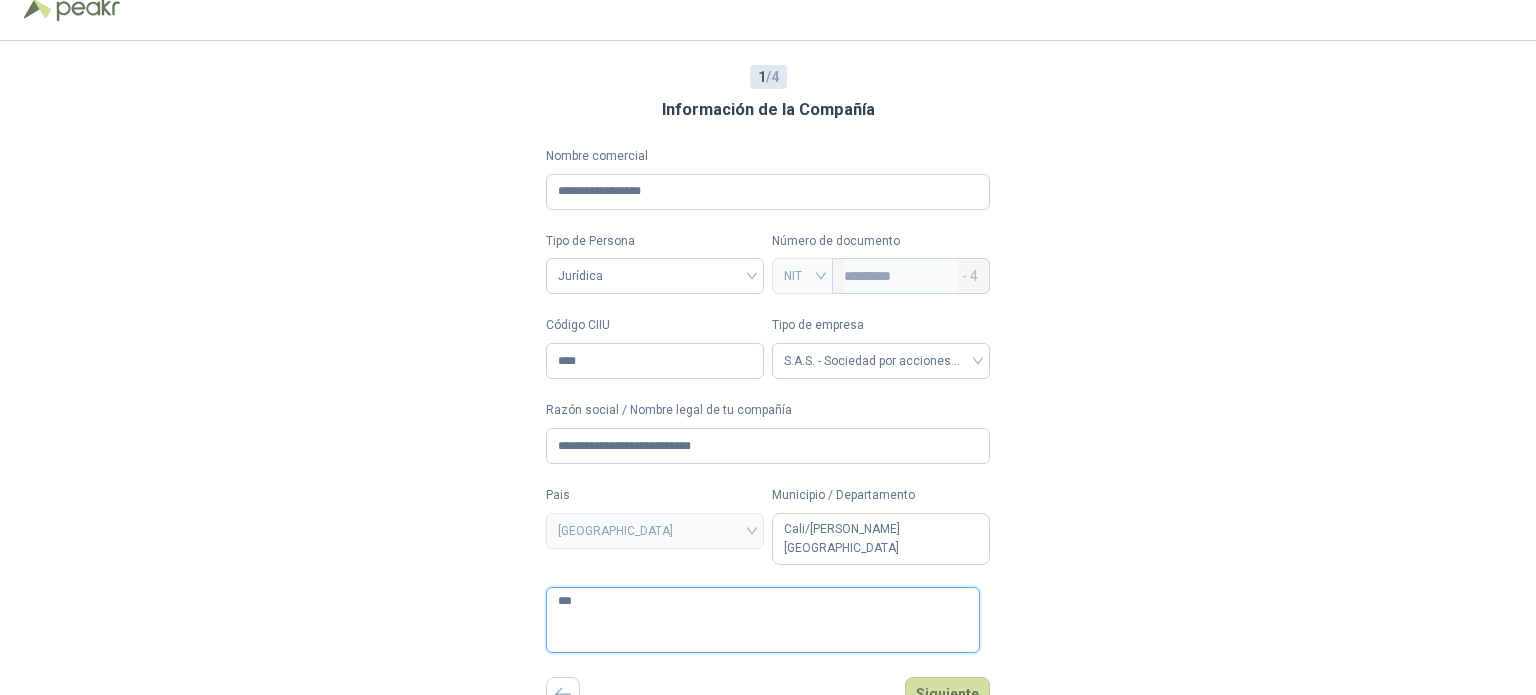 type 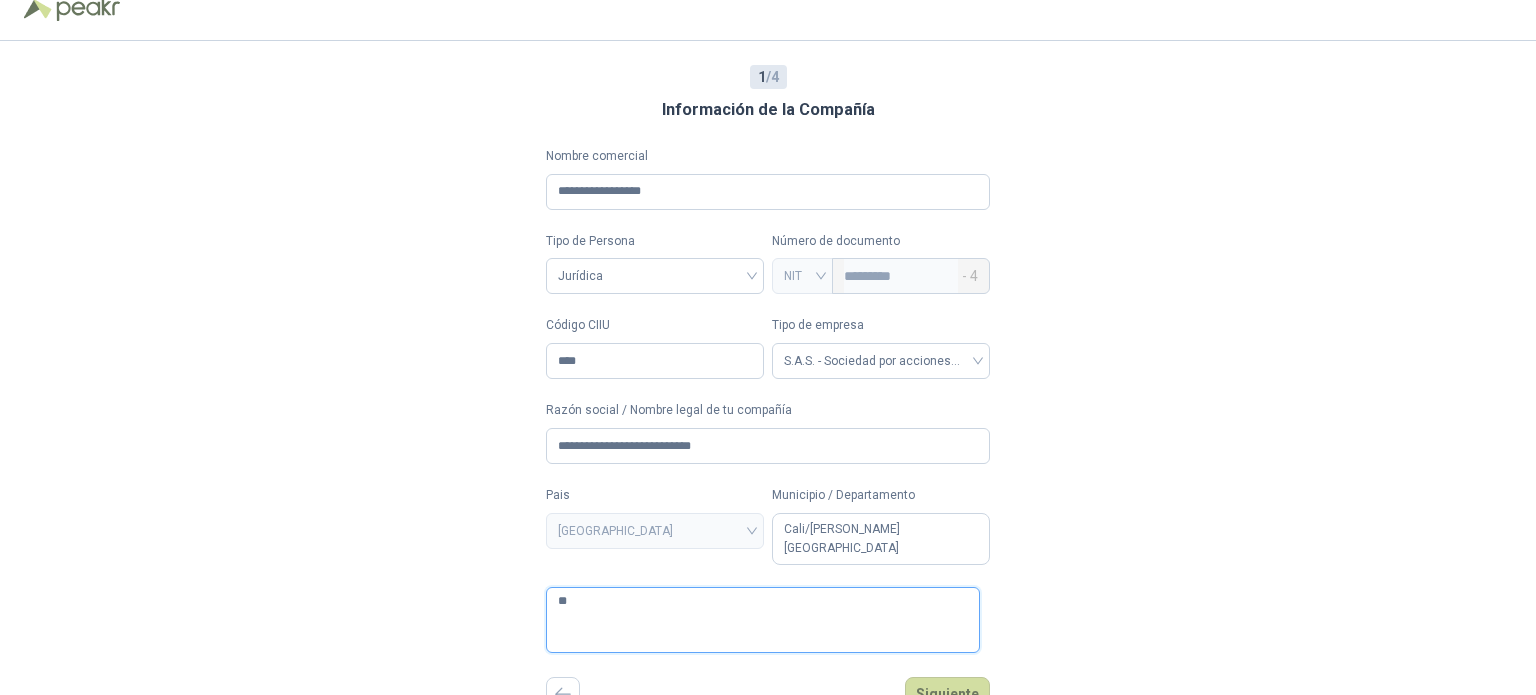 type 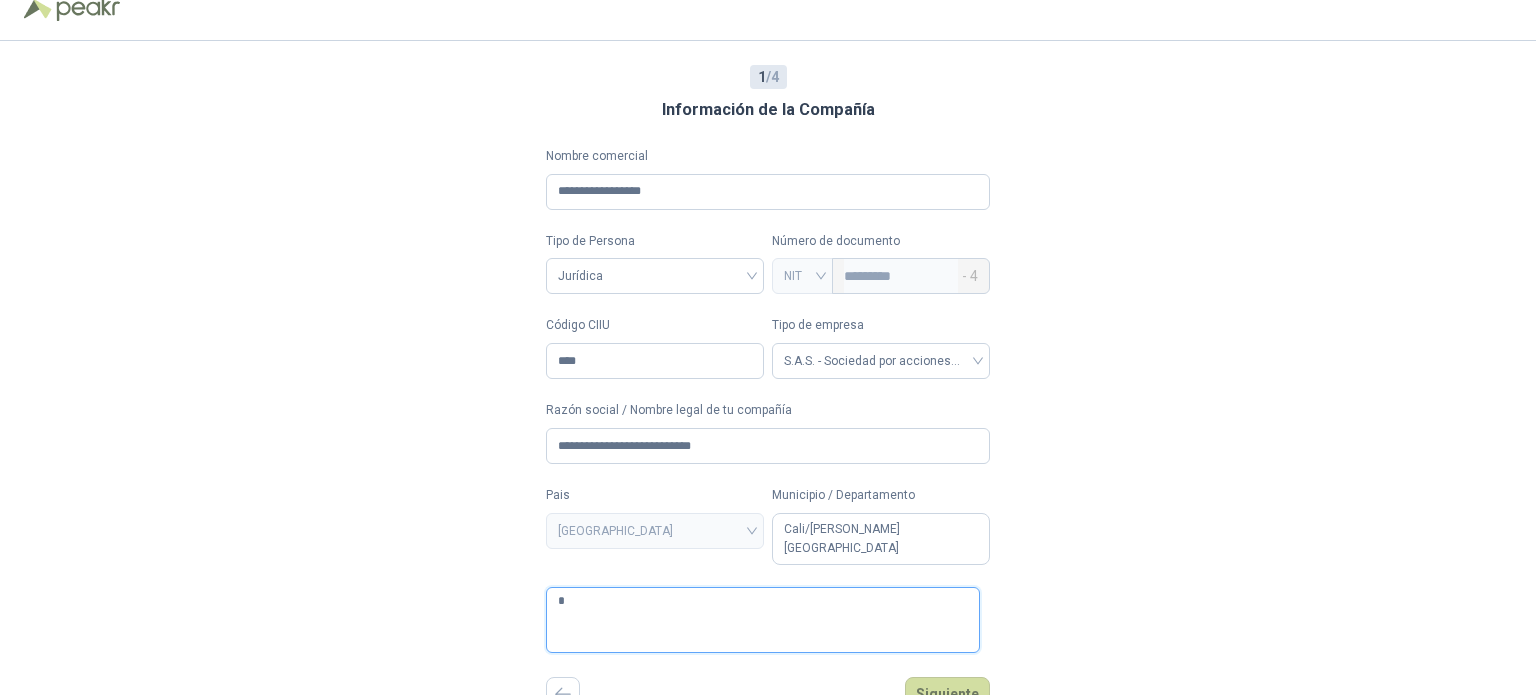 type 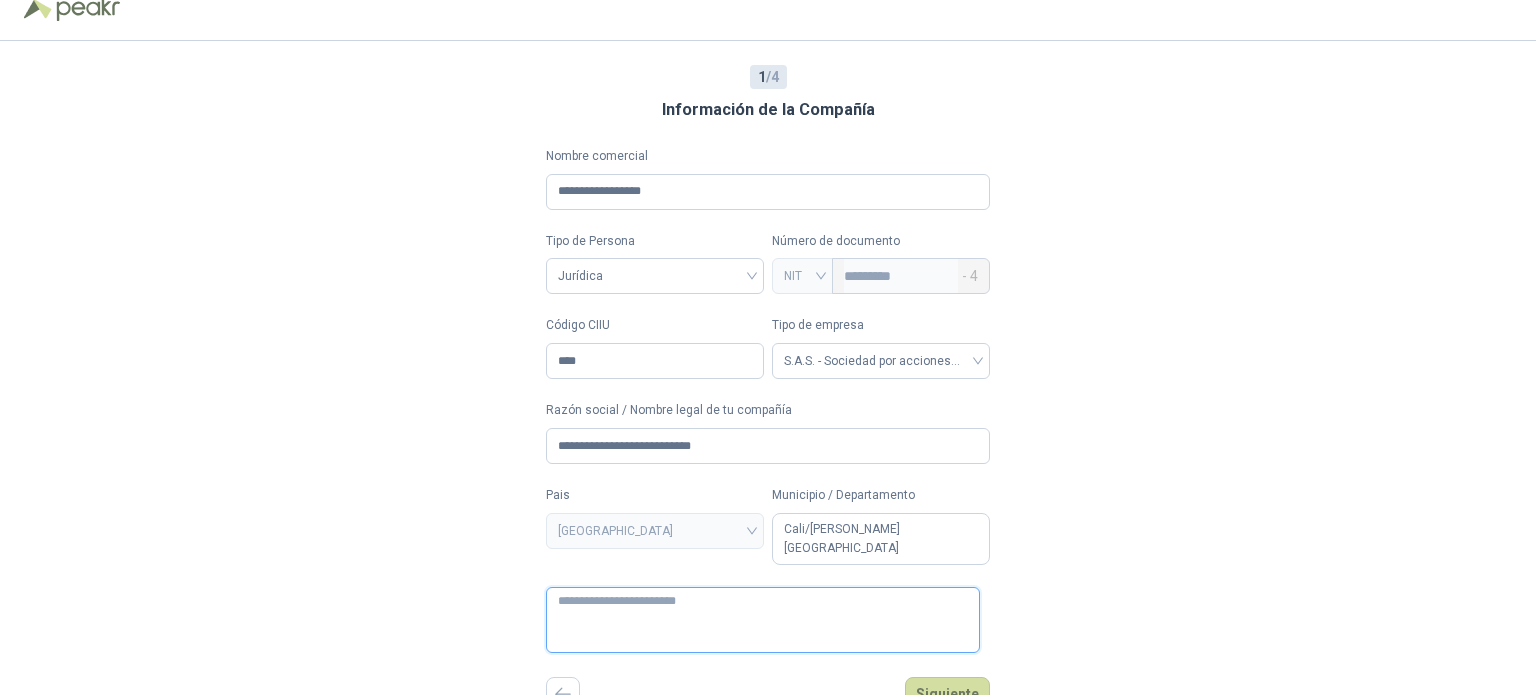 type 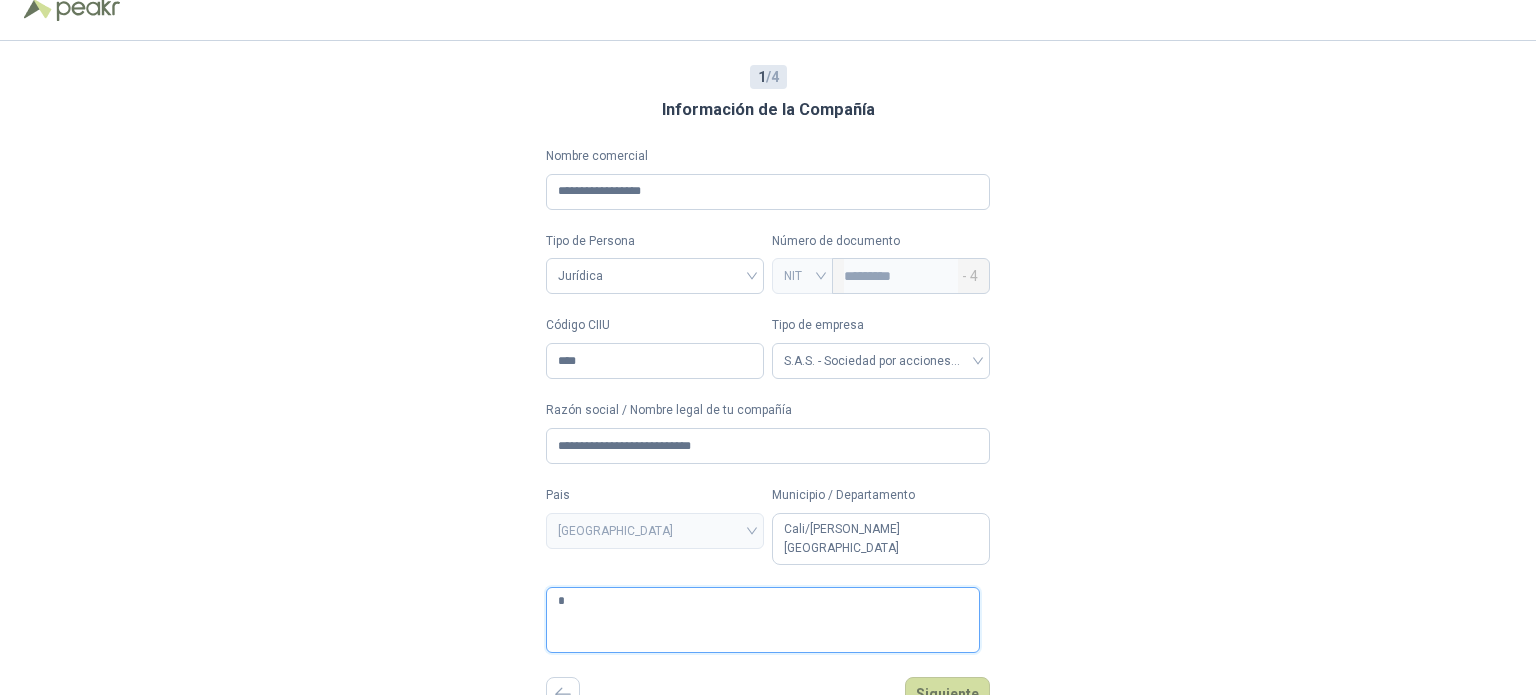 type 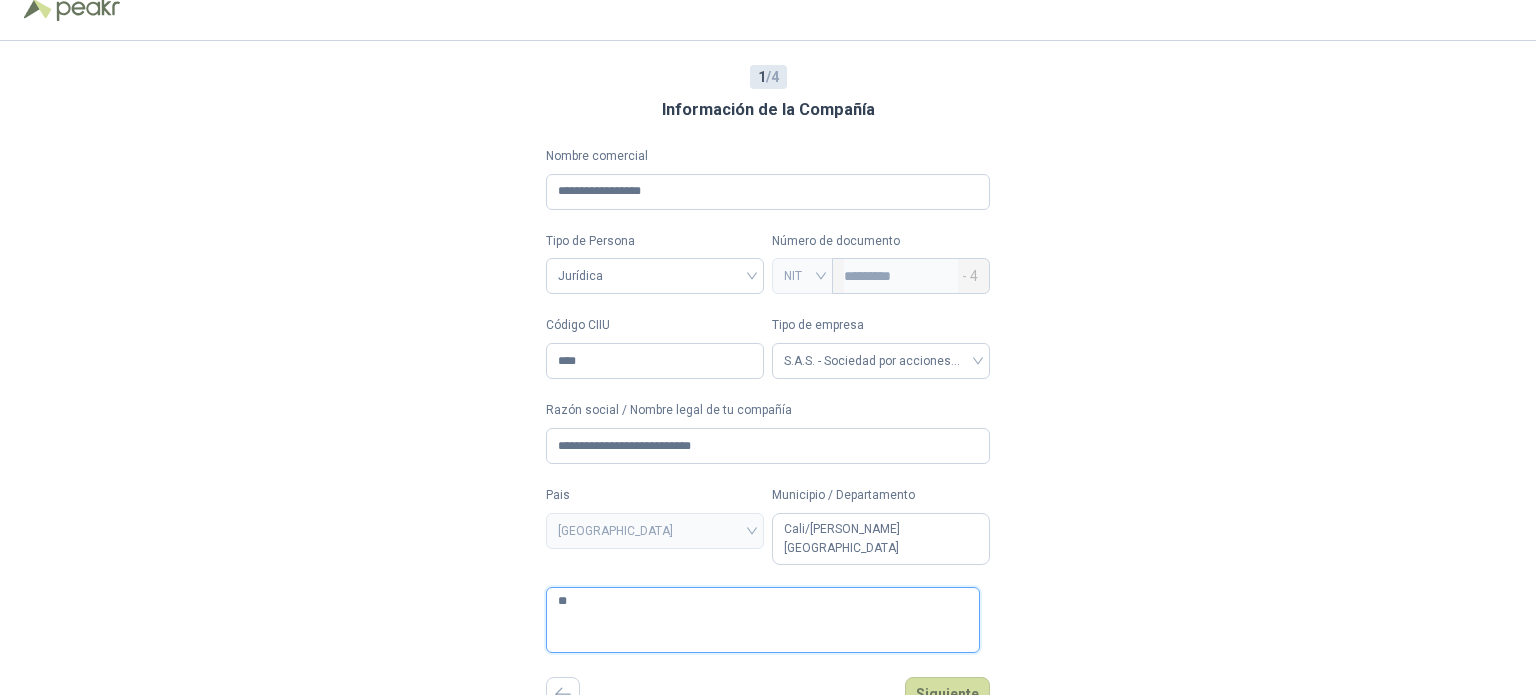 type 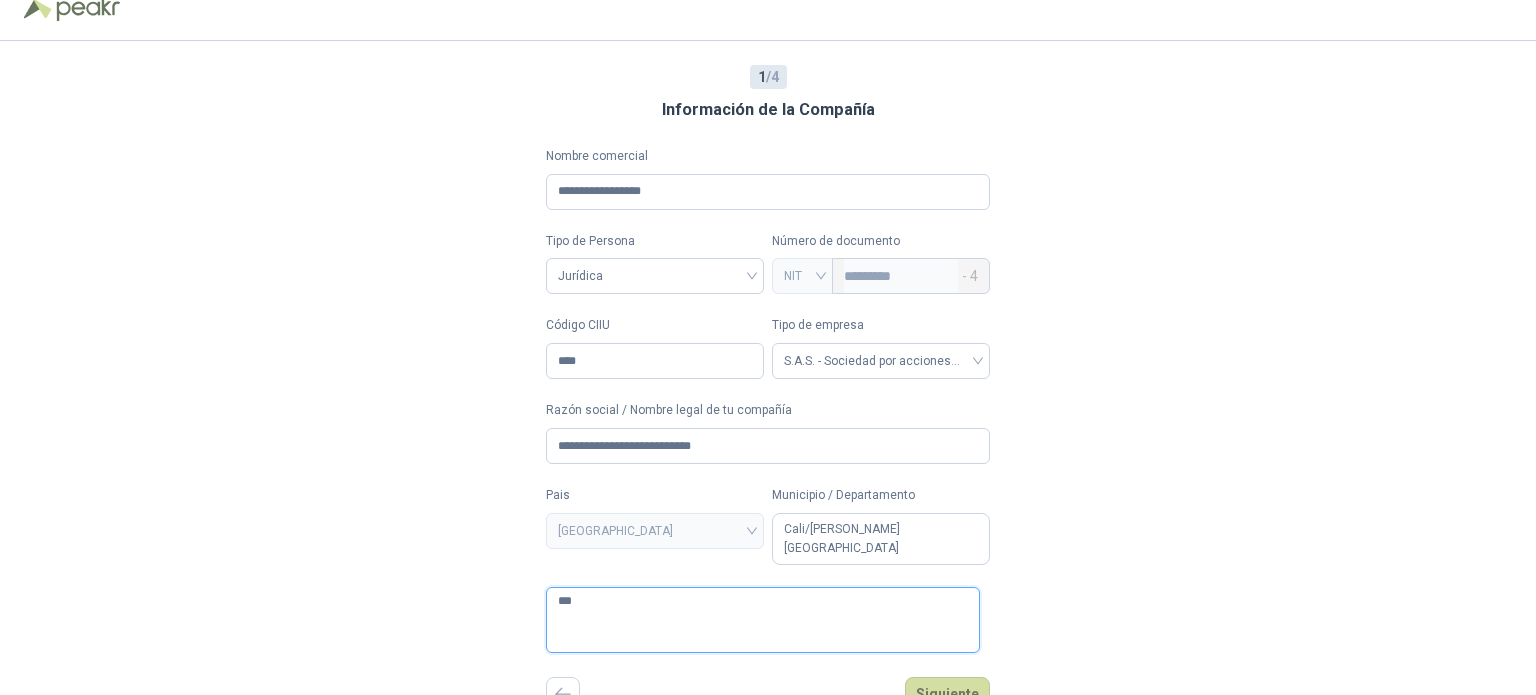 type 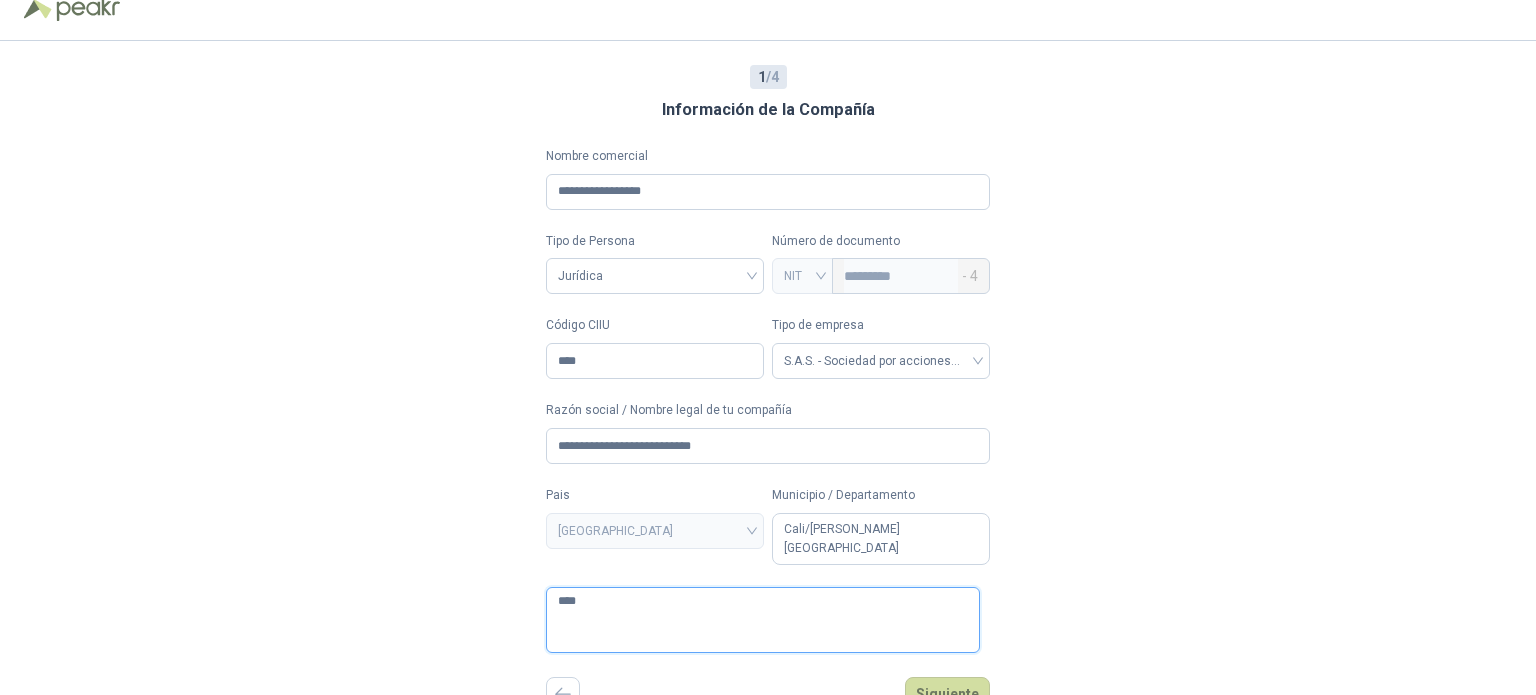 type 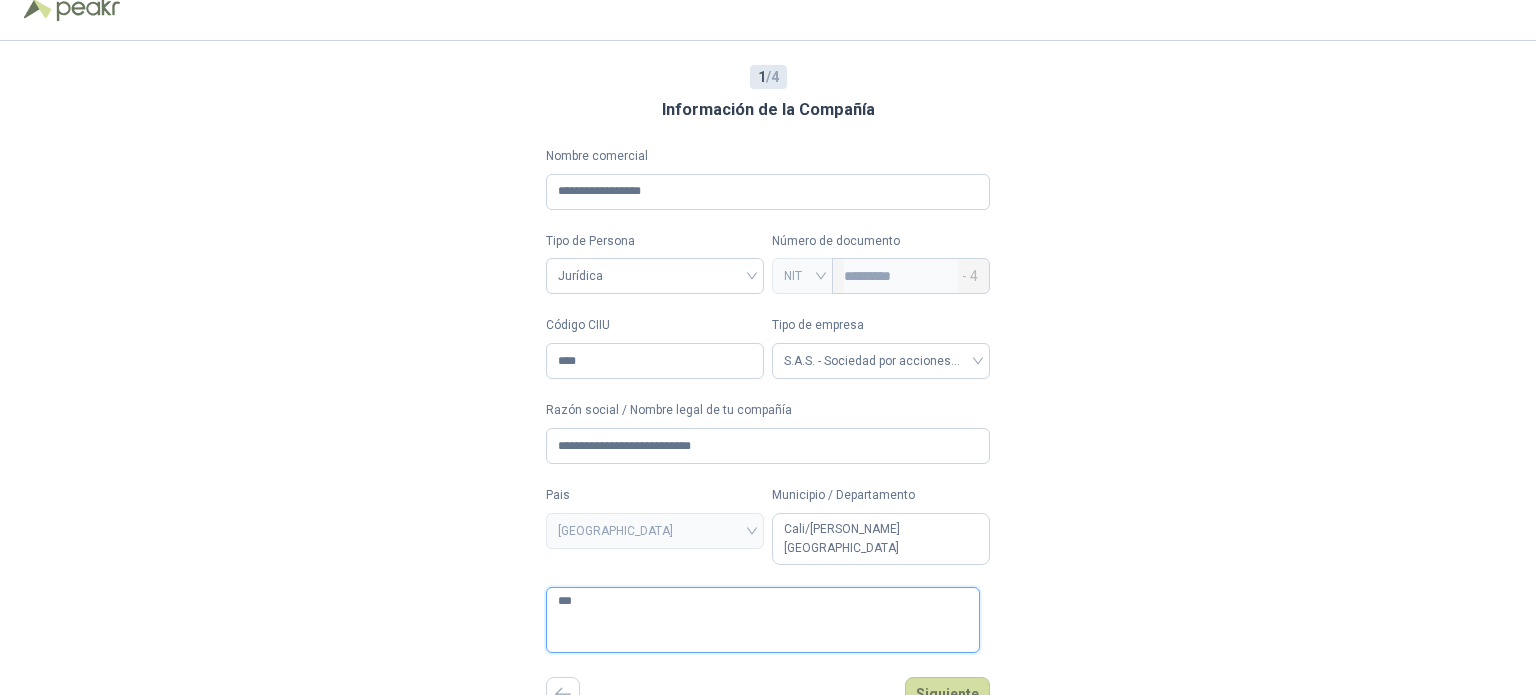 type 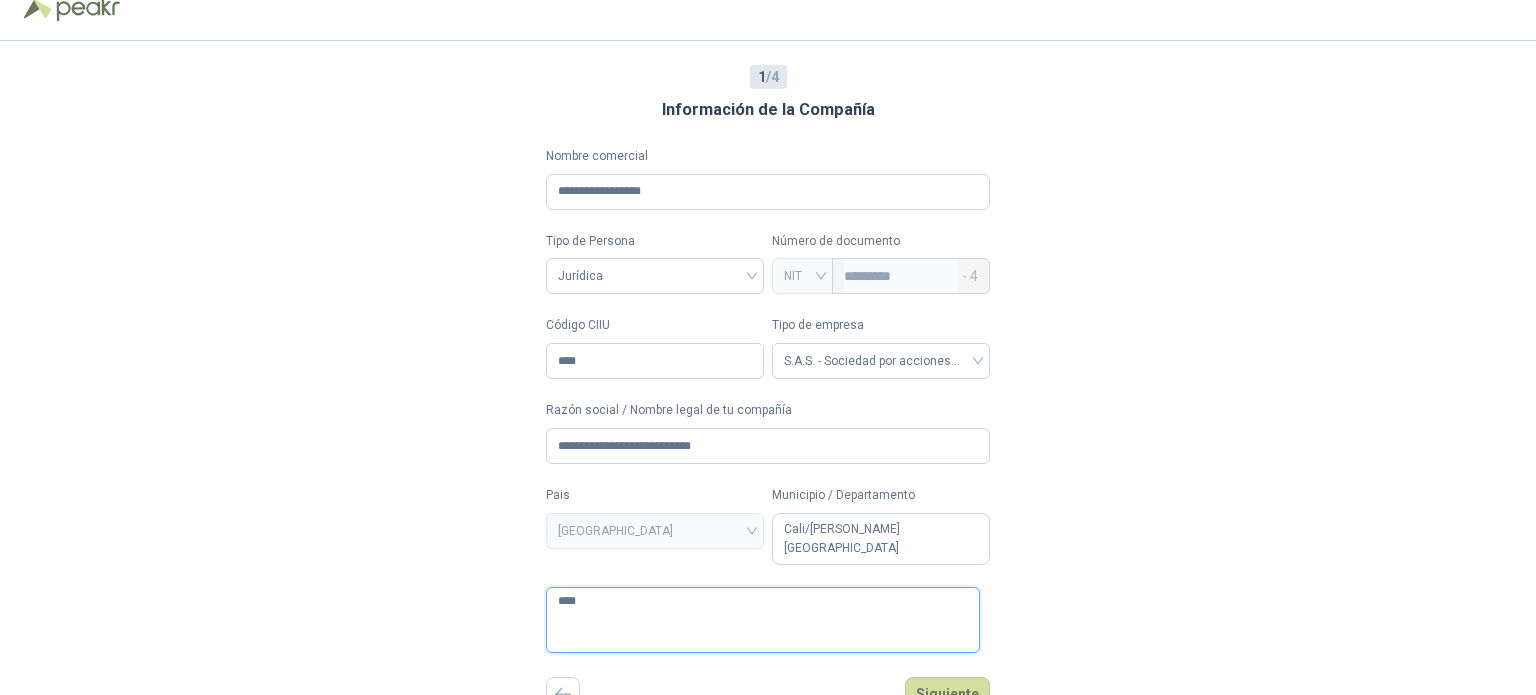 type 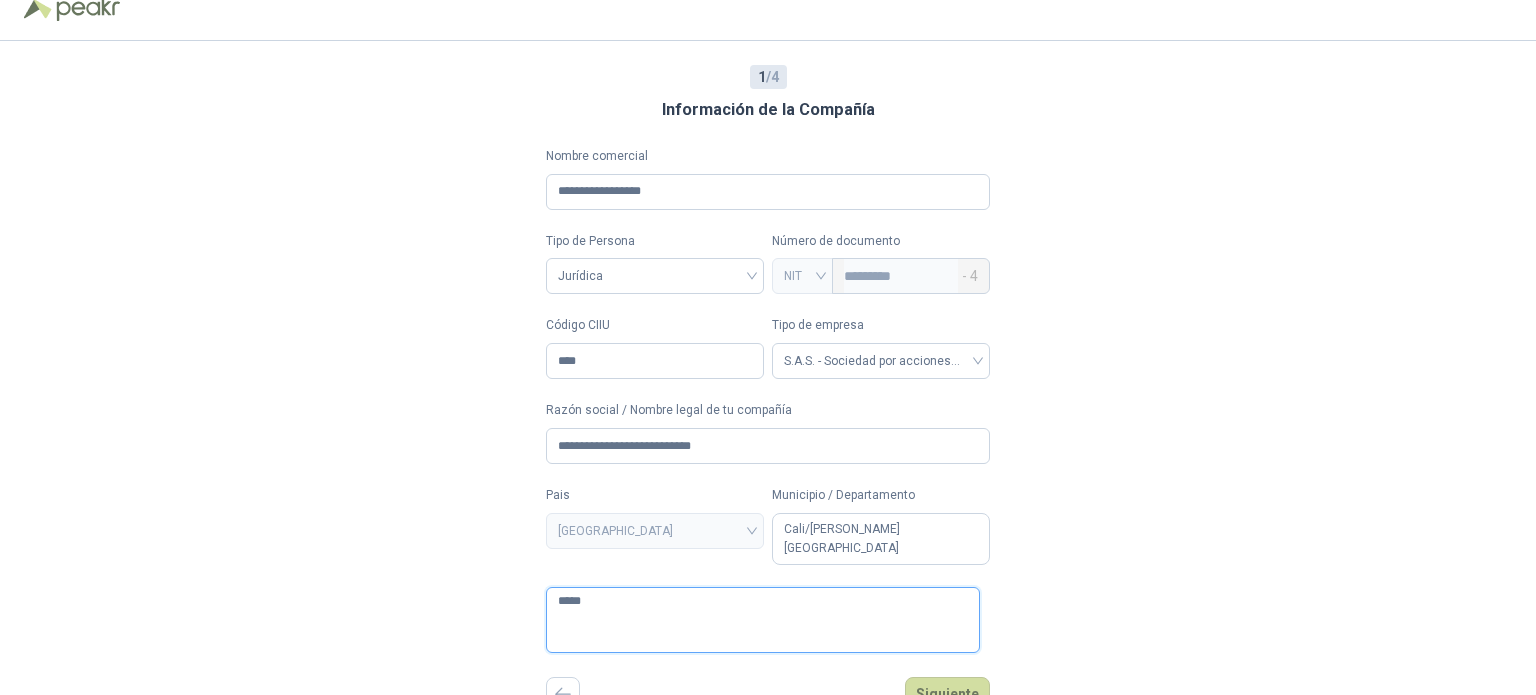 type 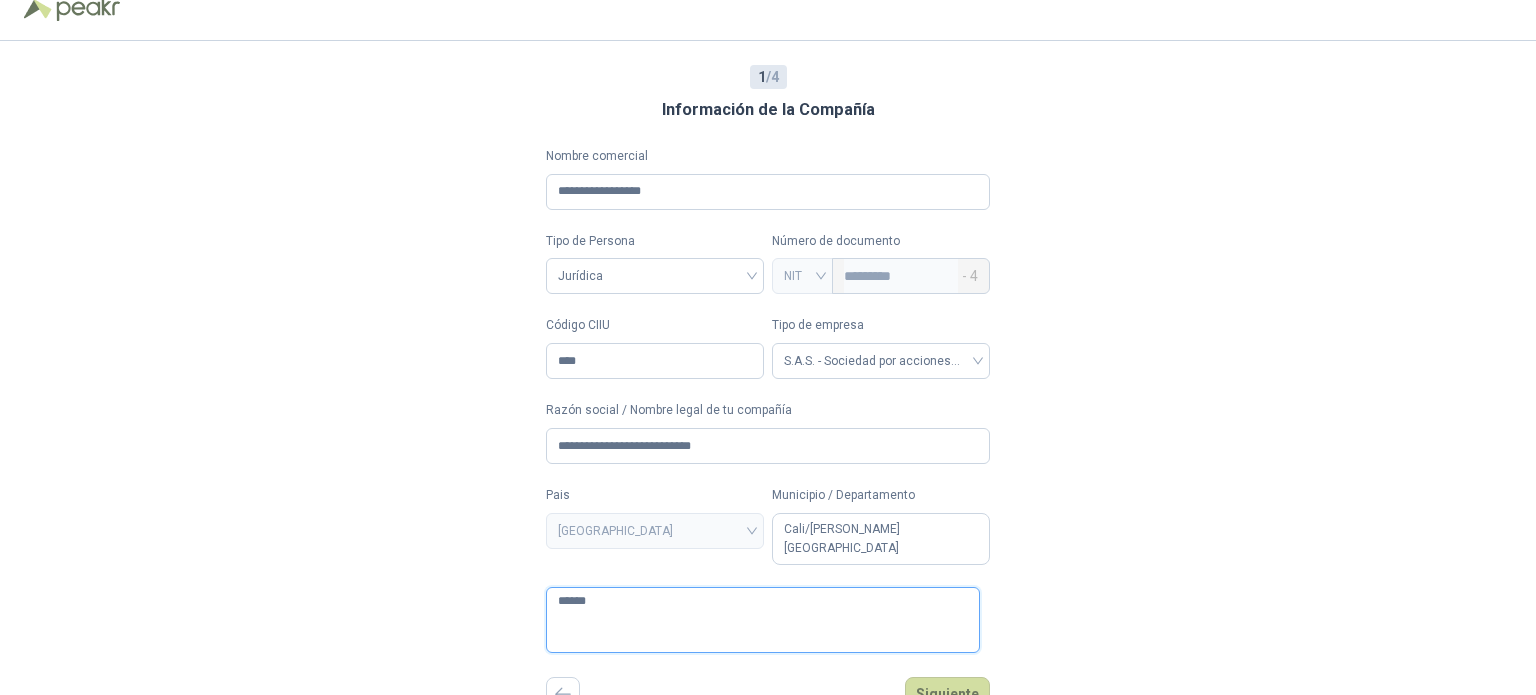 type 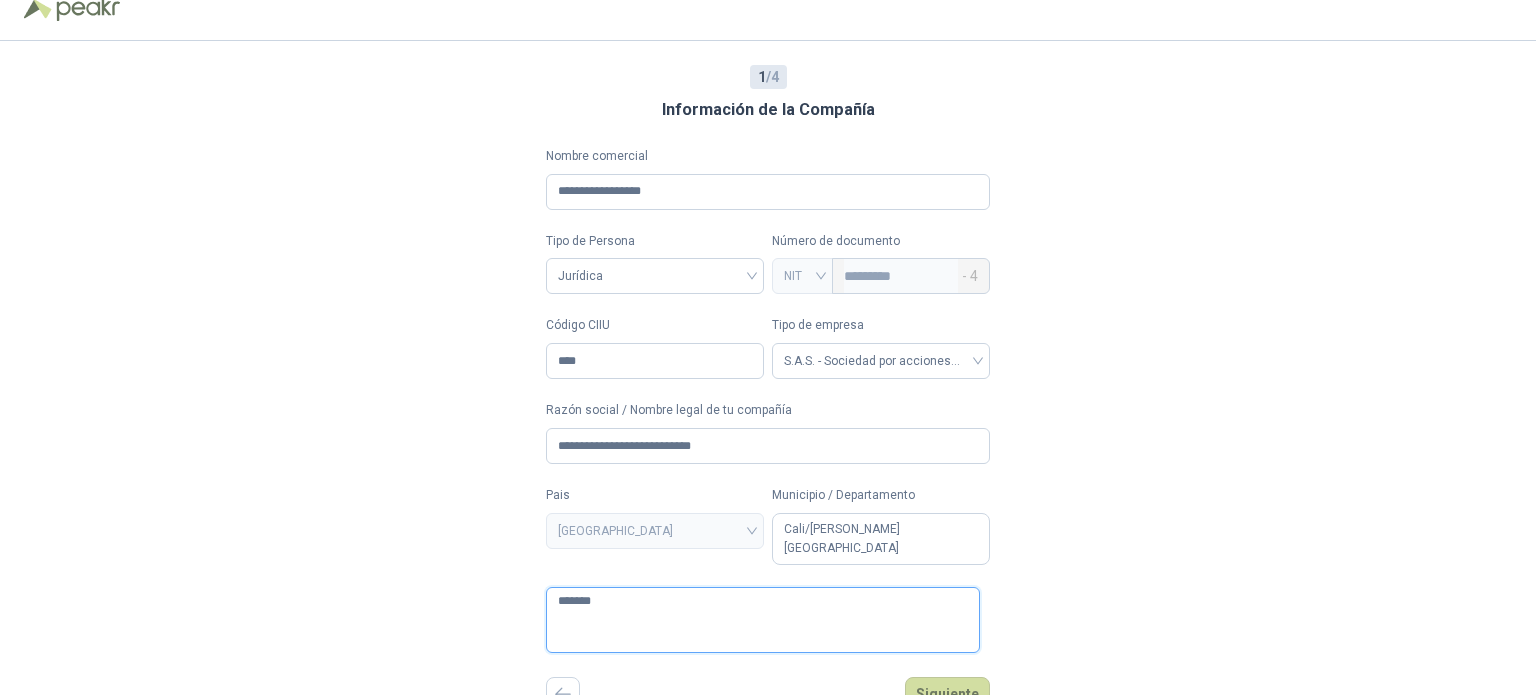 type 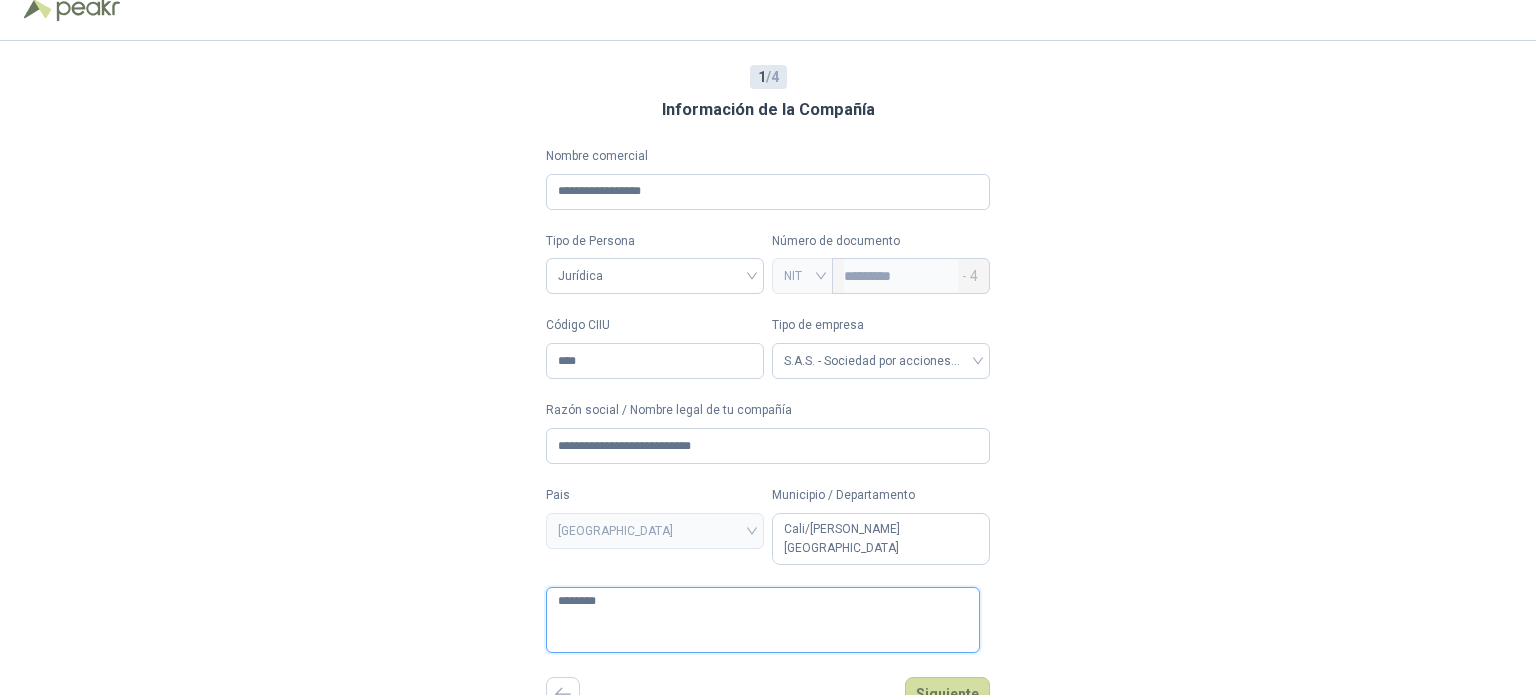 type 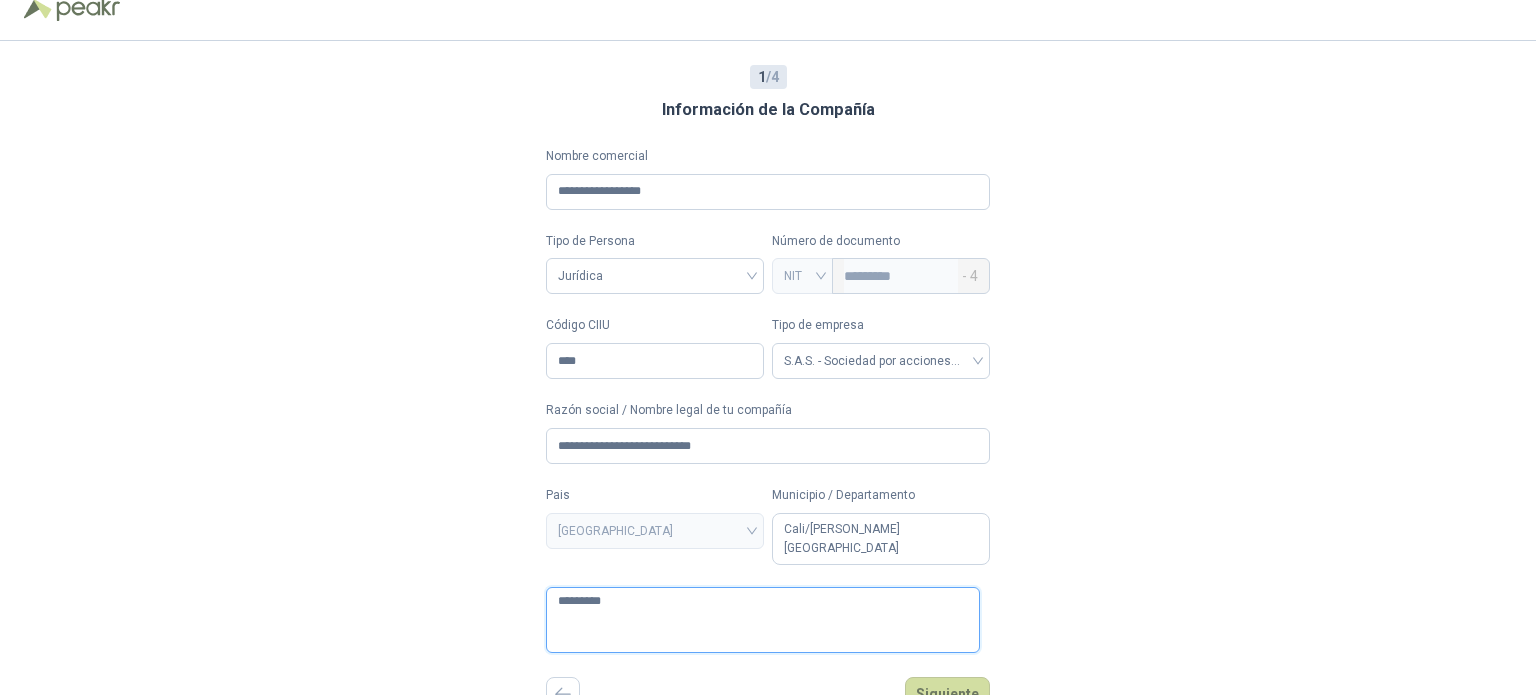 type 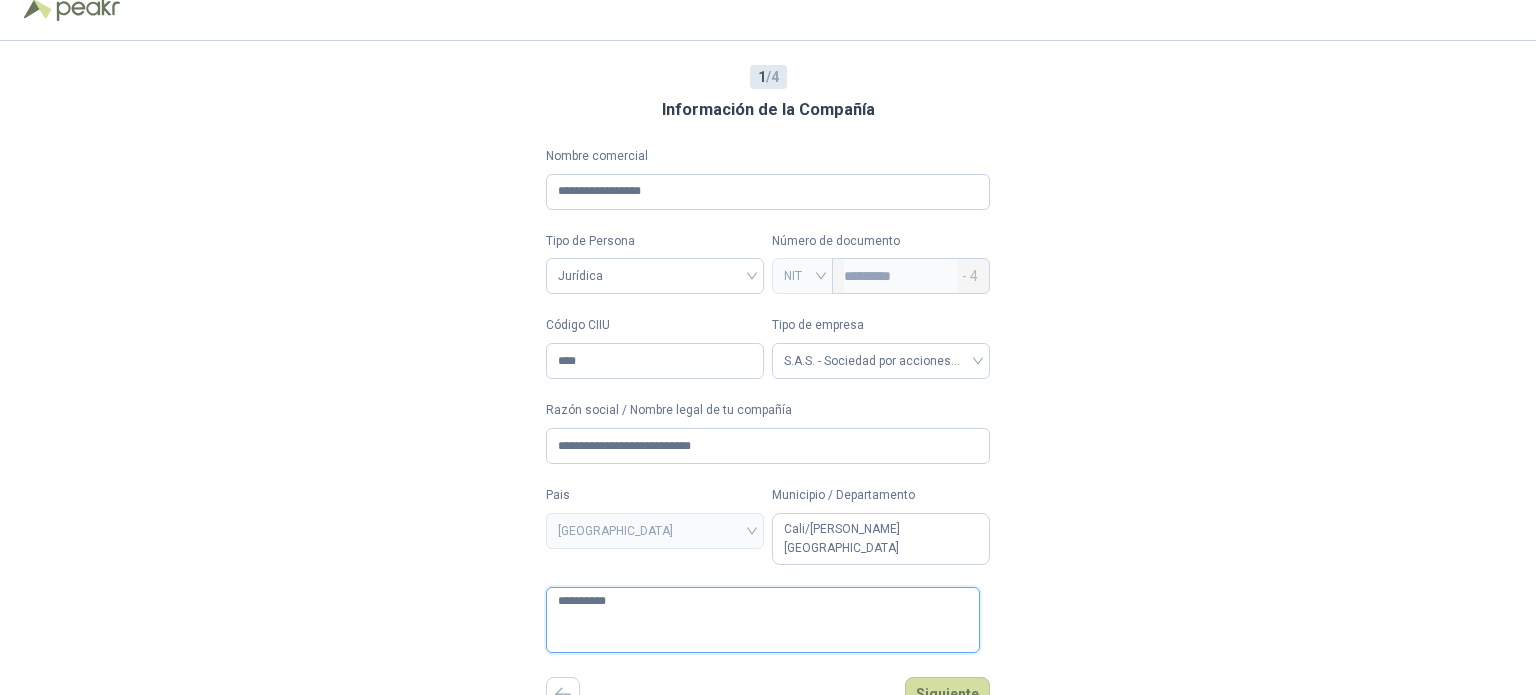 type 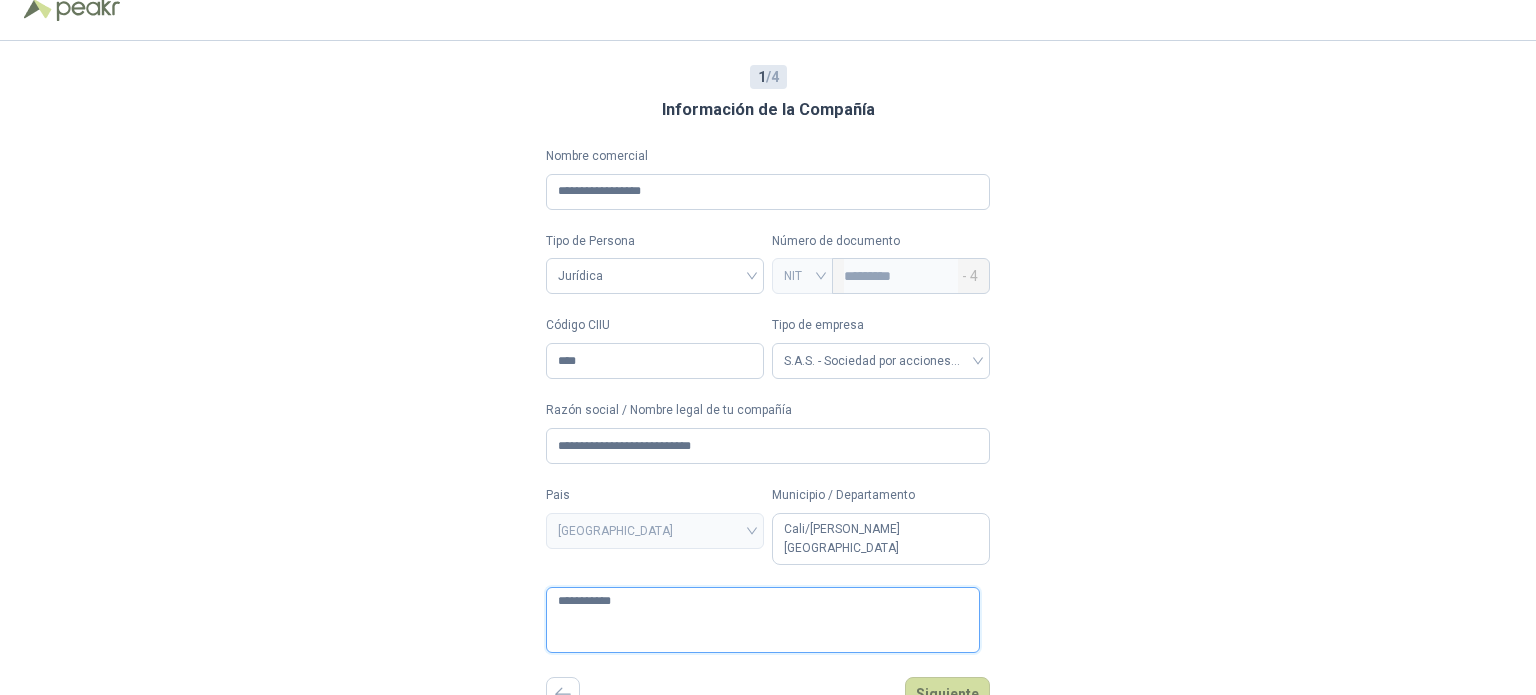 type 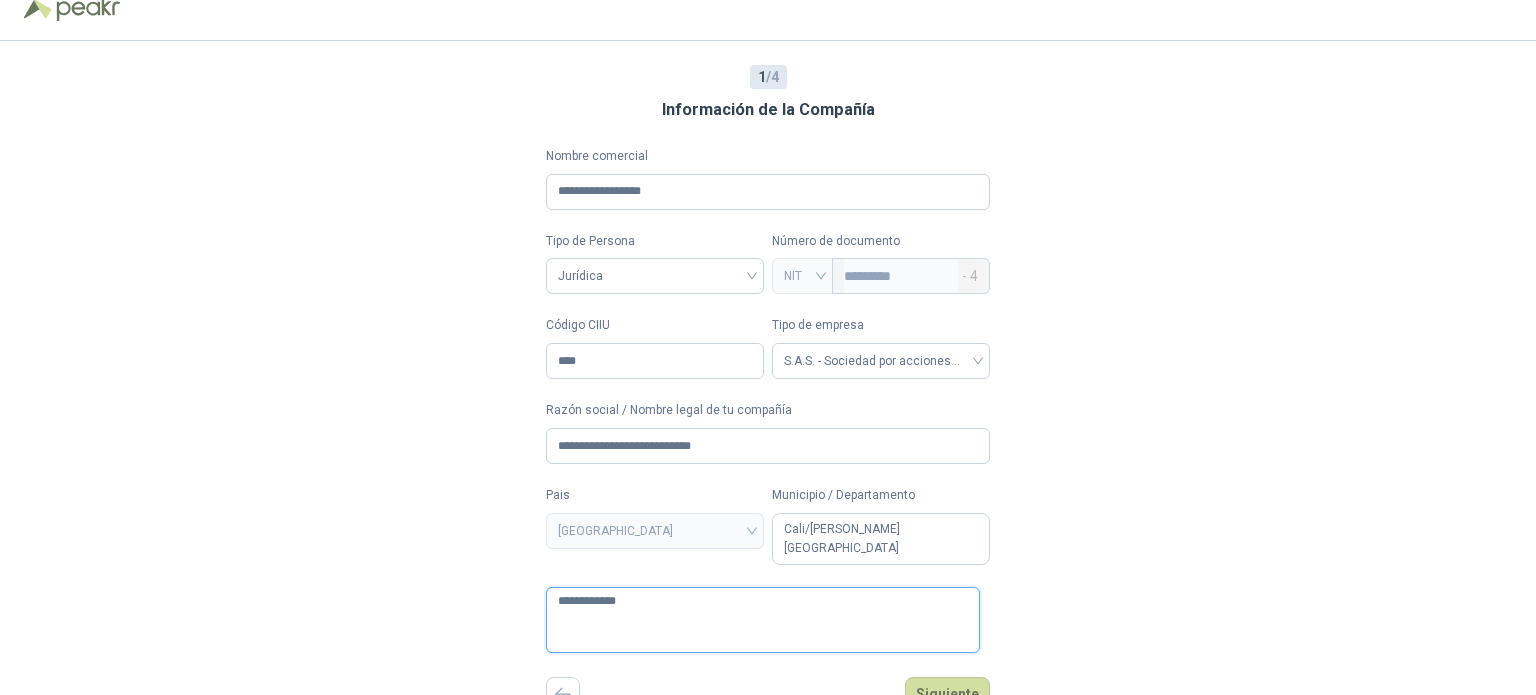type 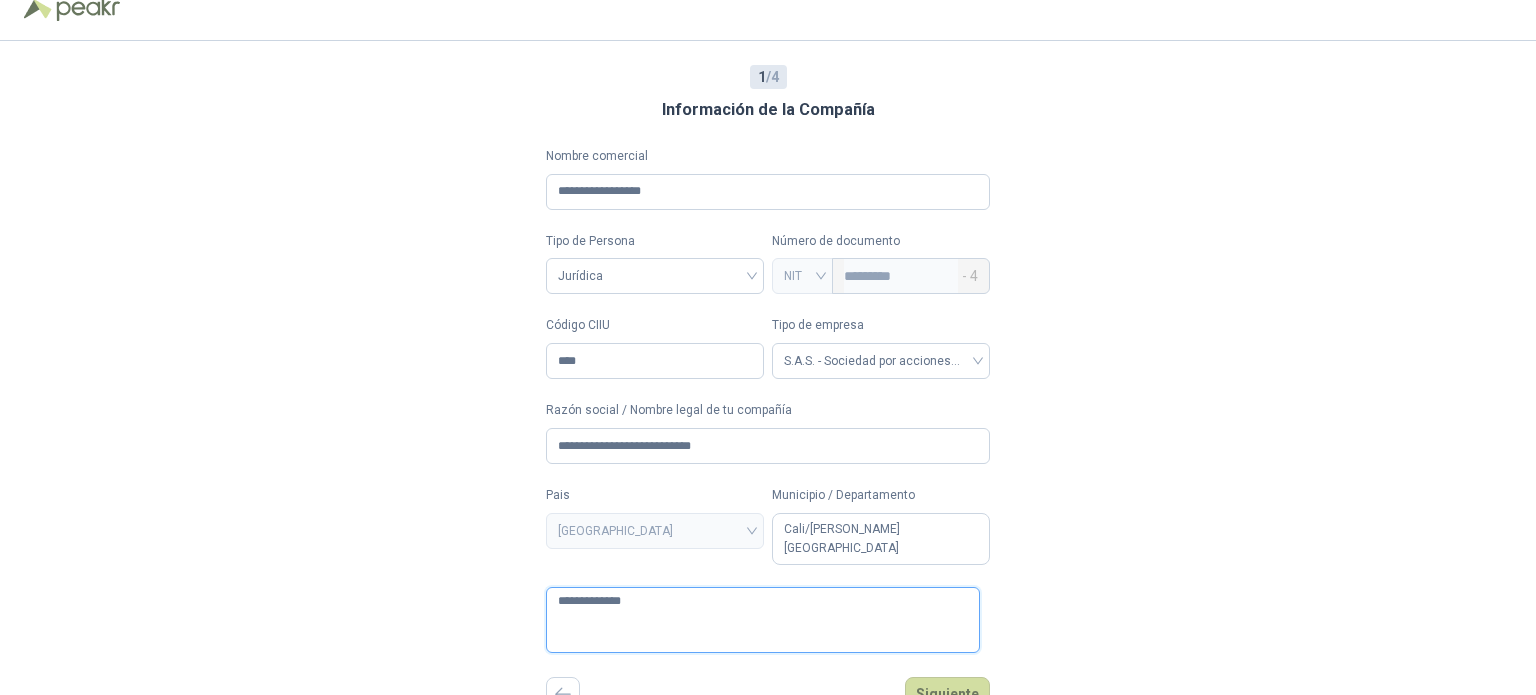 type 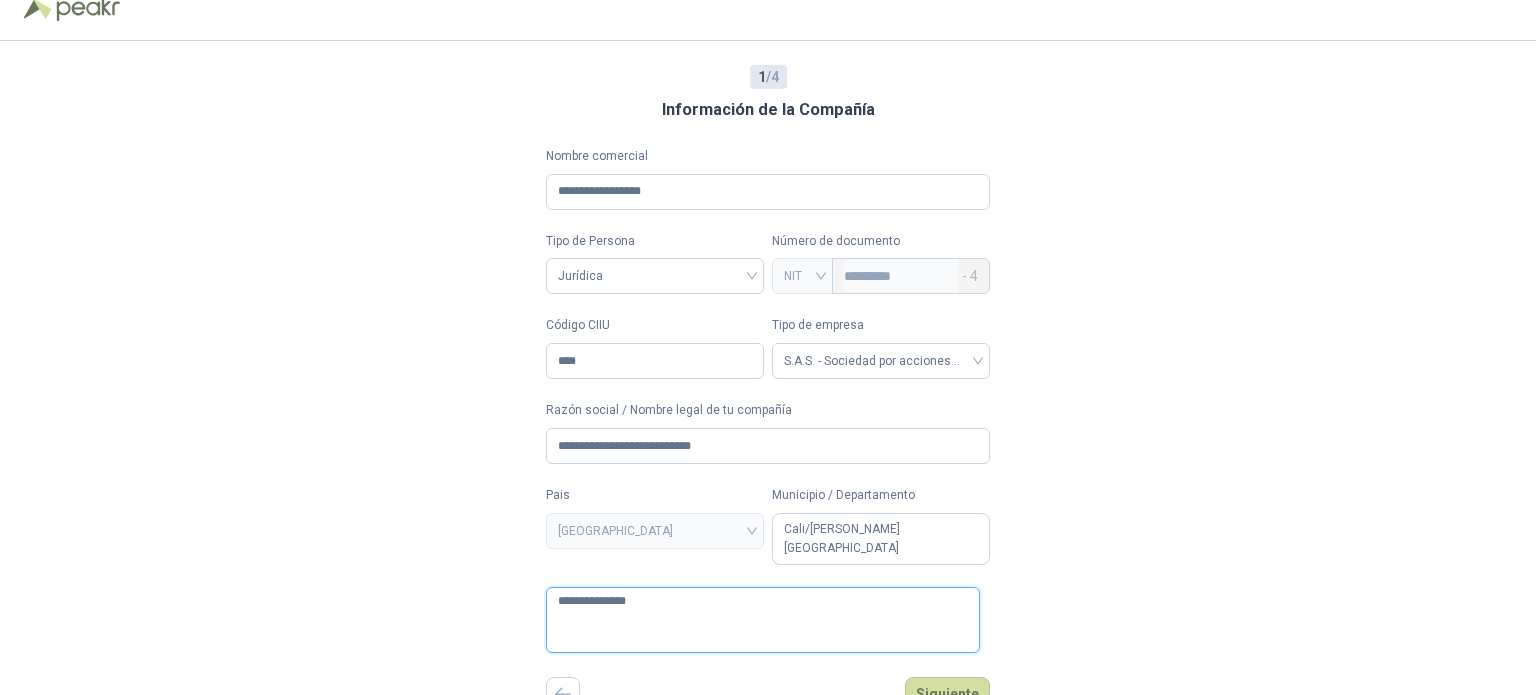 type 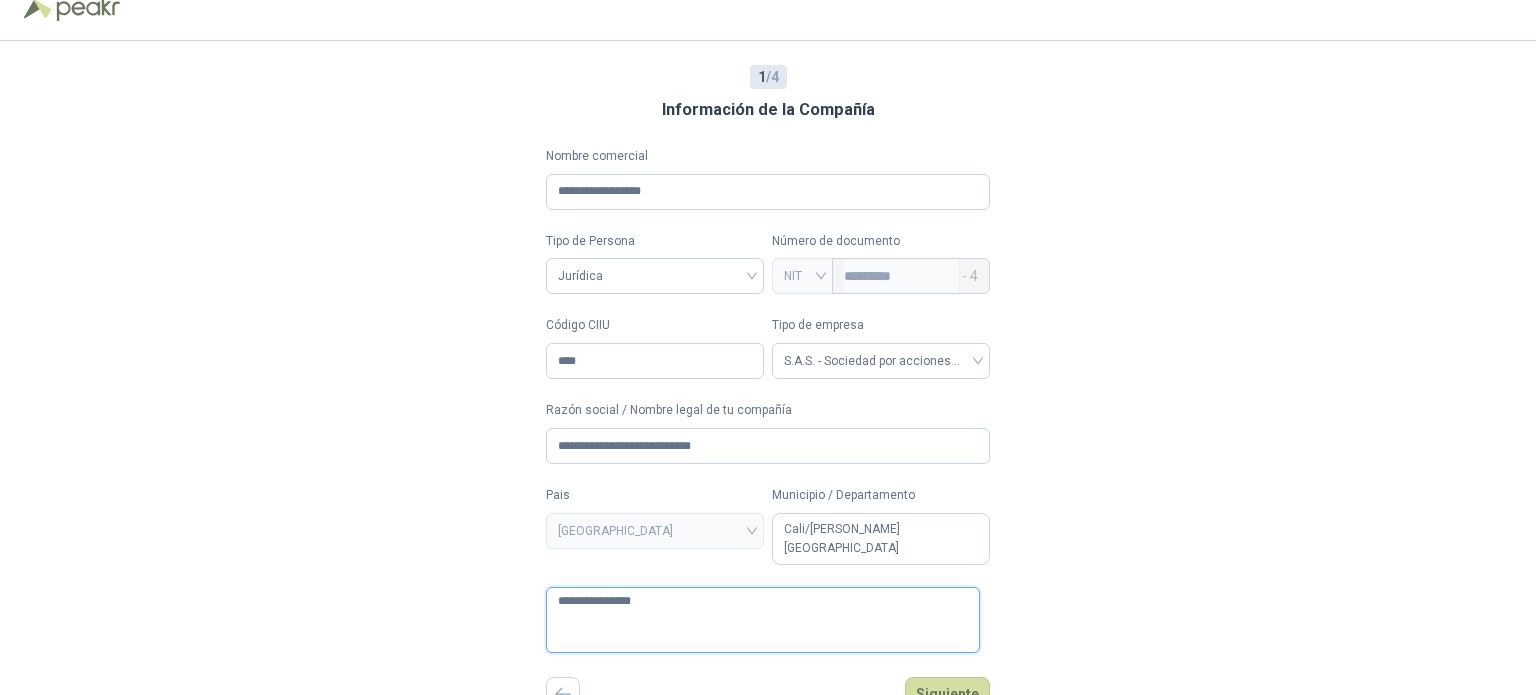 type 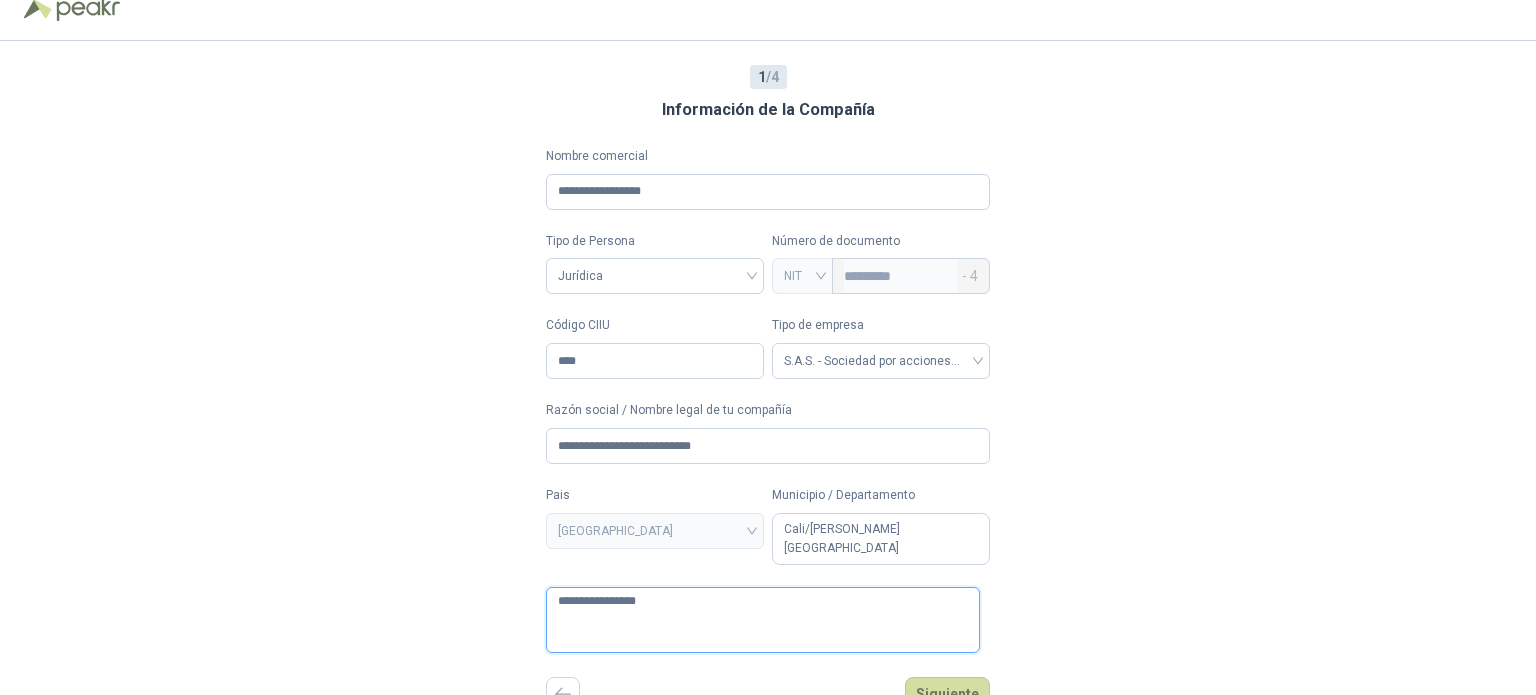 type 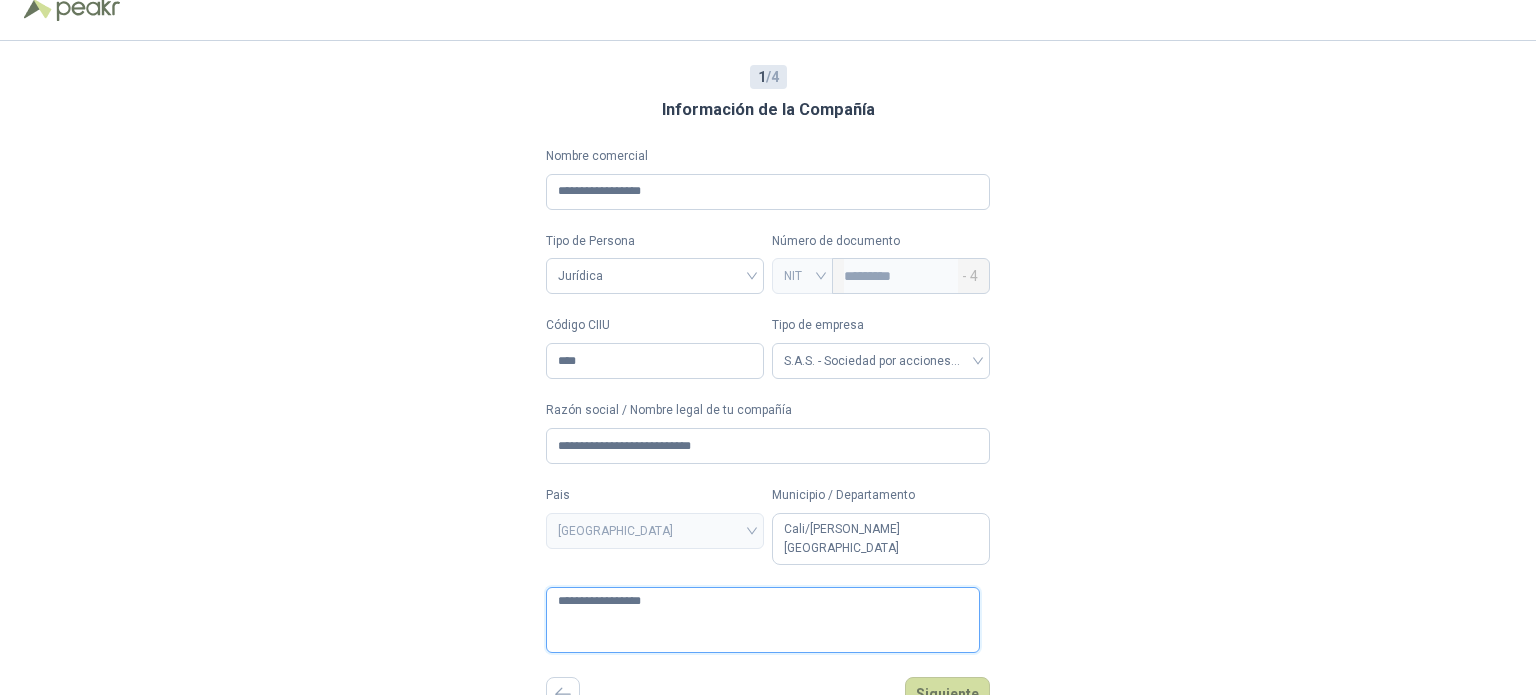 type 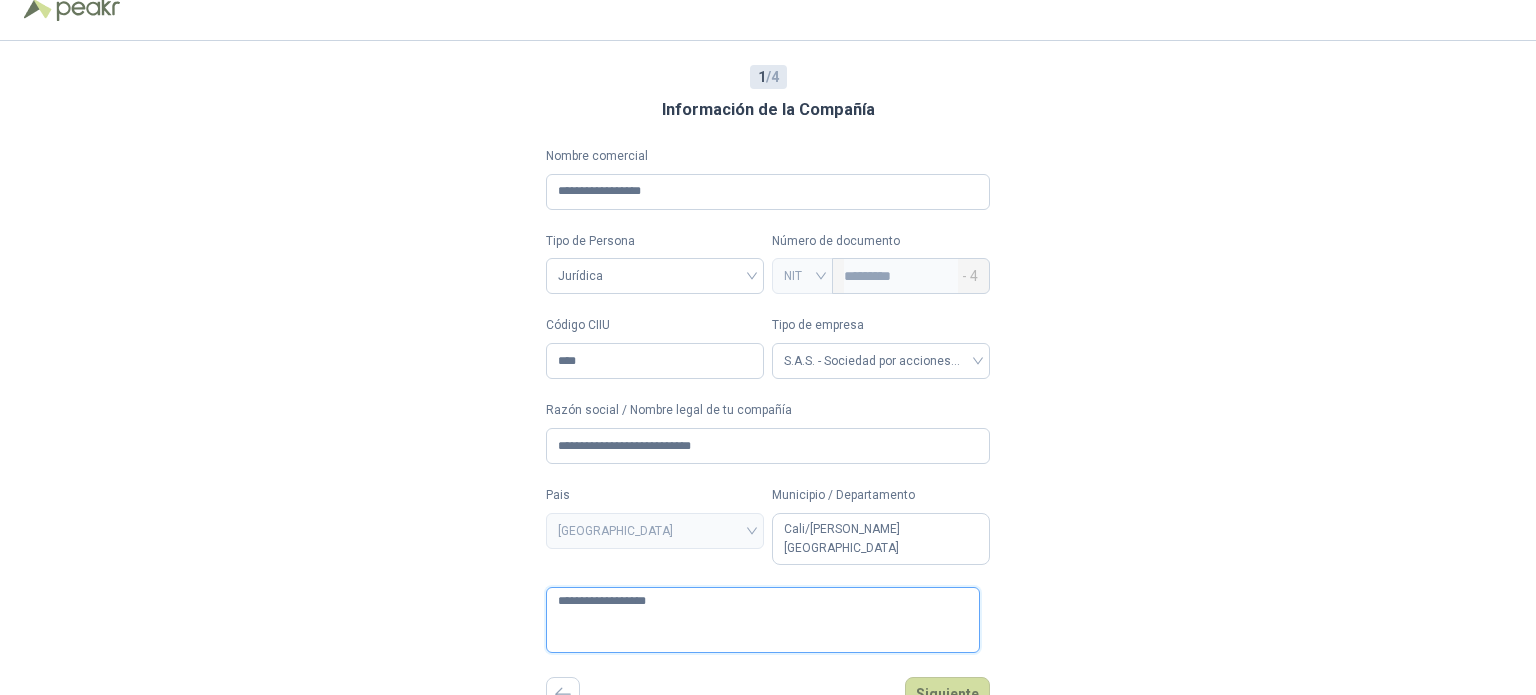 type 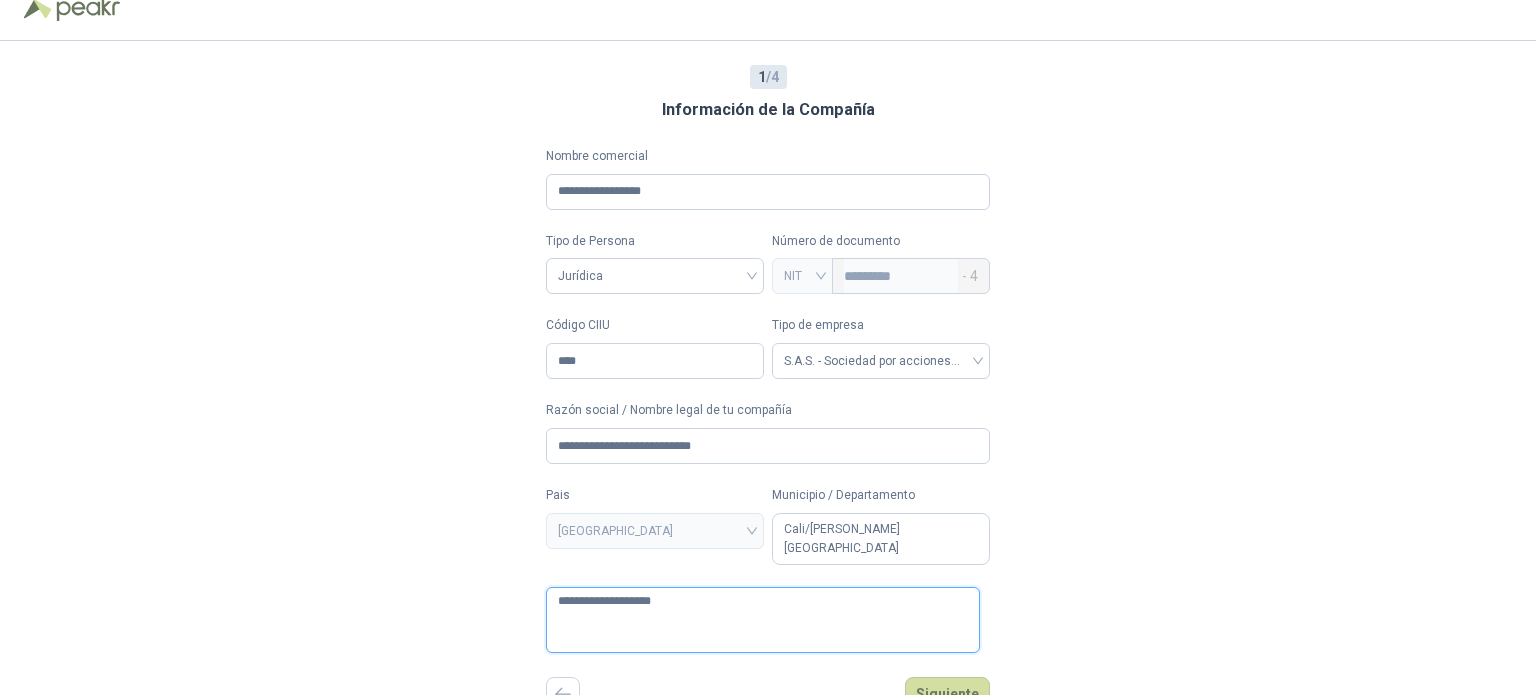 type 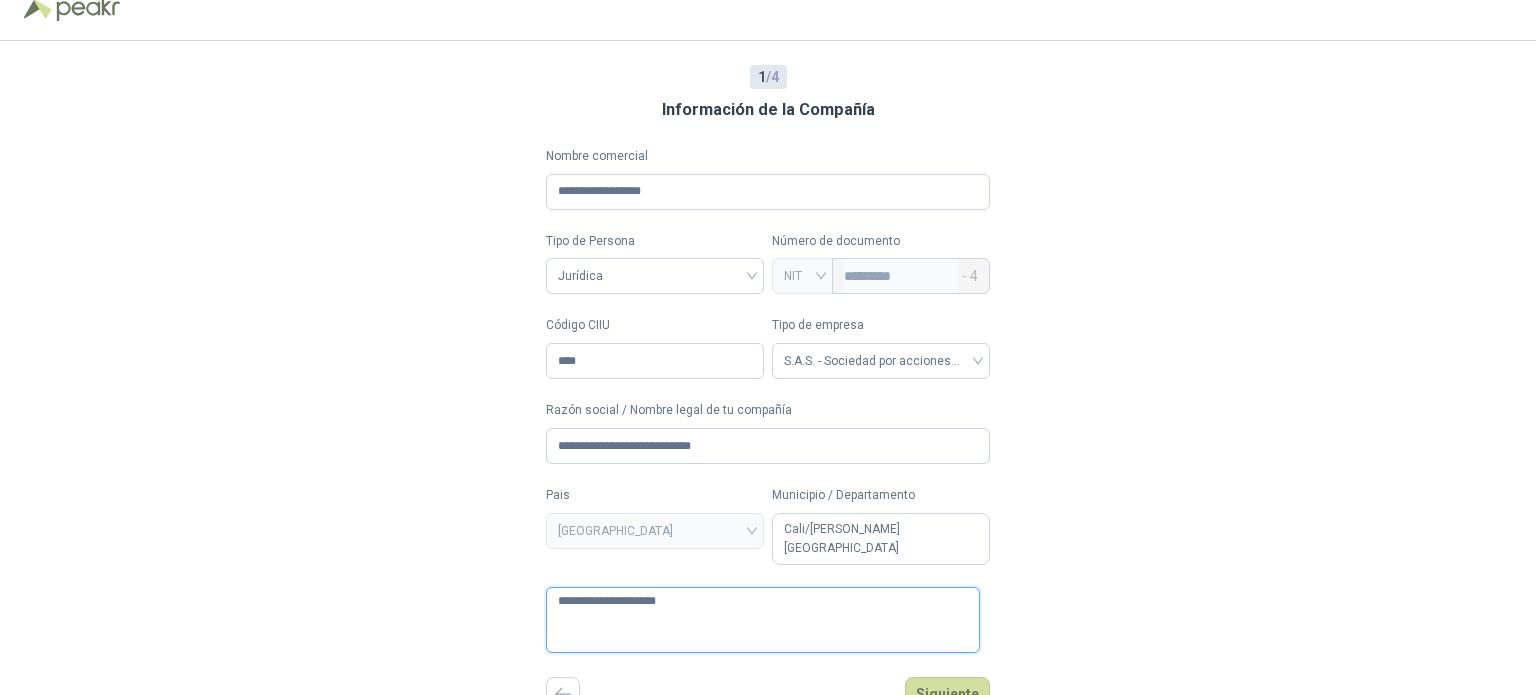 type 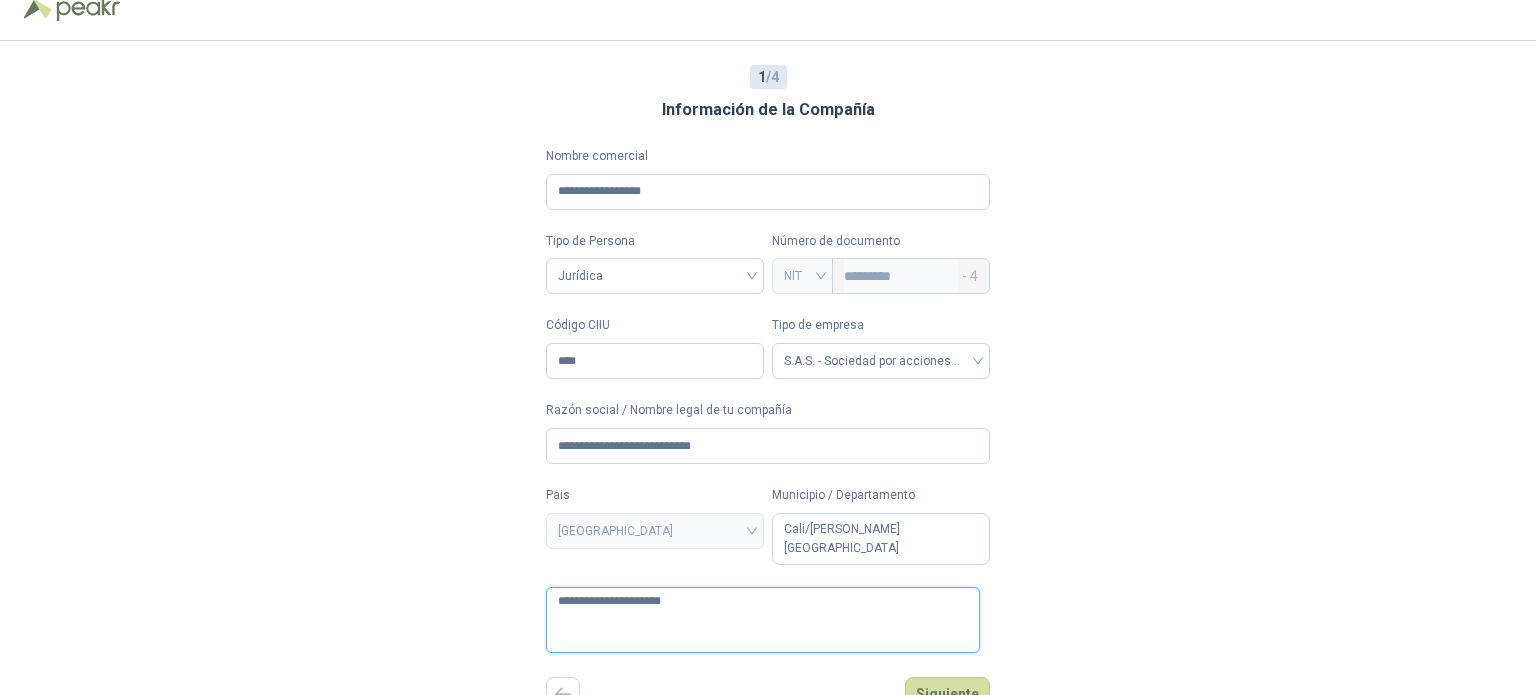 type 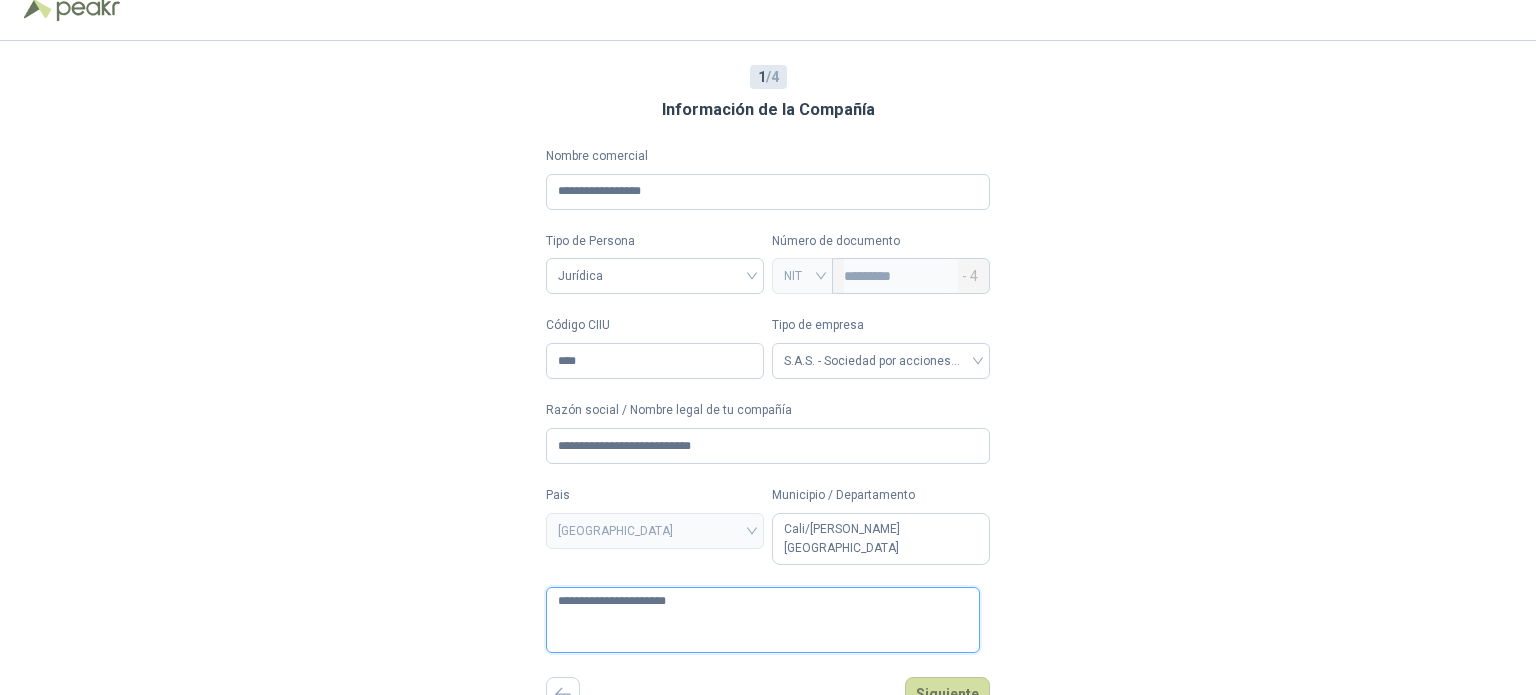 type 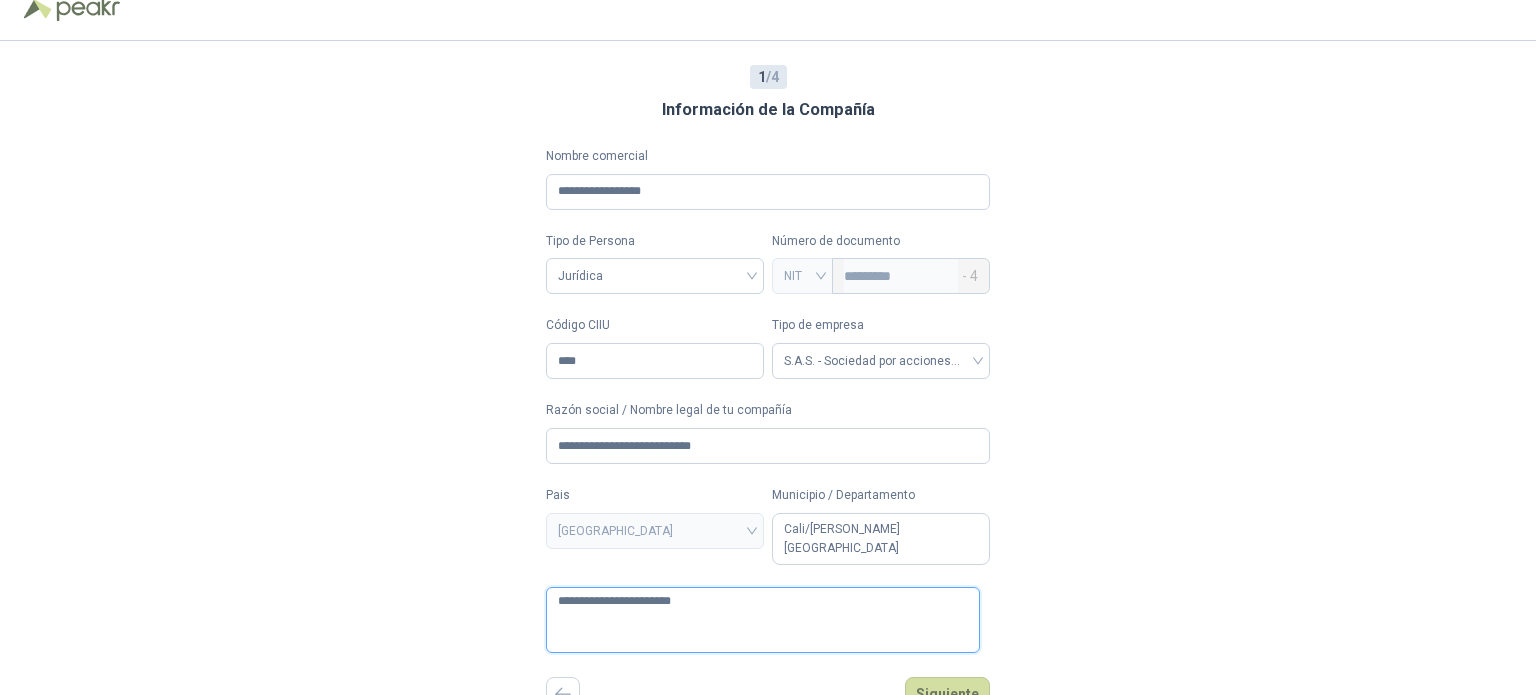 type 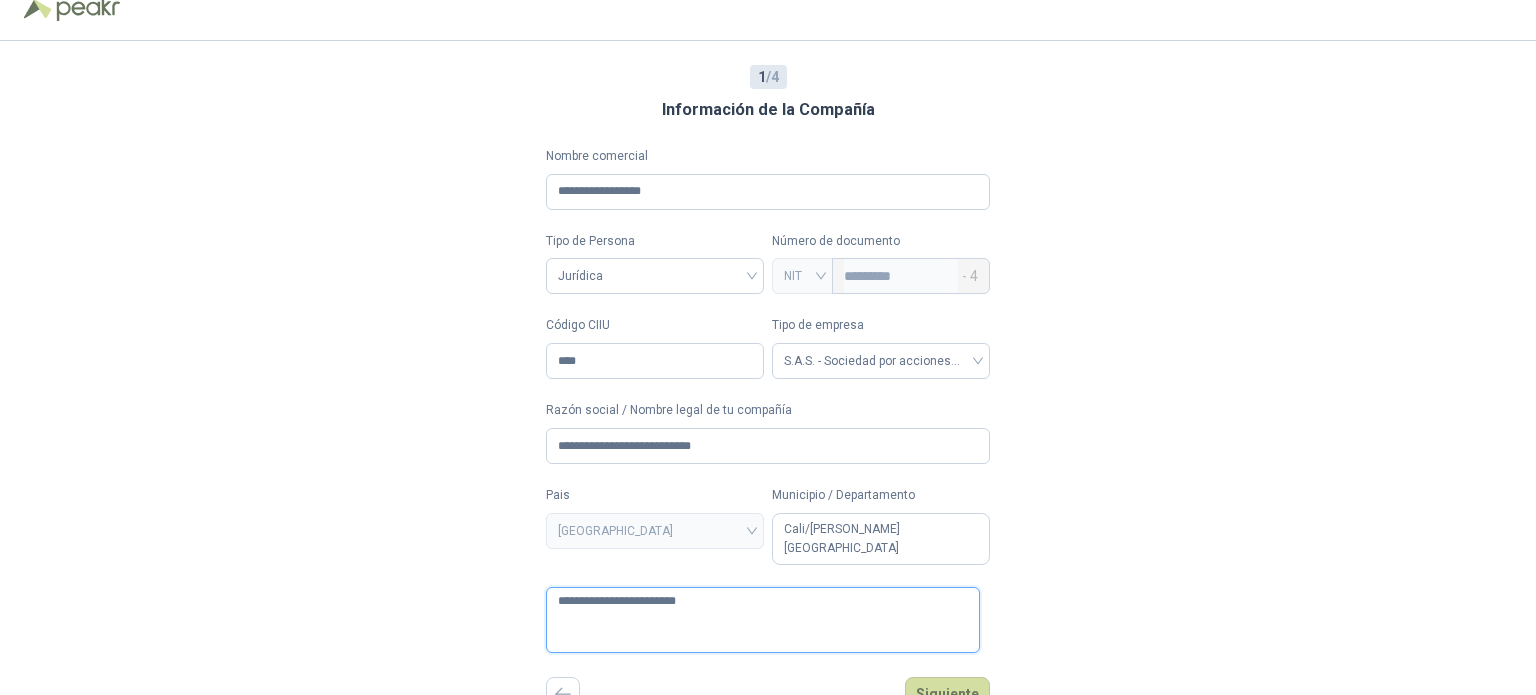 type 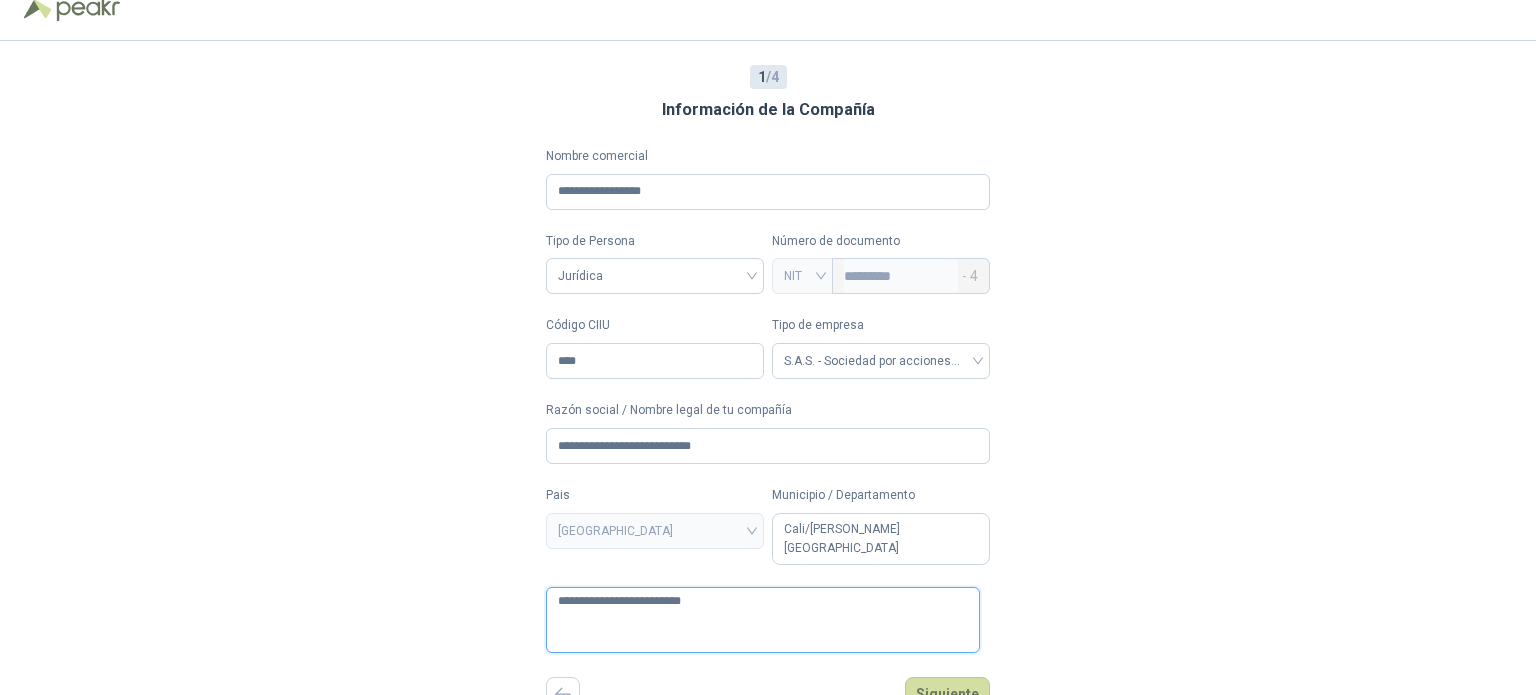 type 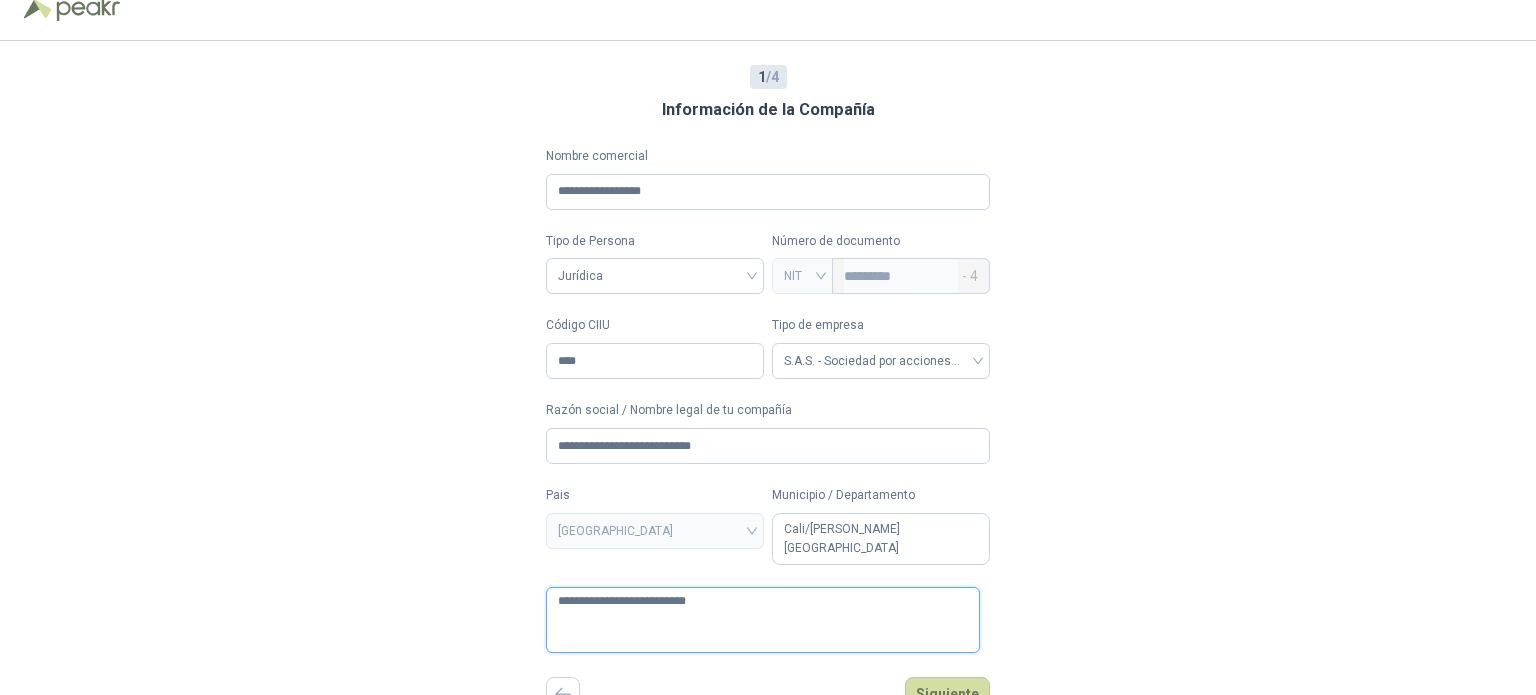type 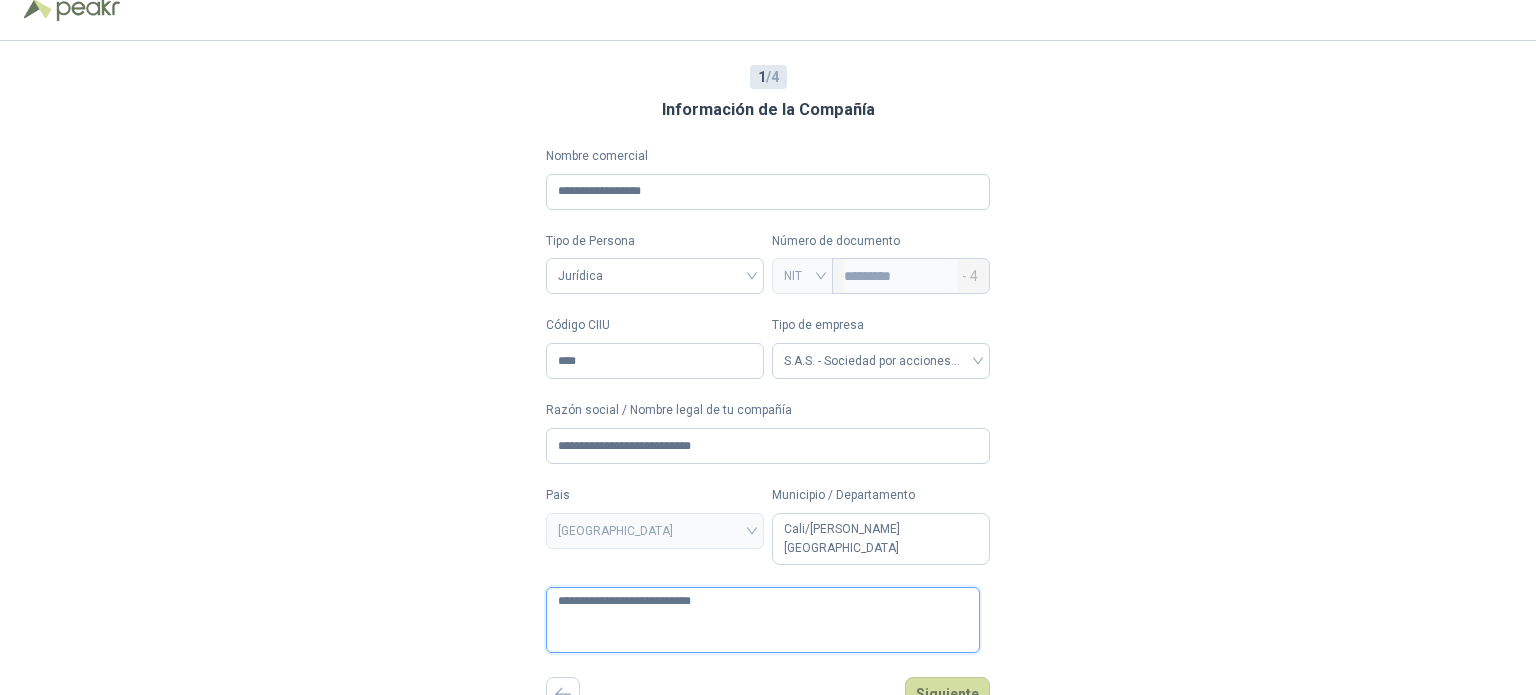 type 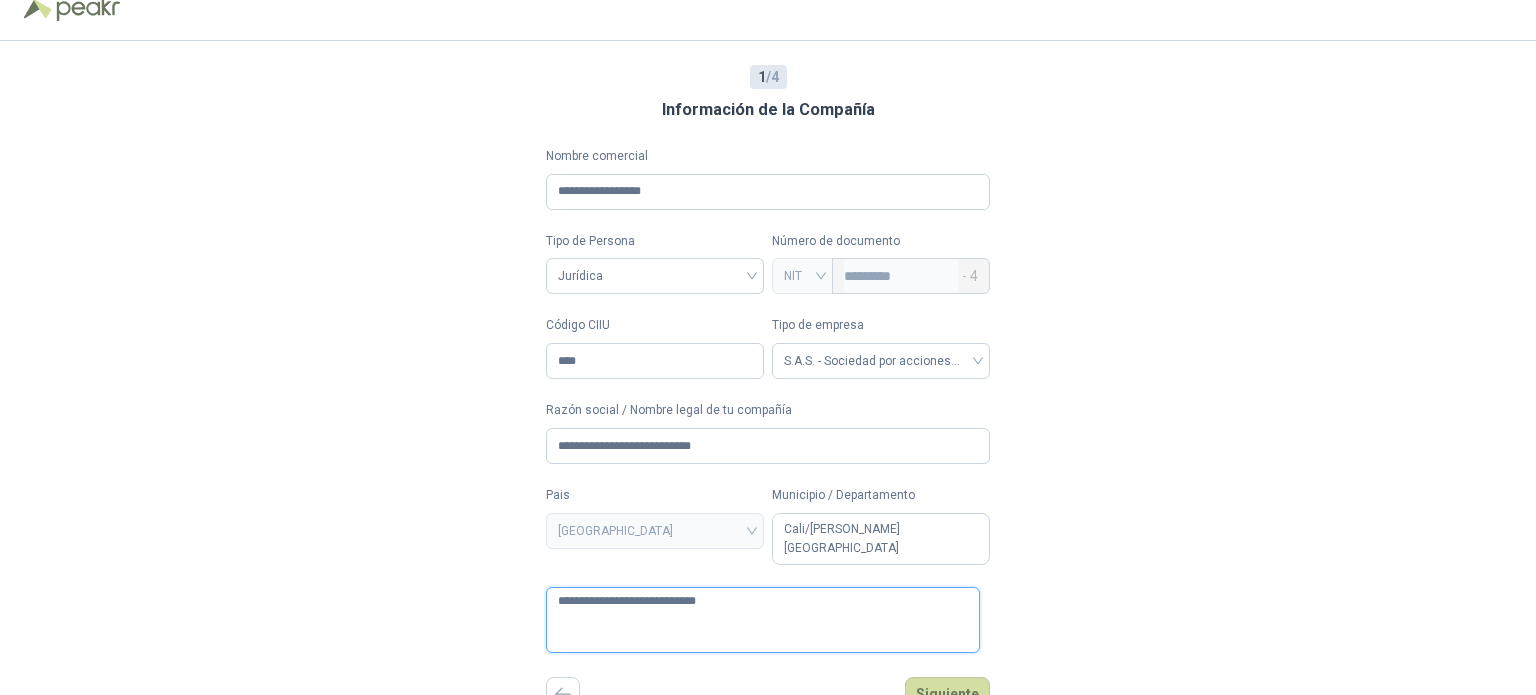 type 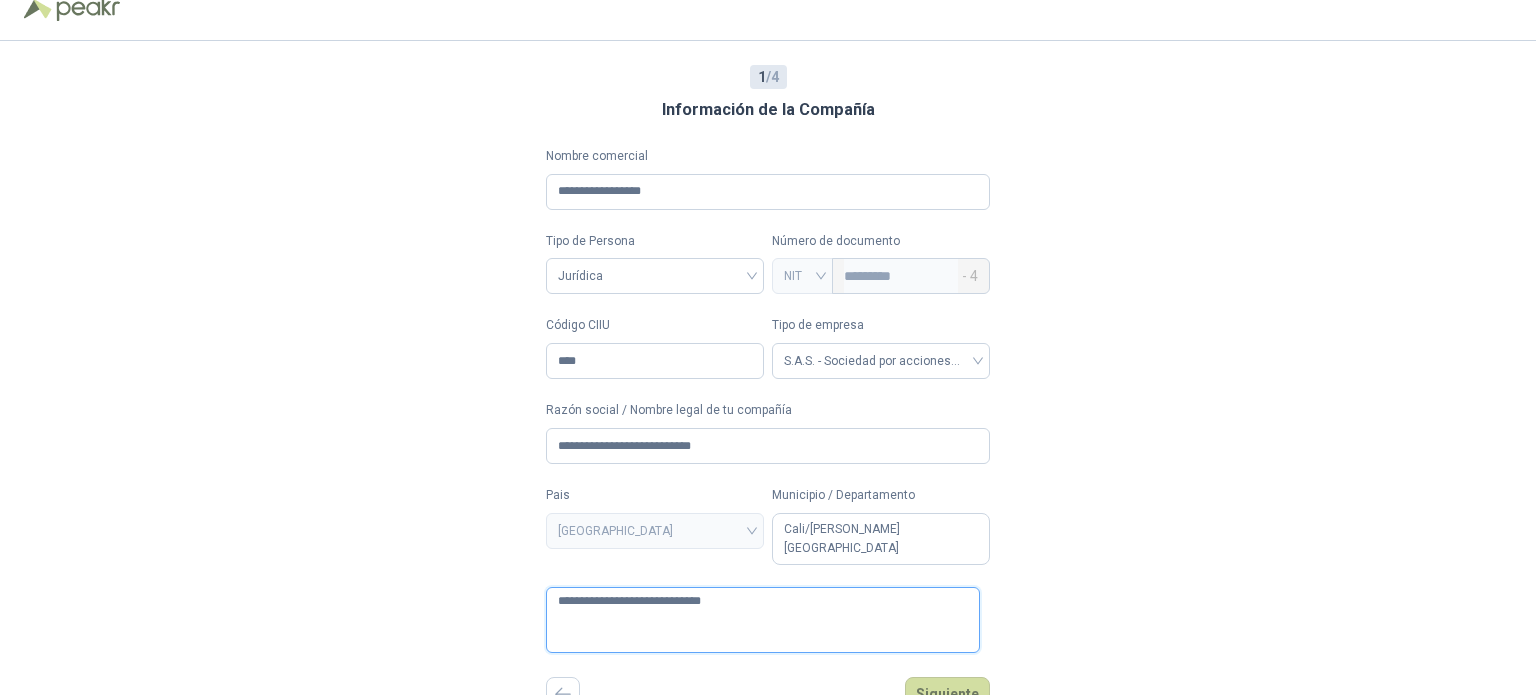 type 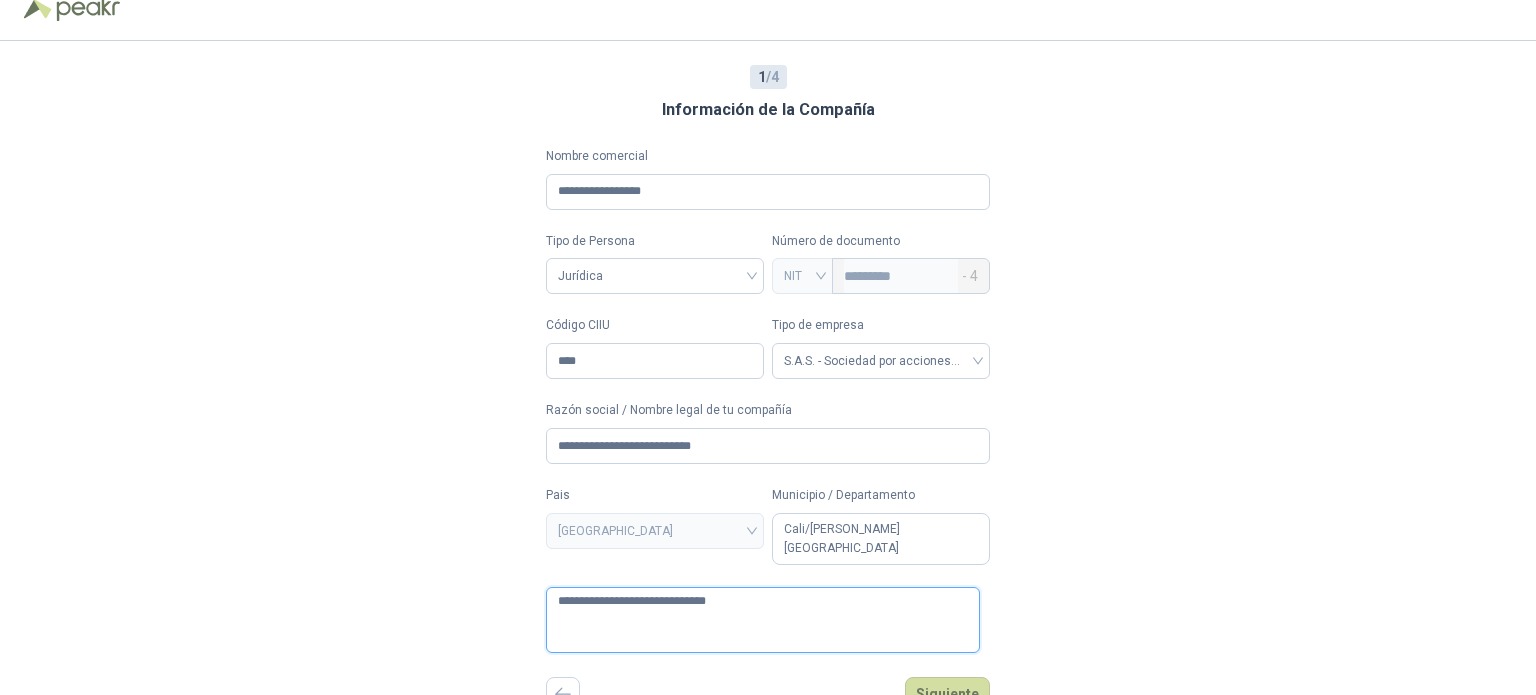 type 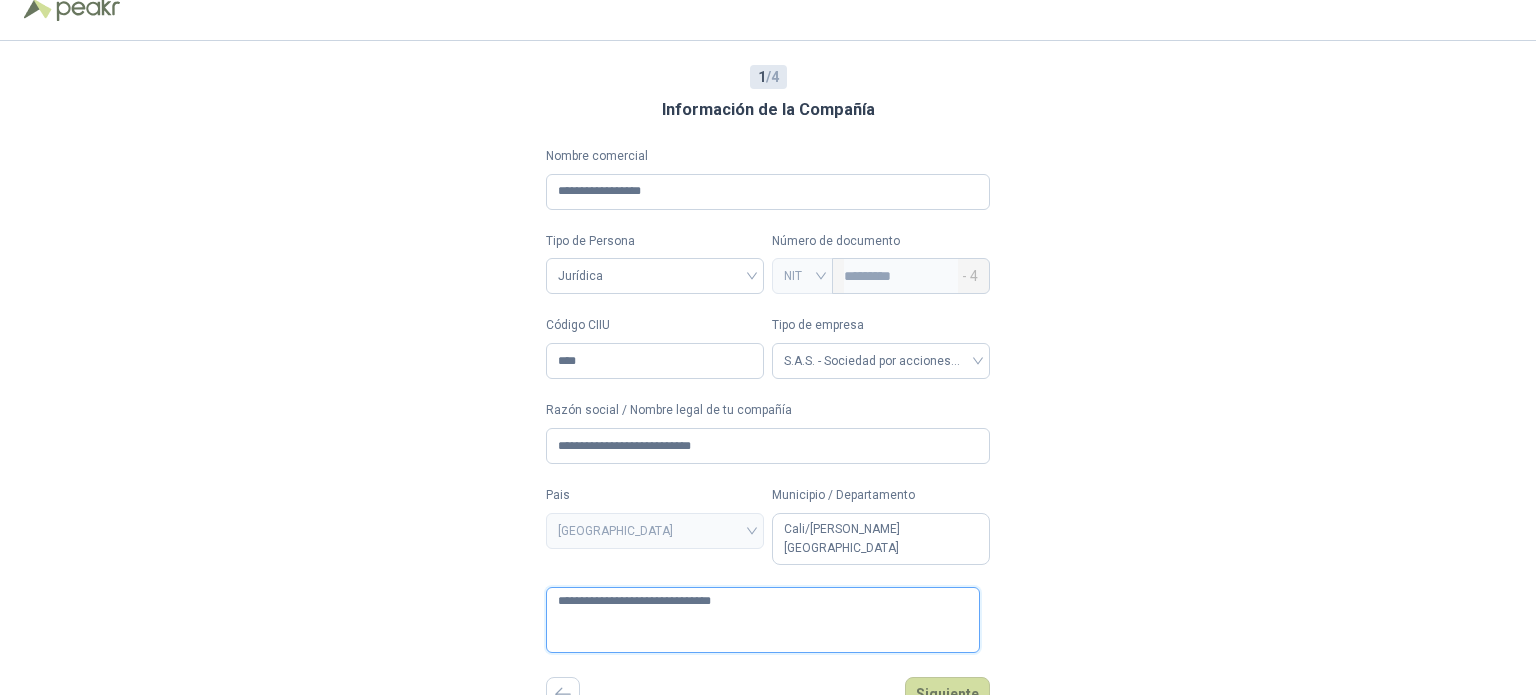 type 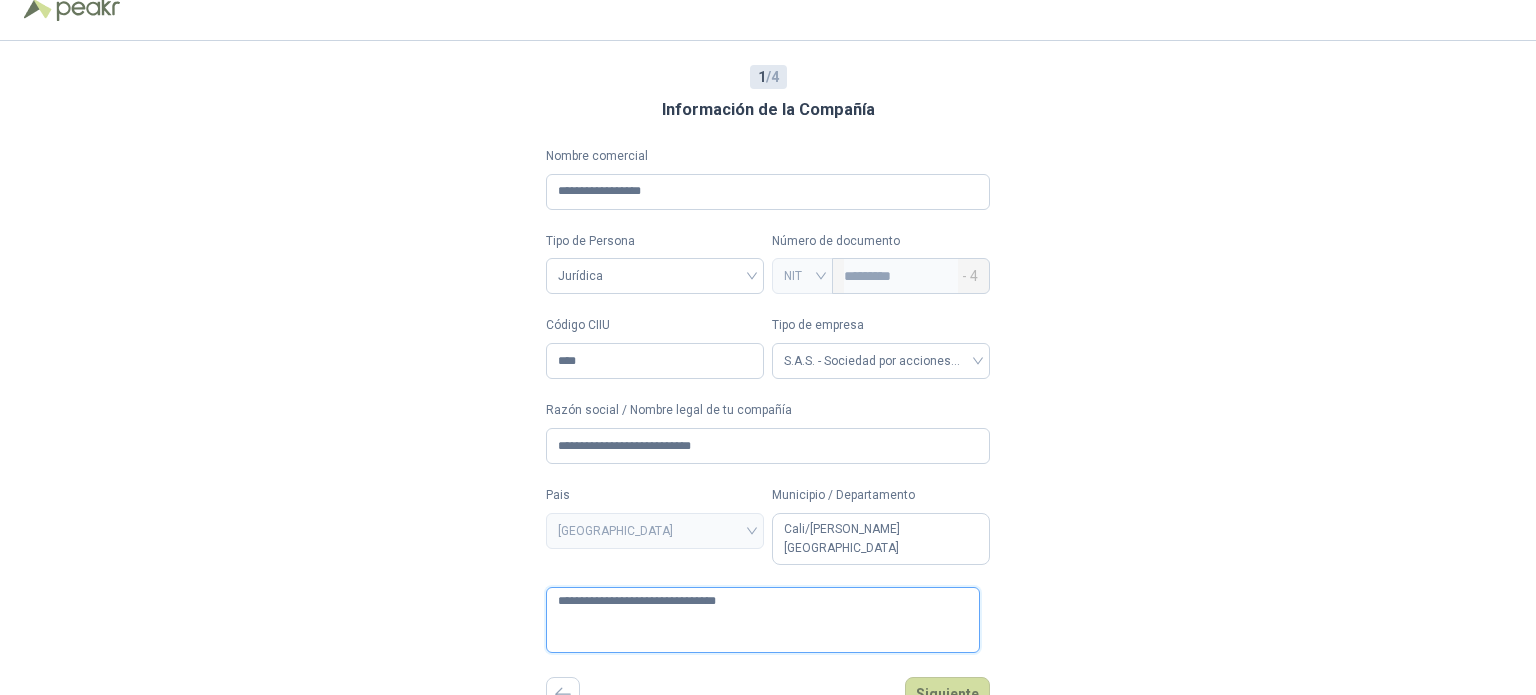 type 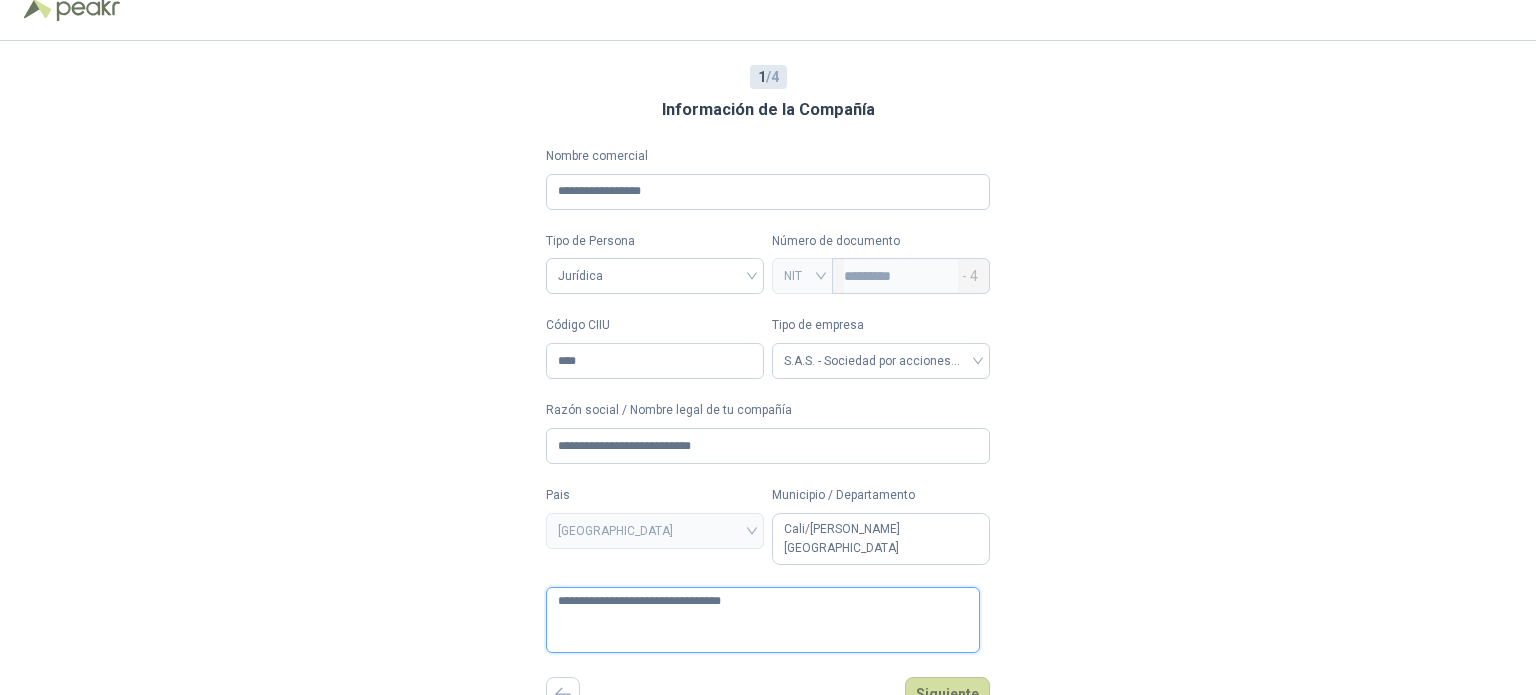 type 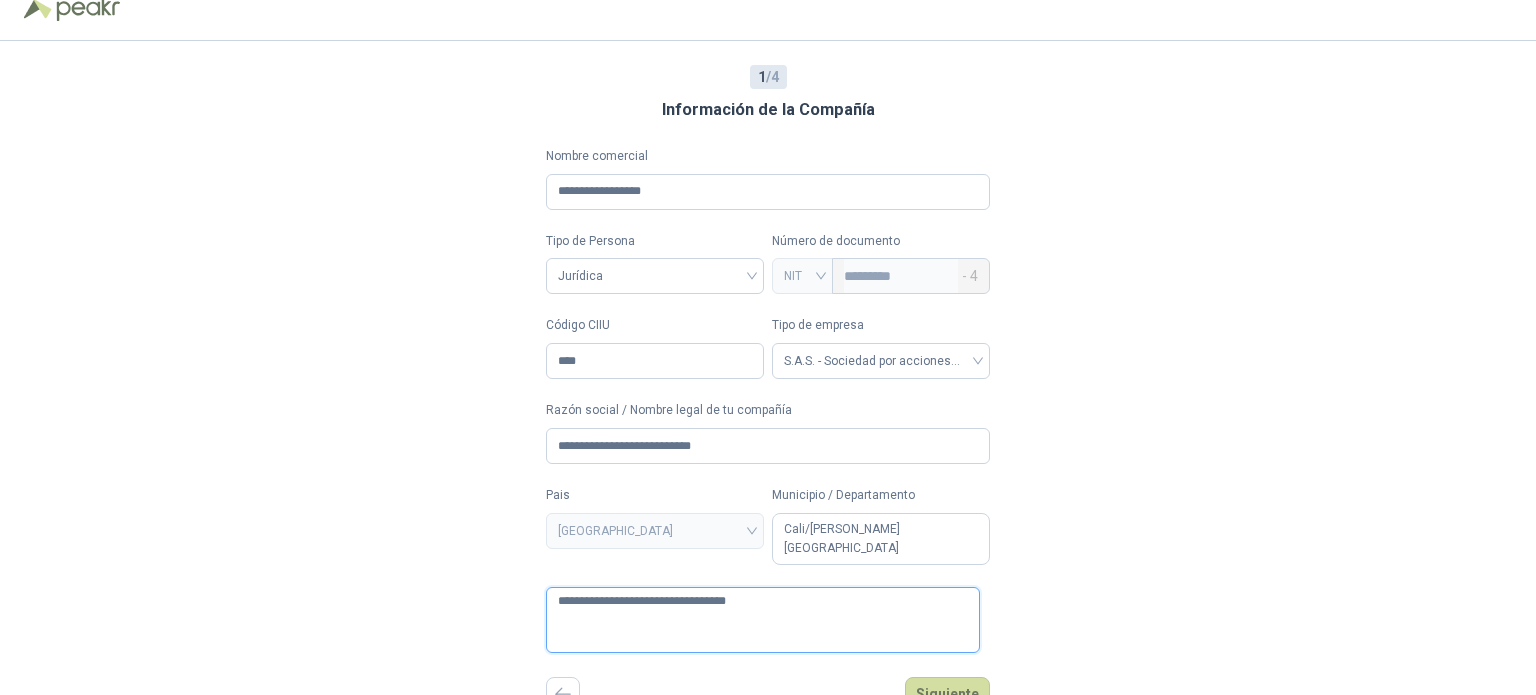 type 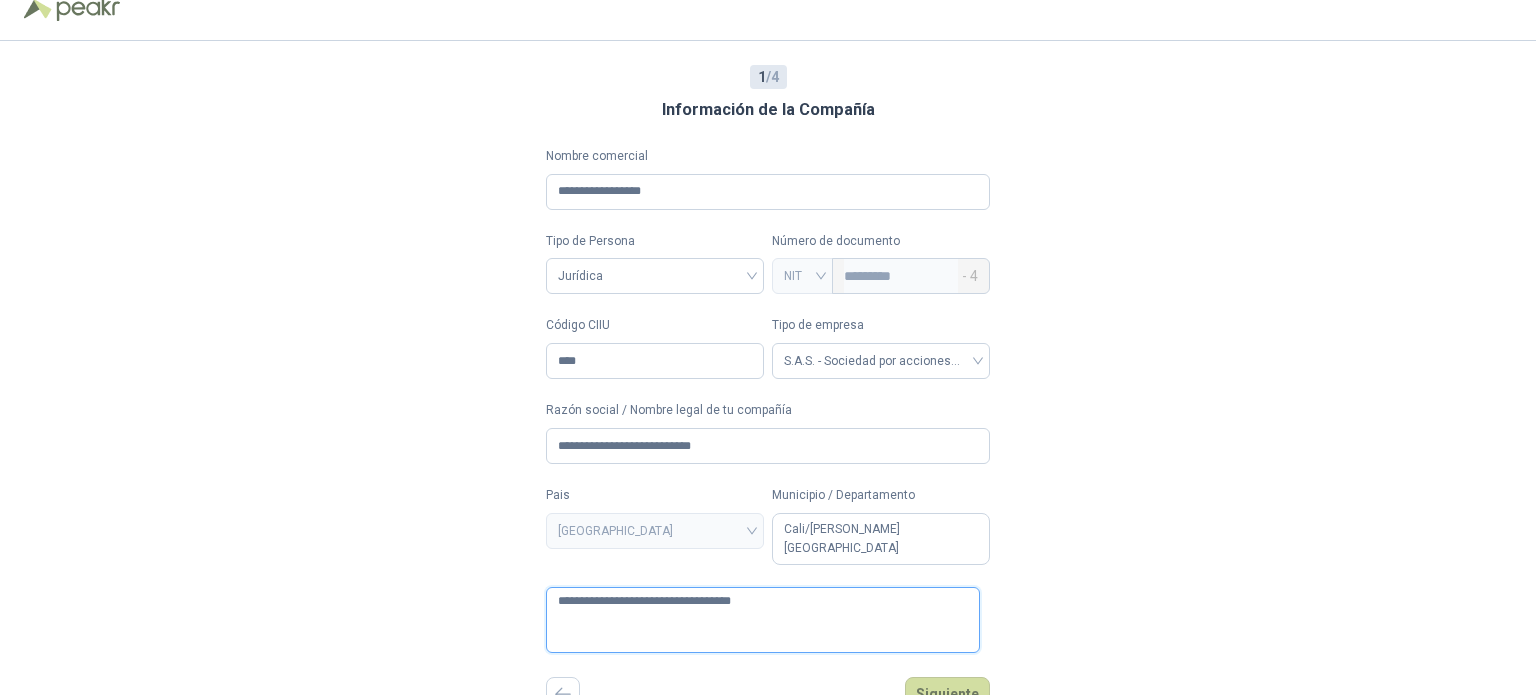 type 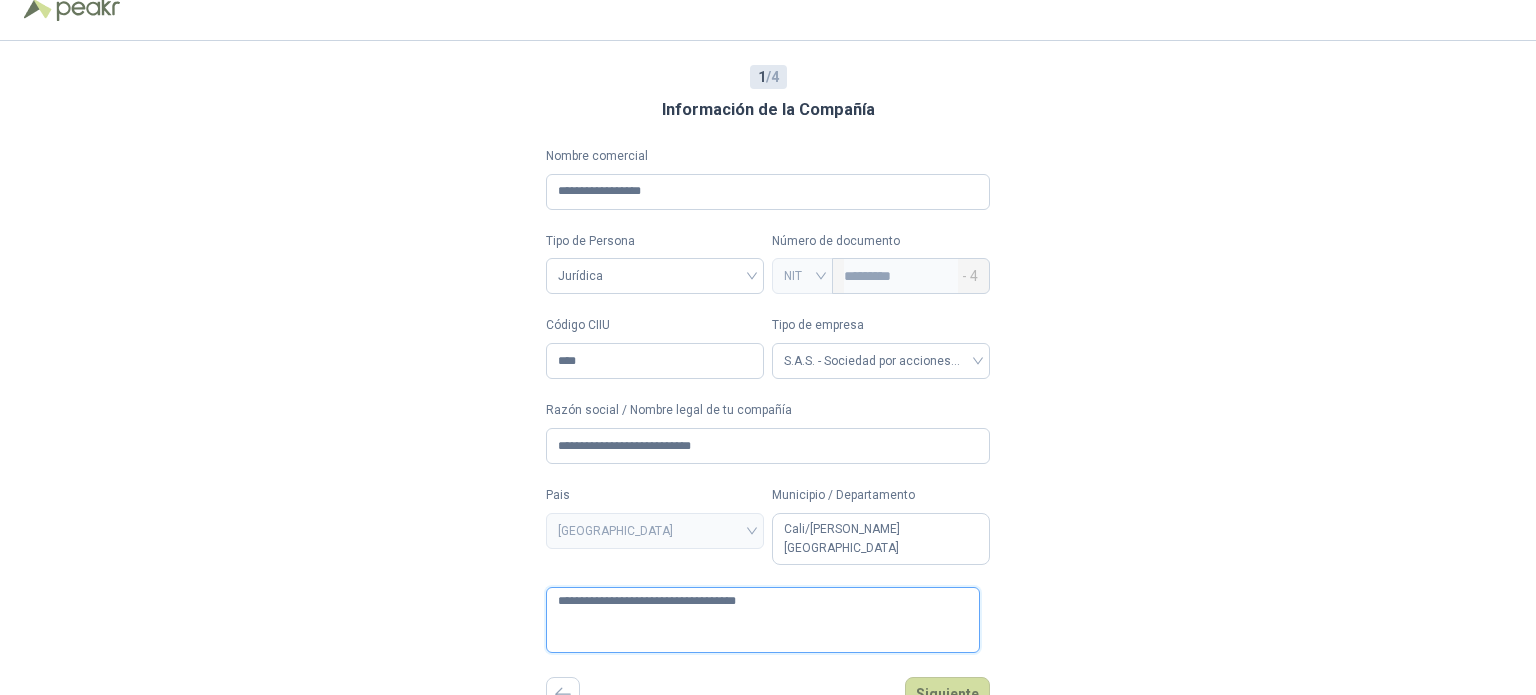 type 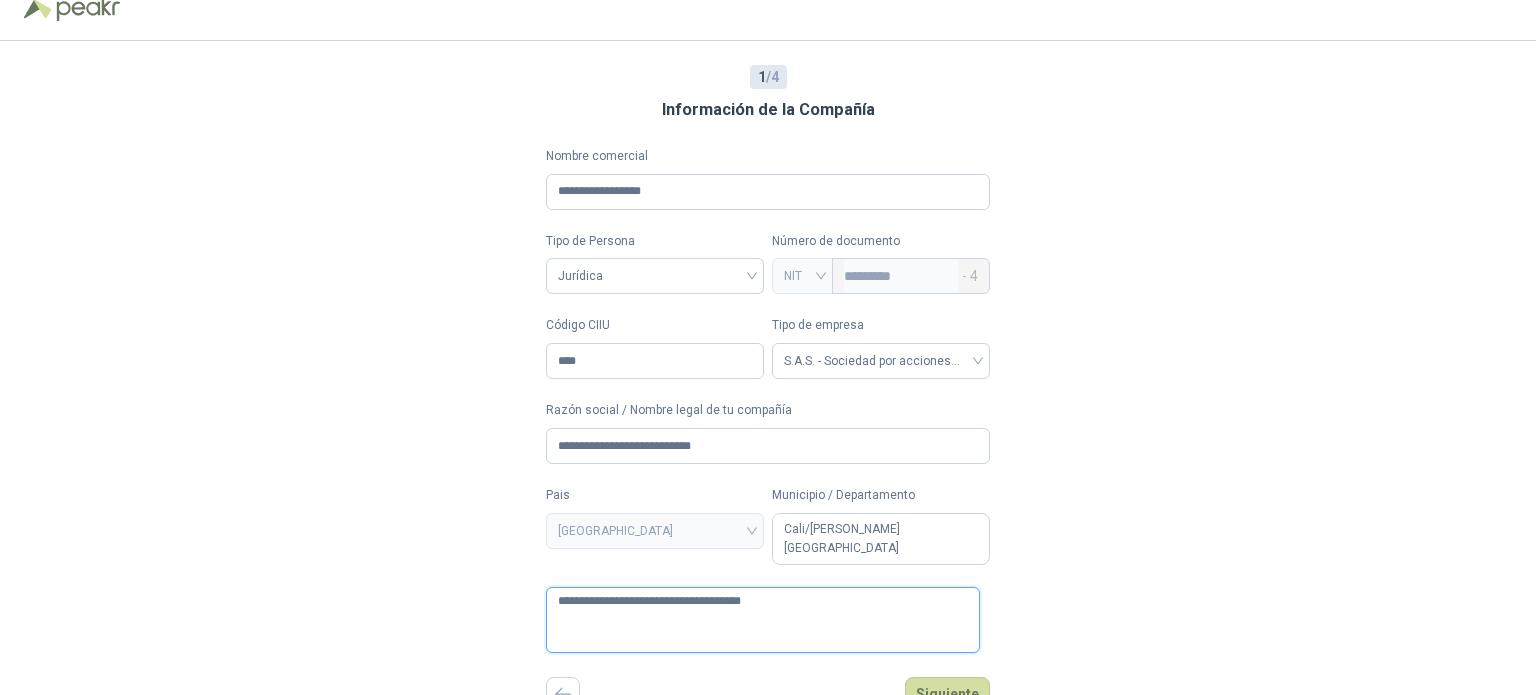 type 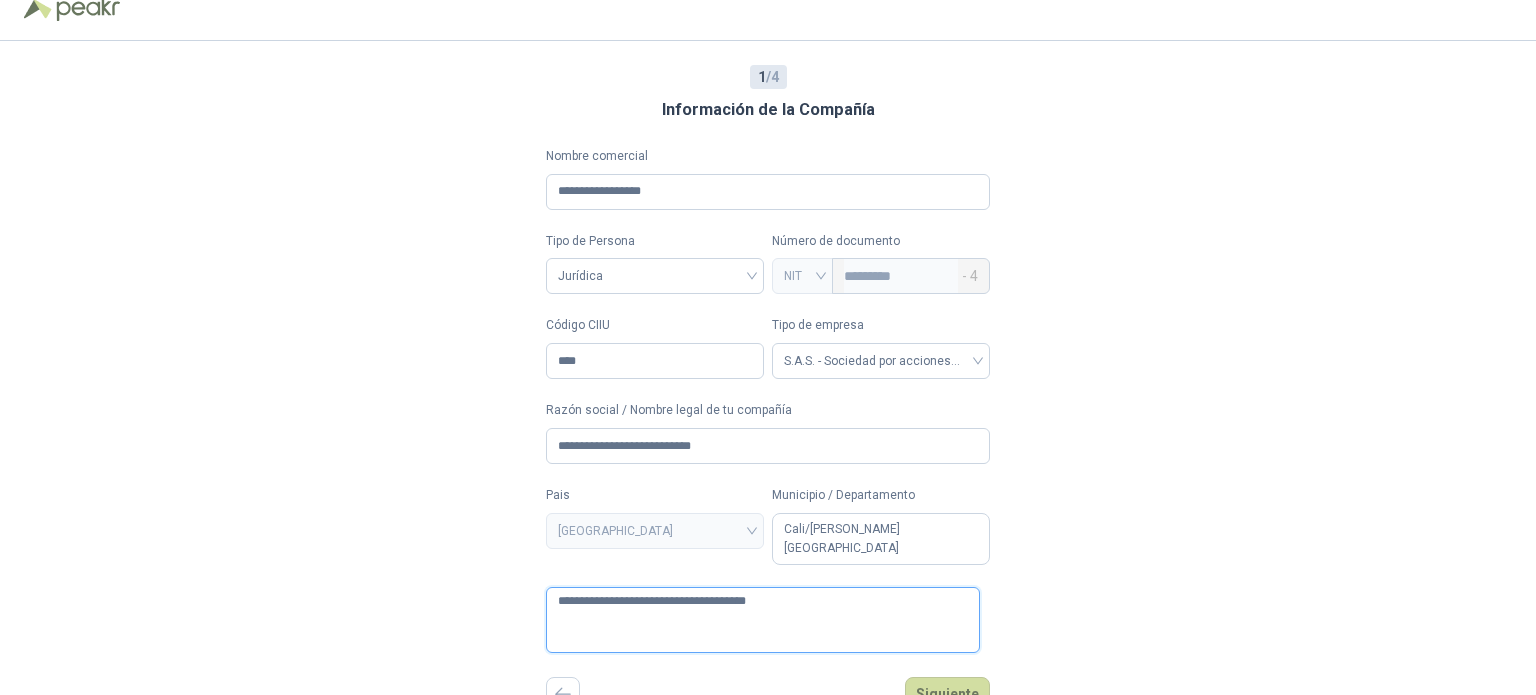 type 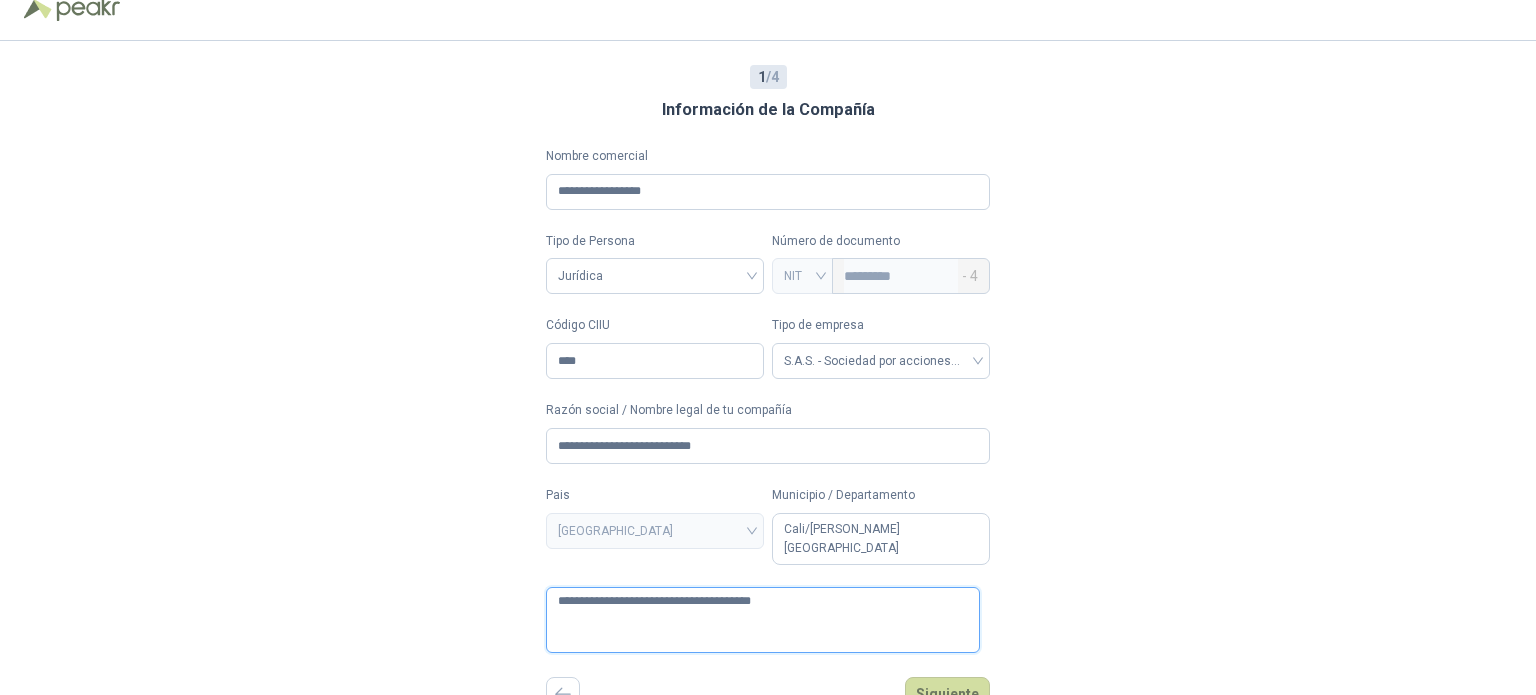 type 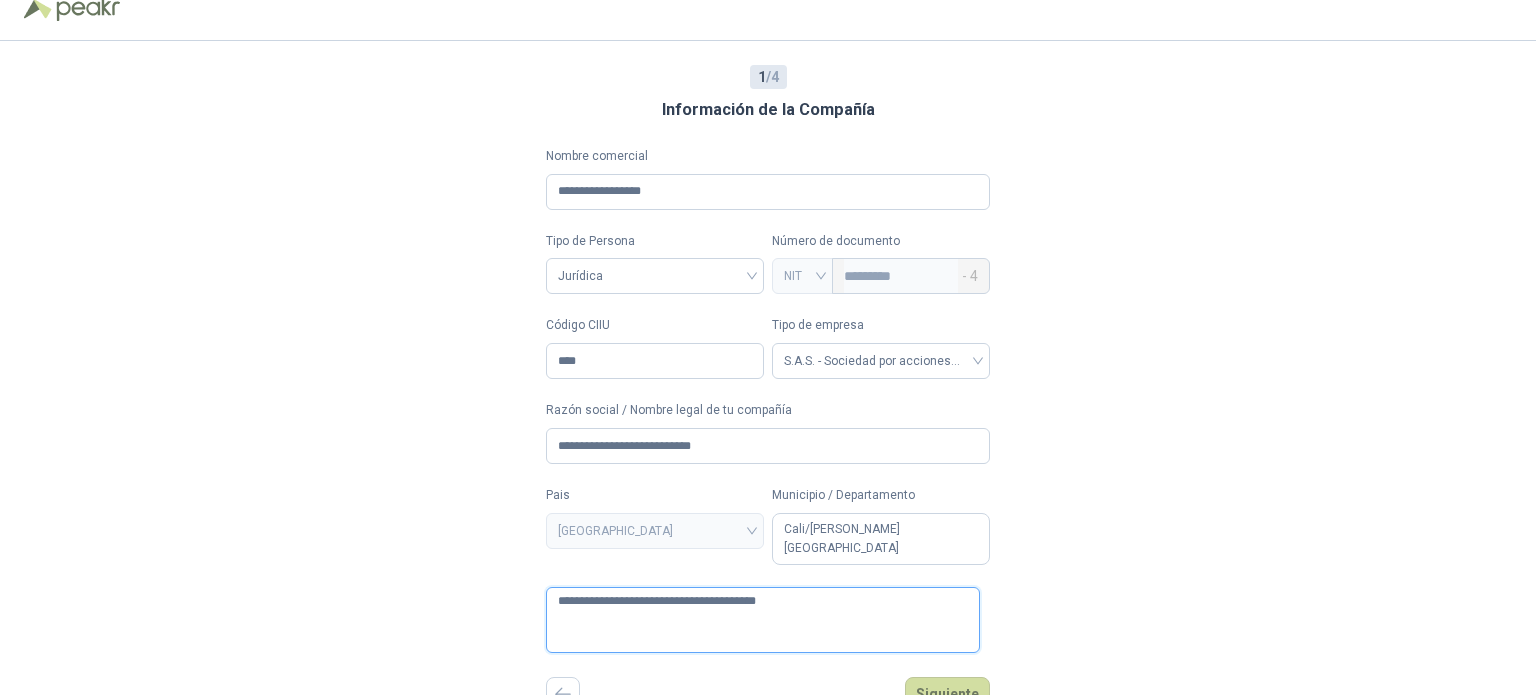 type 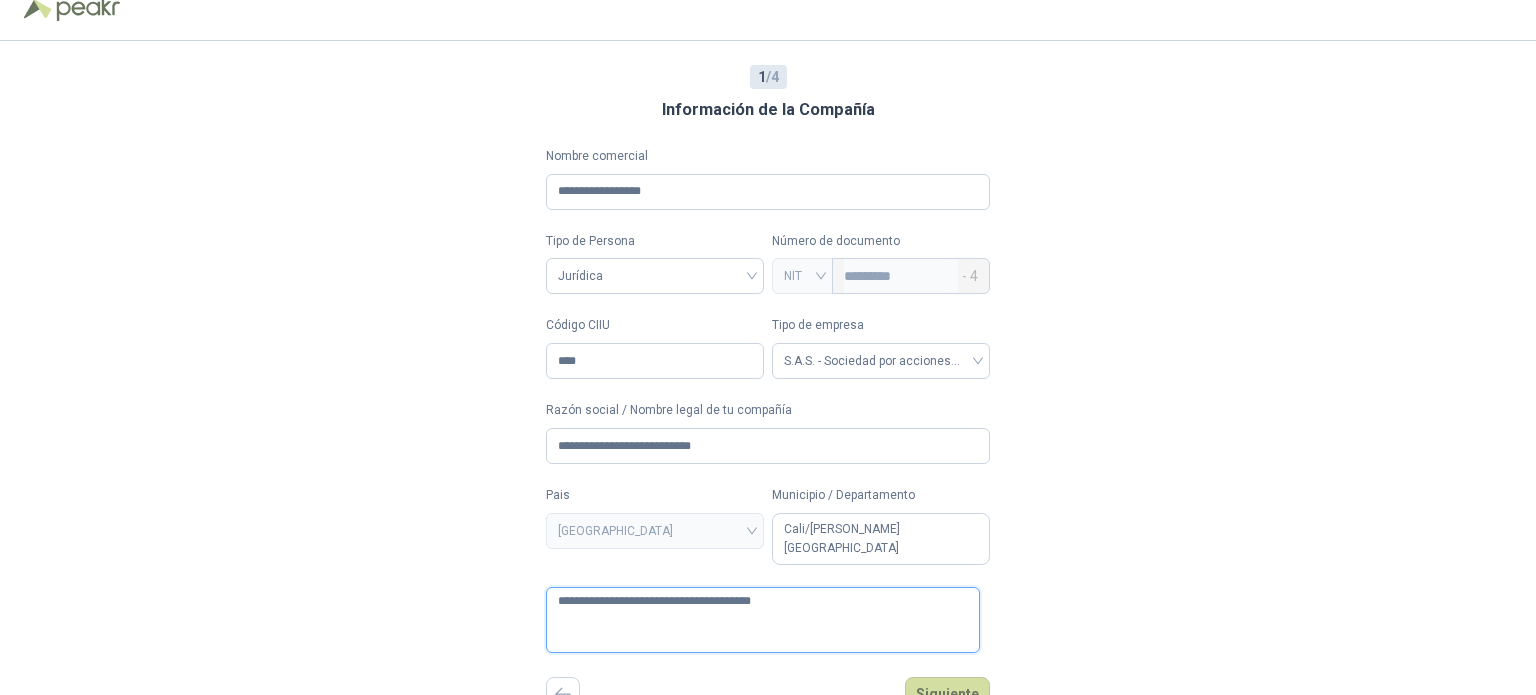 type 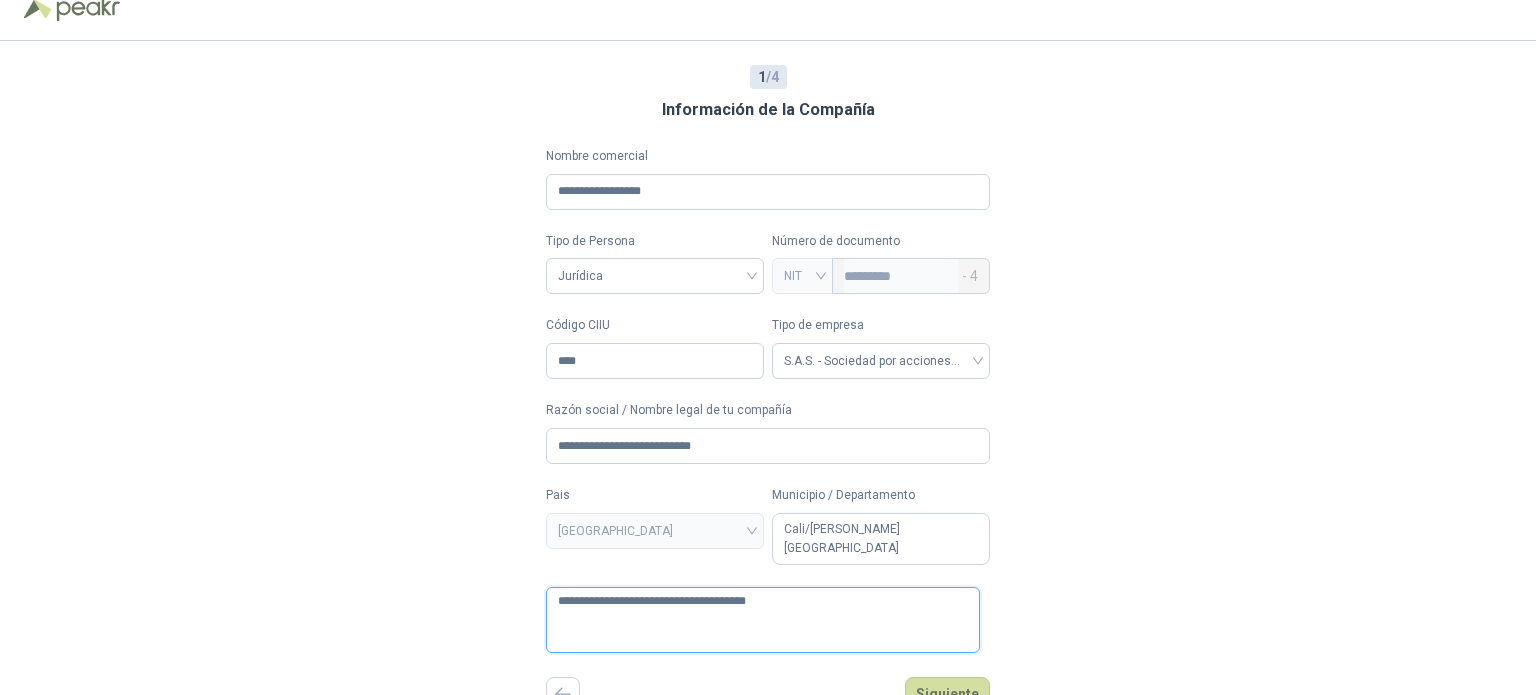 type 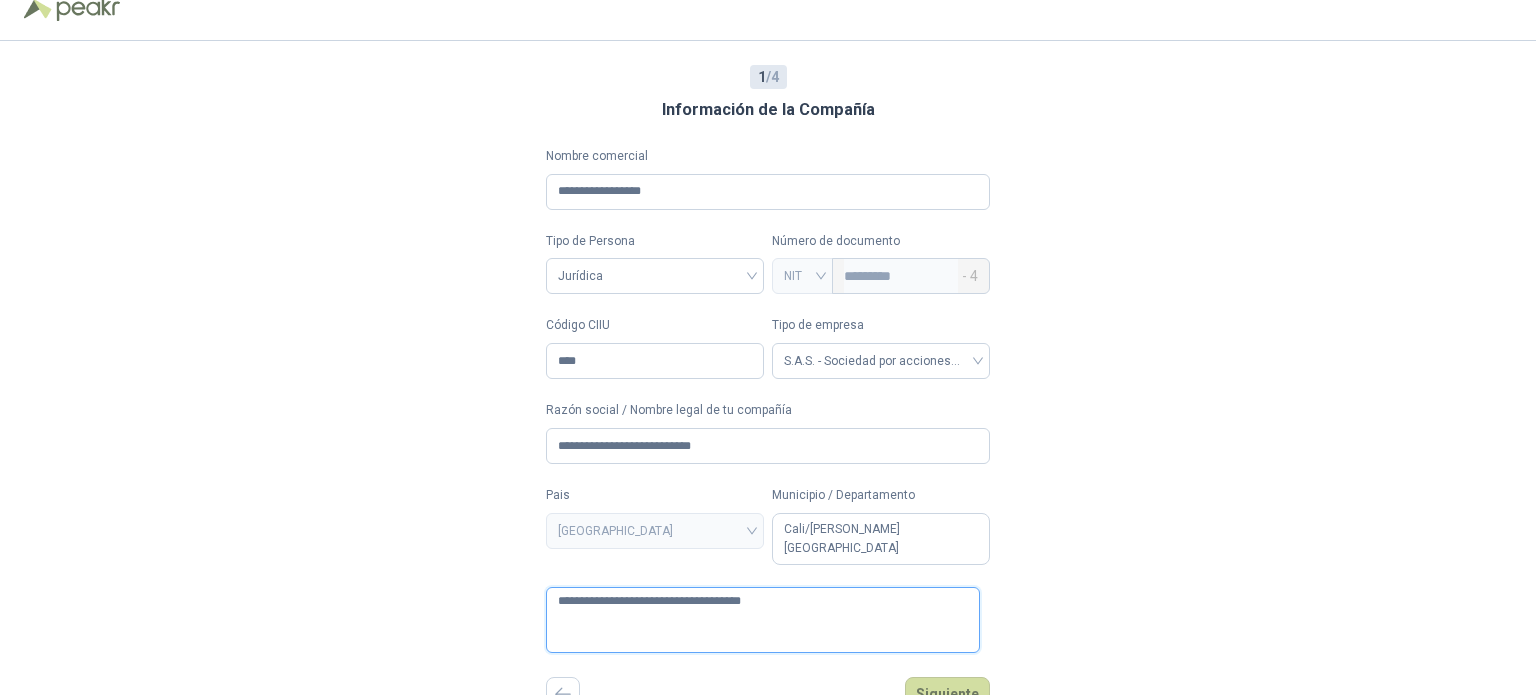 type 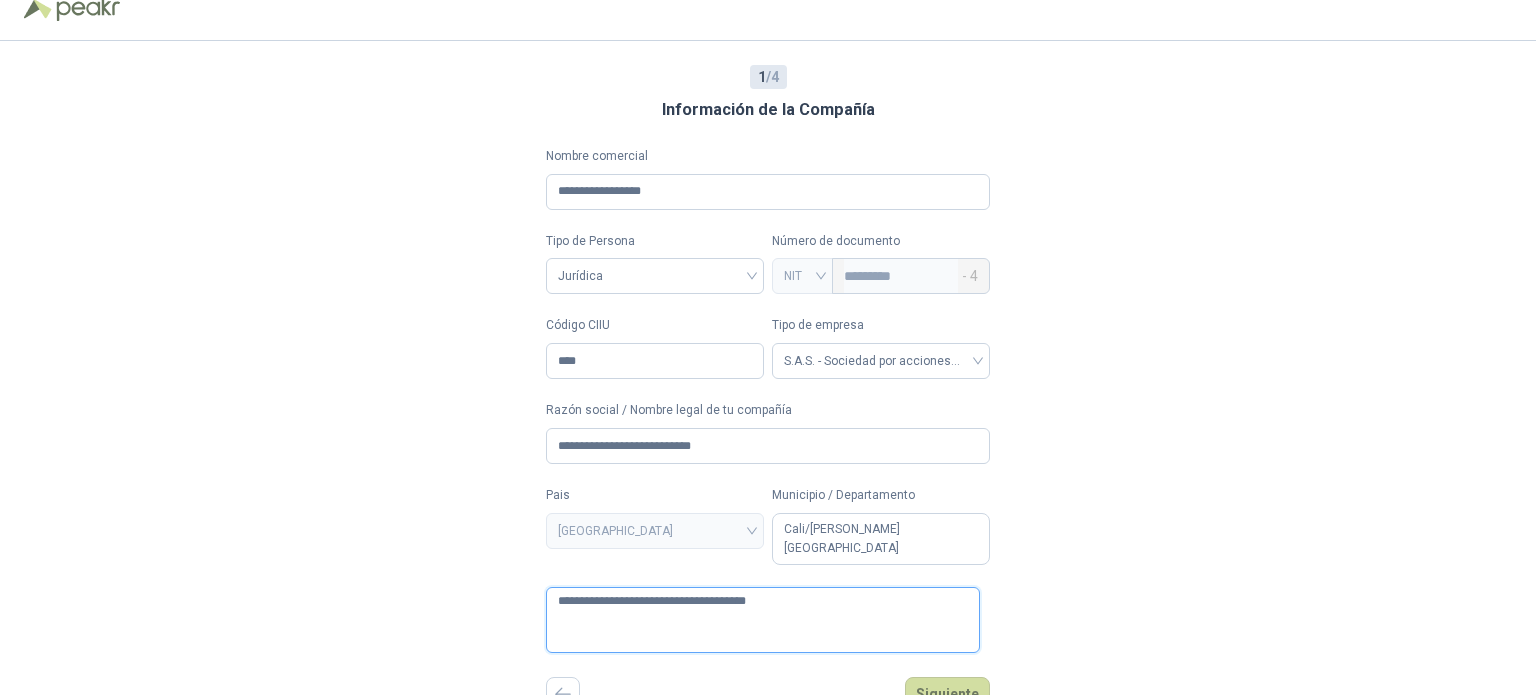 type 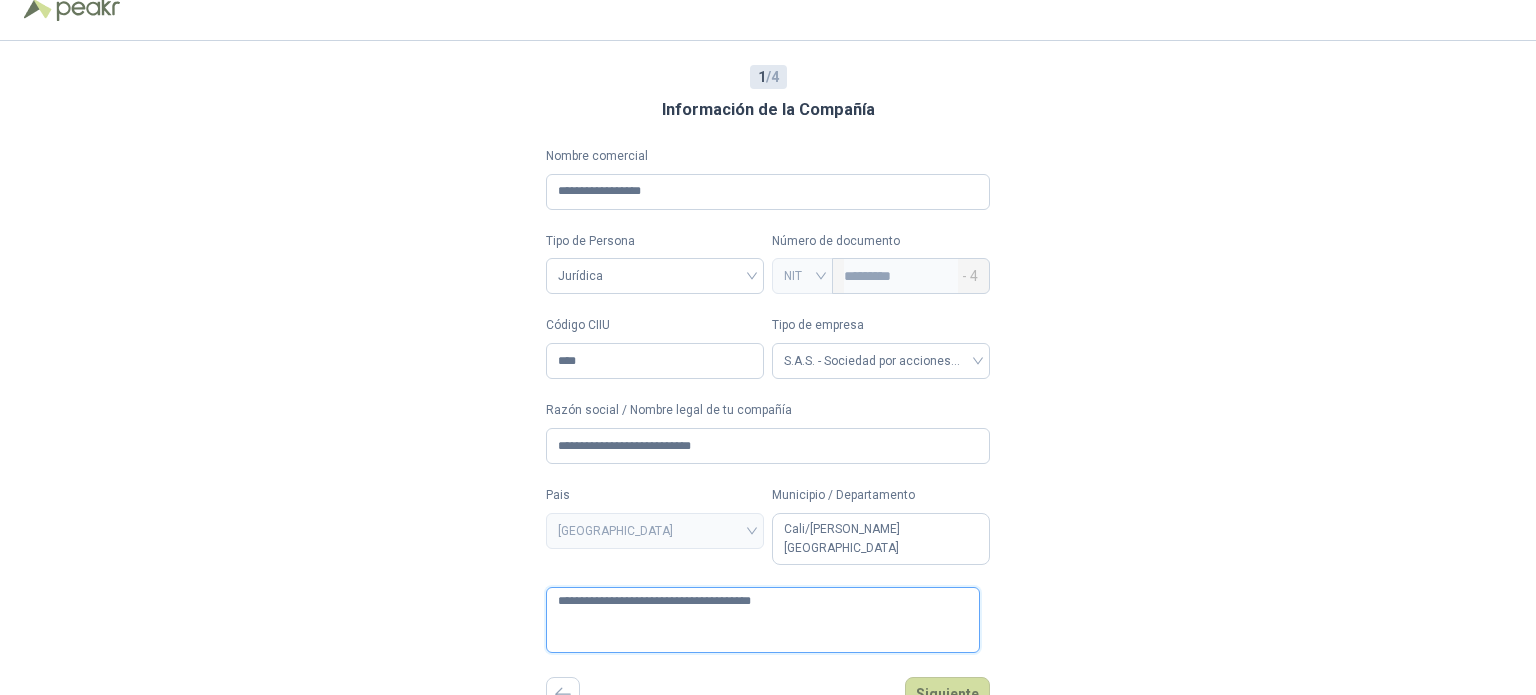 type 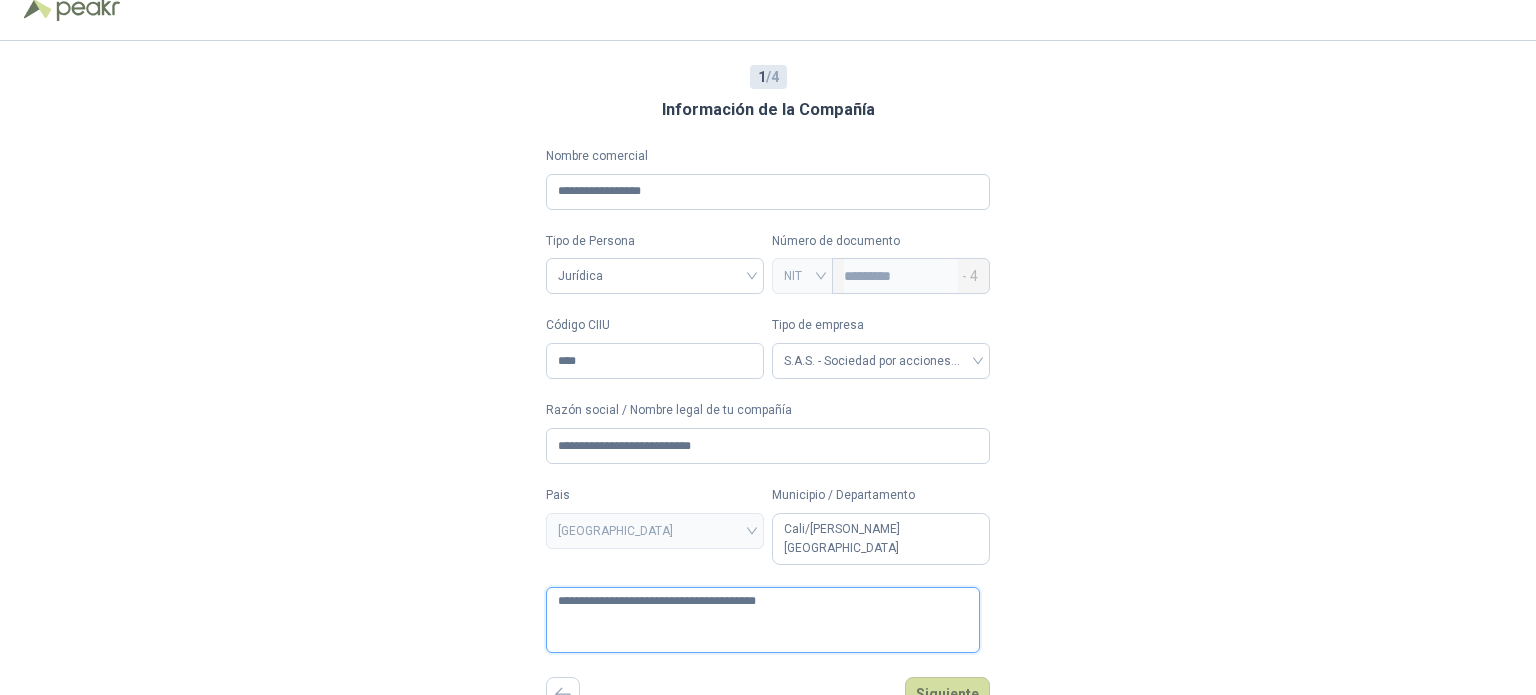 type 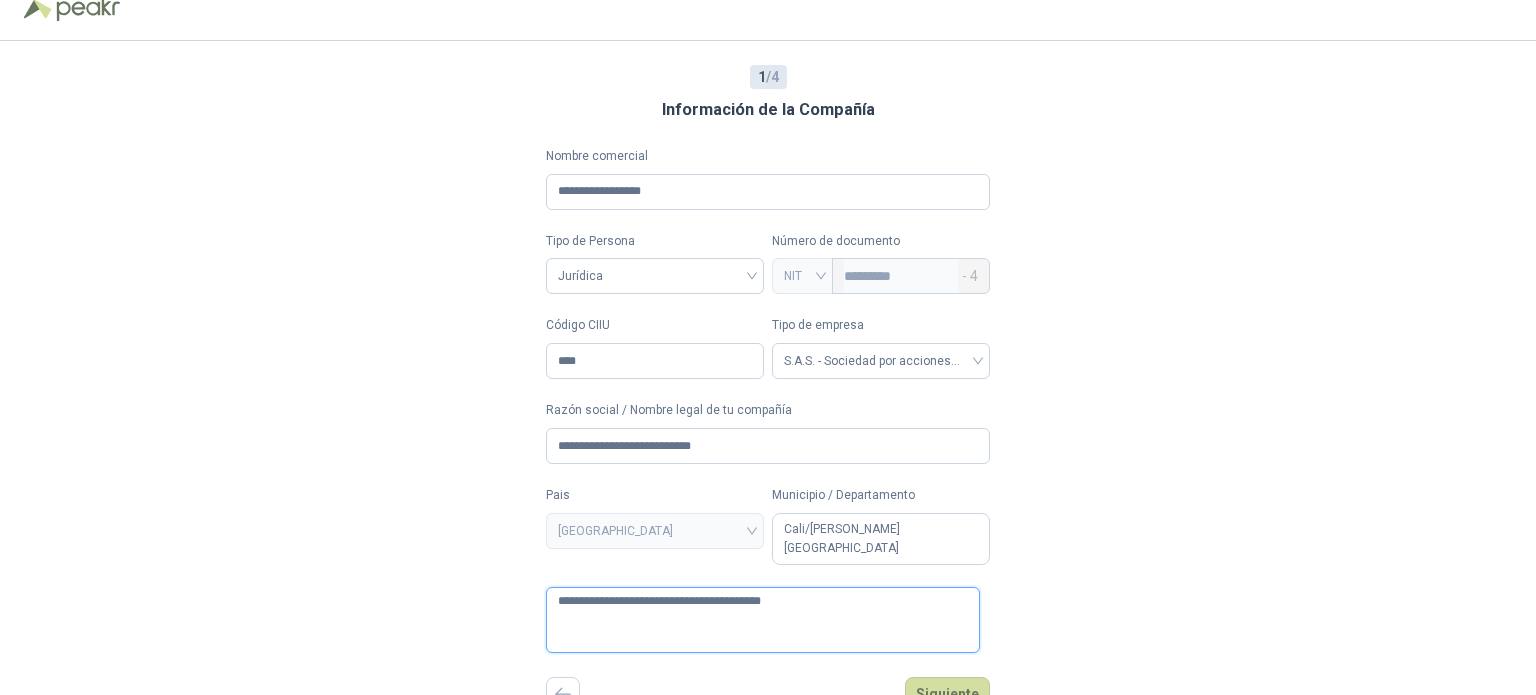type 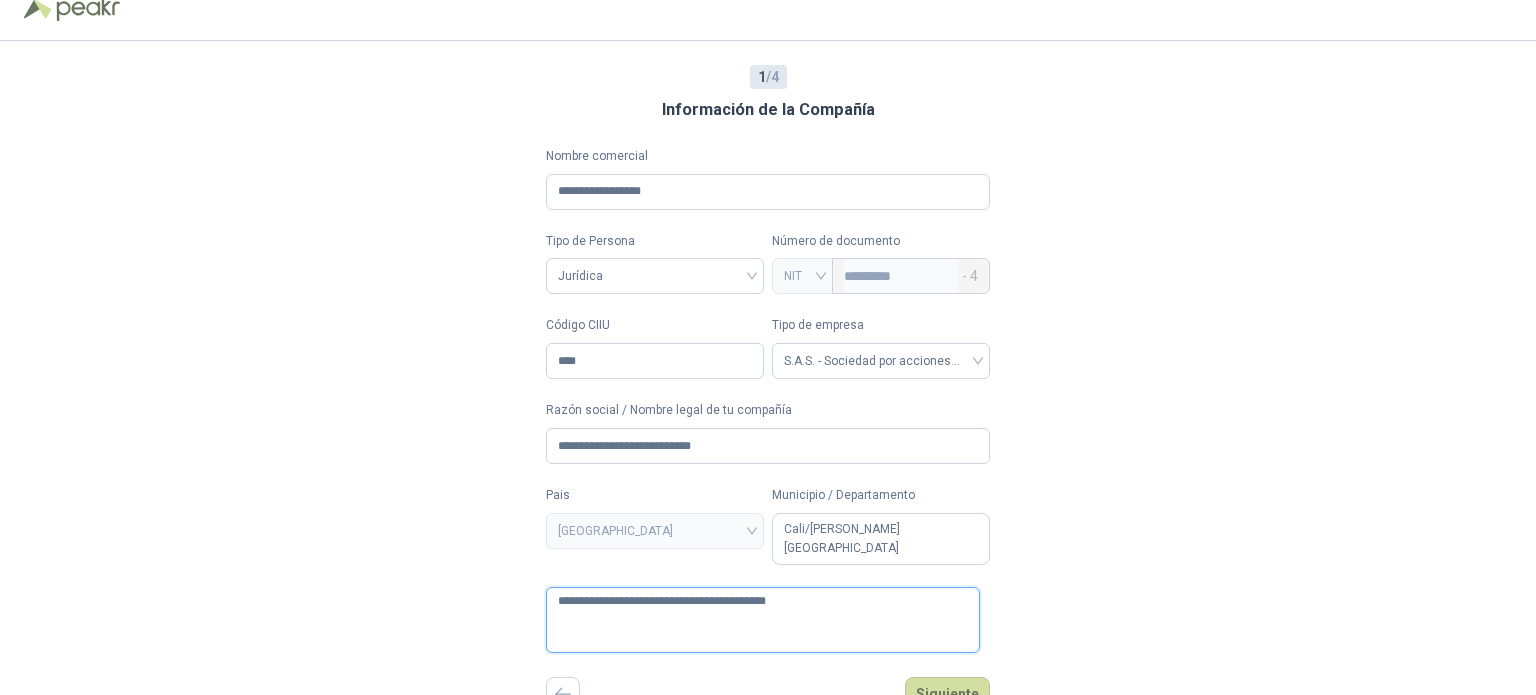 type 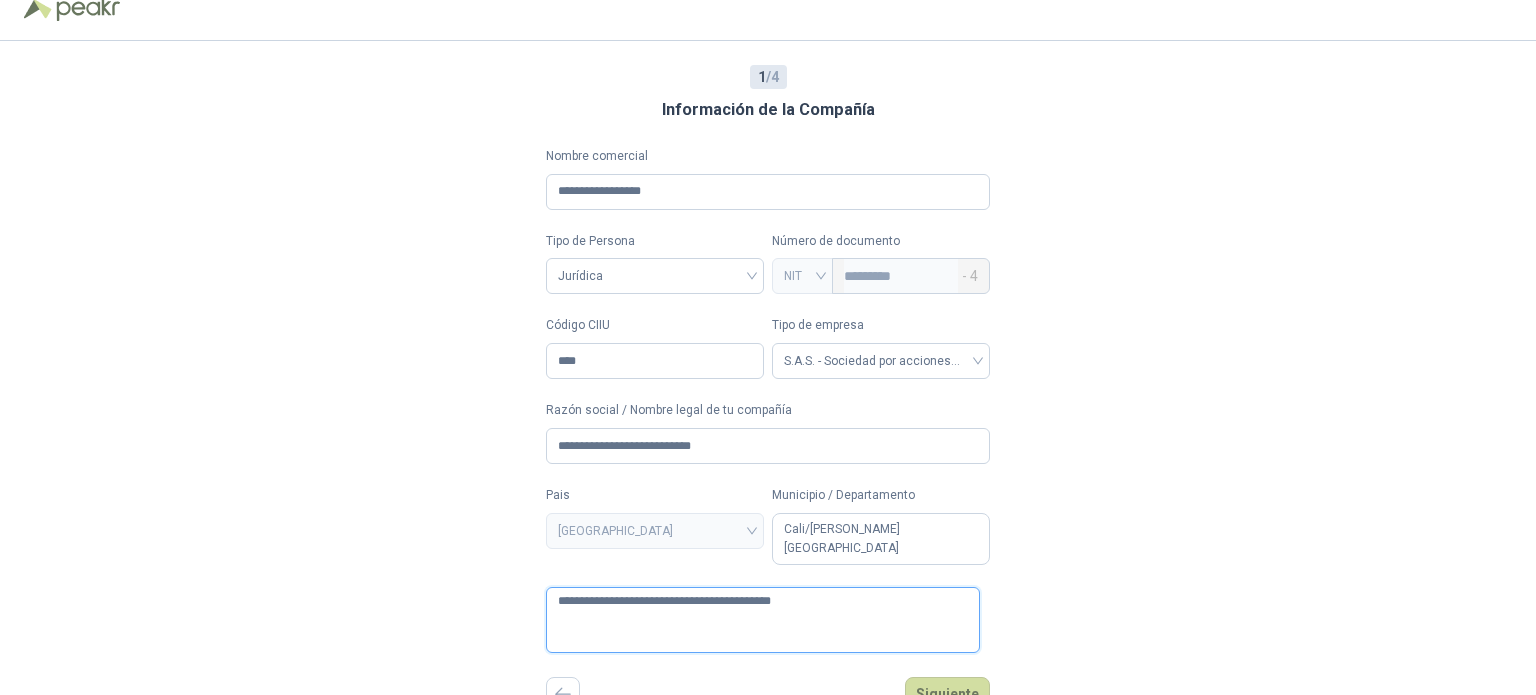 type 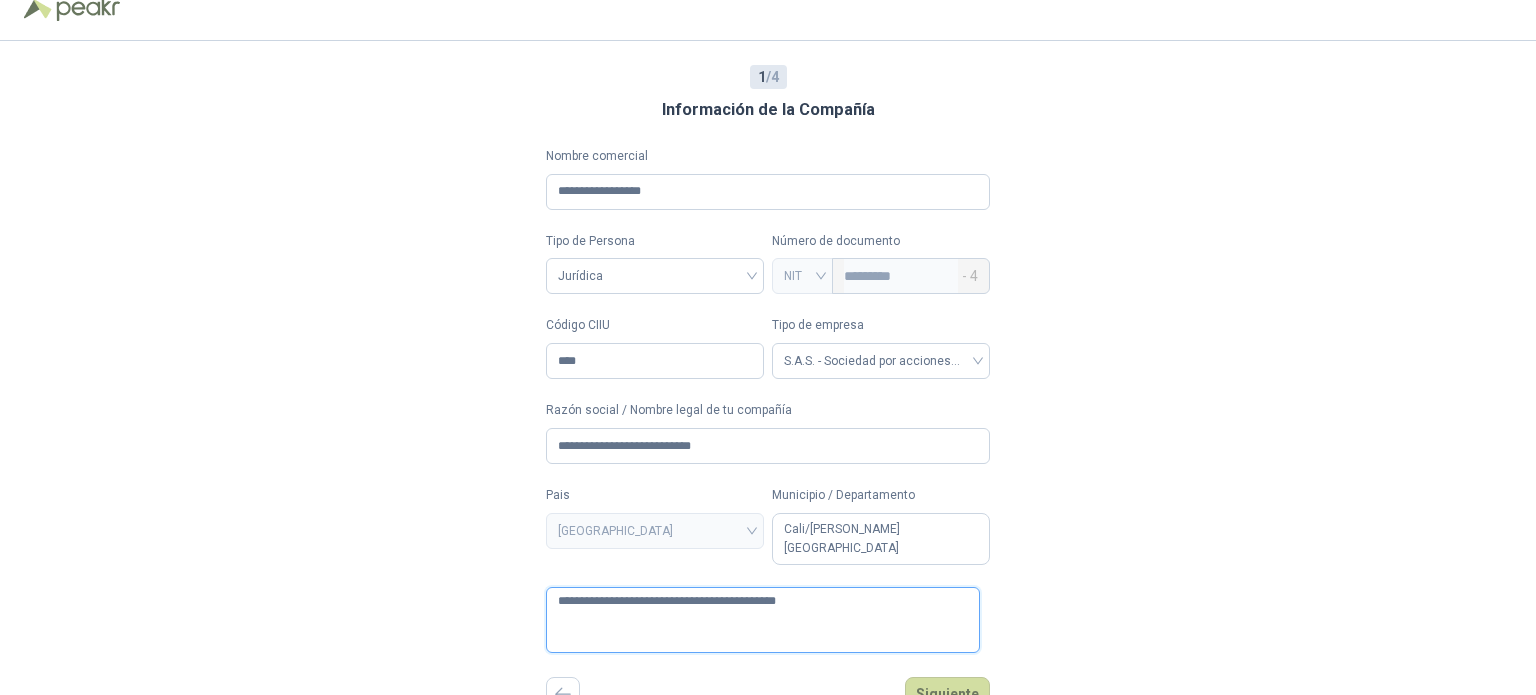 type 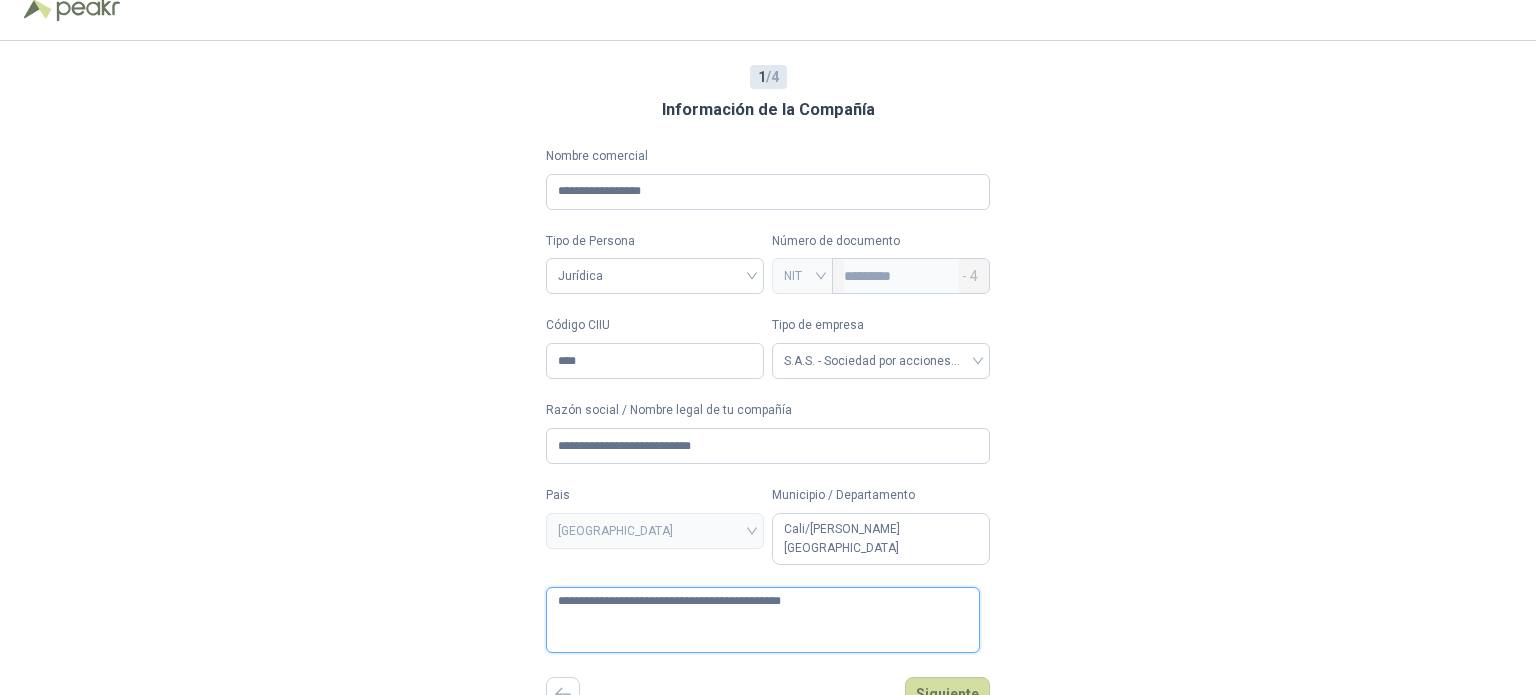 type 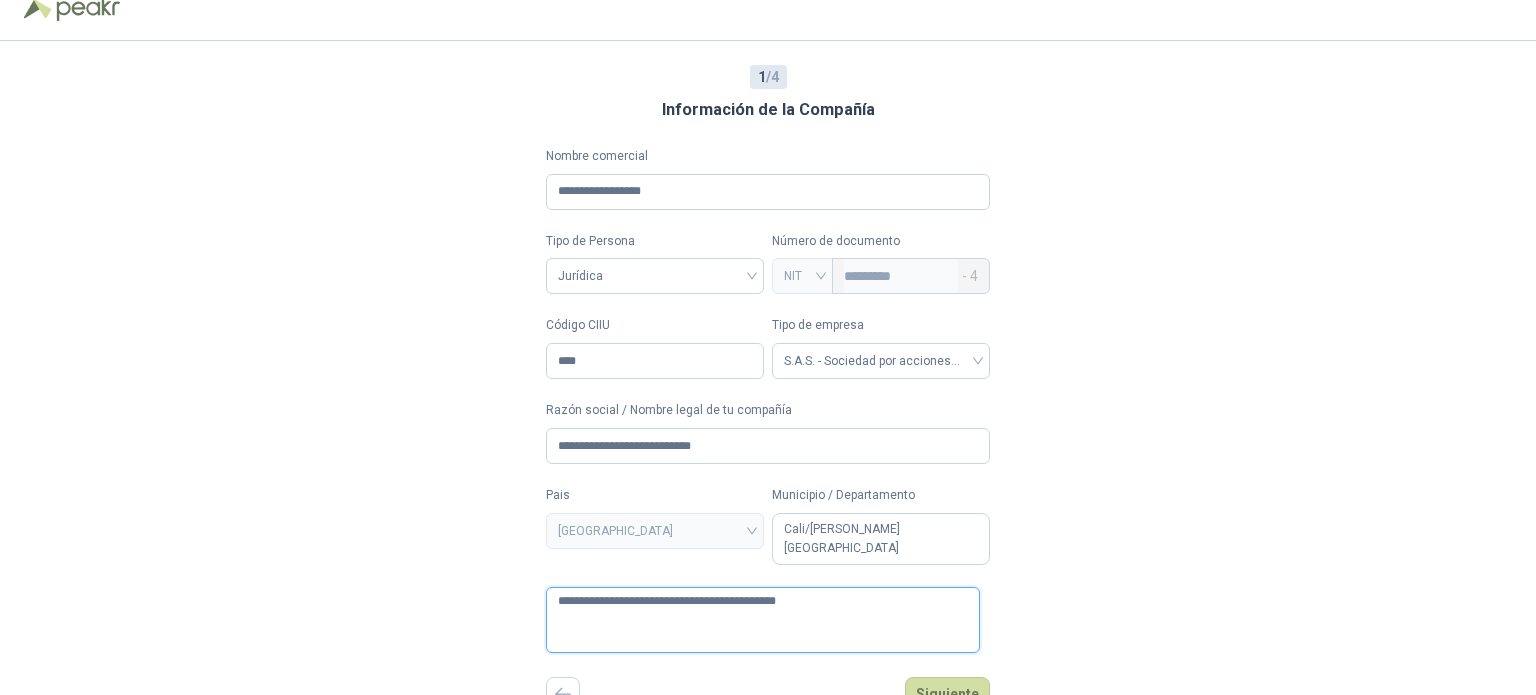 type 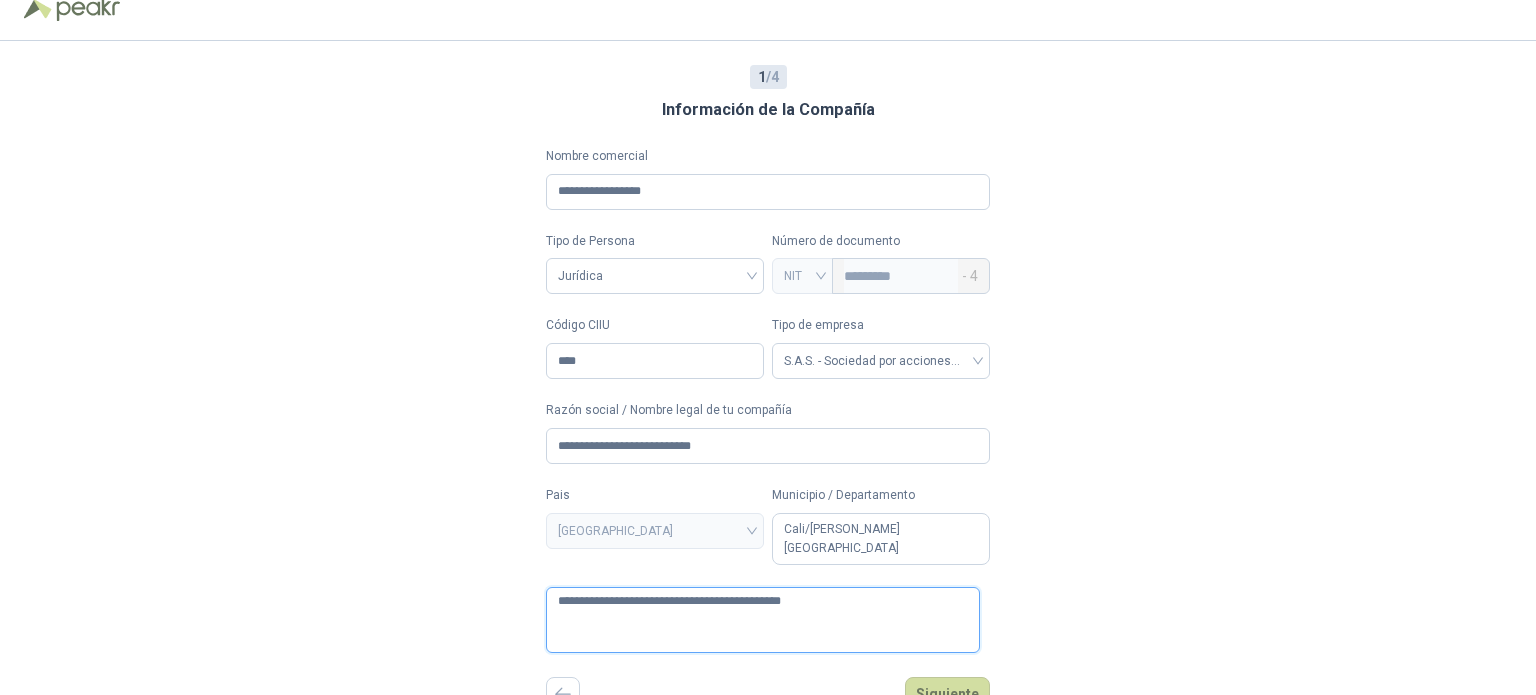type 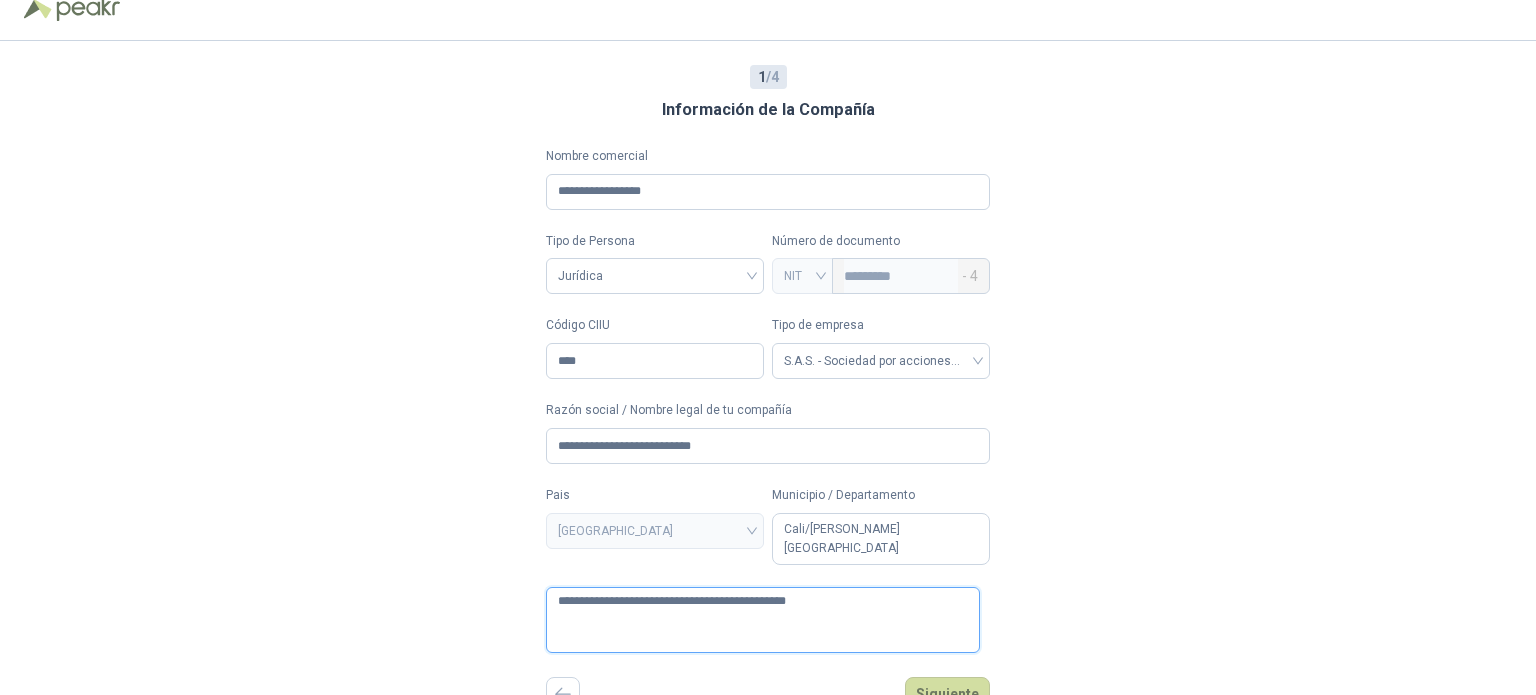 type 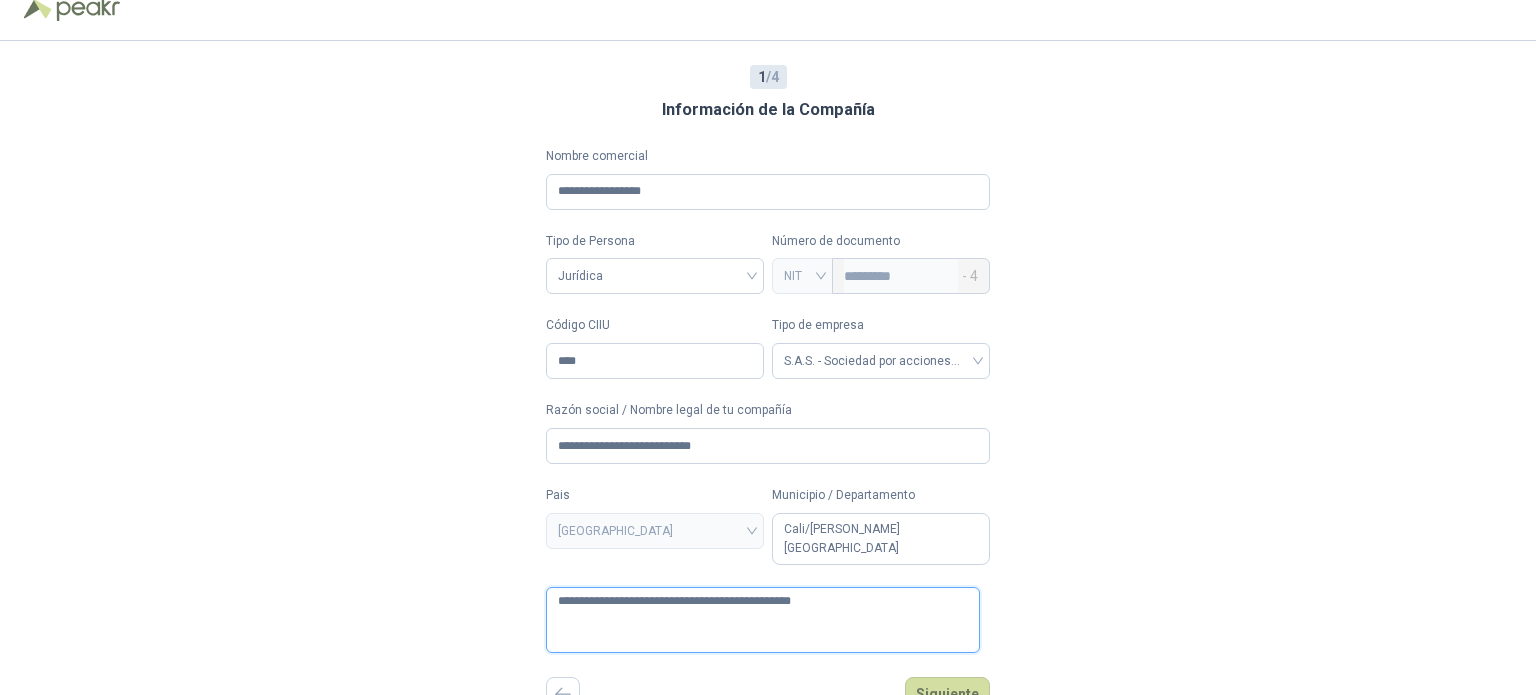 type 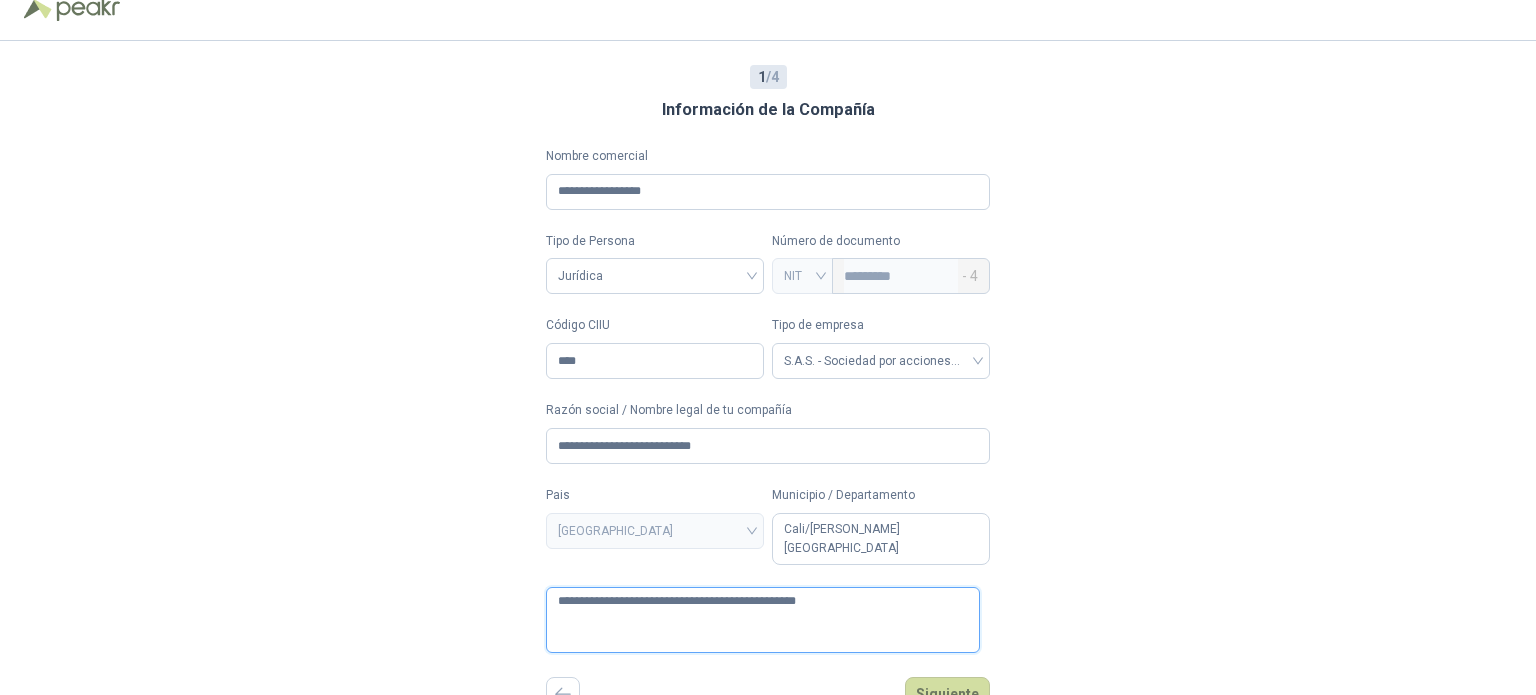 type 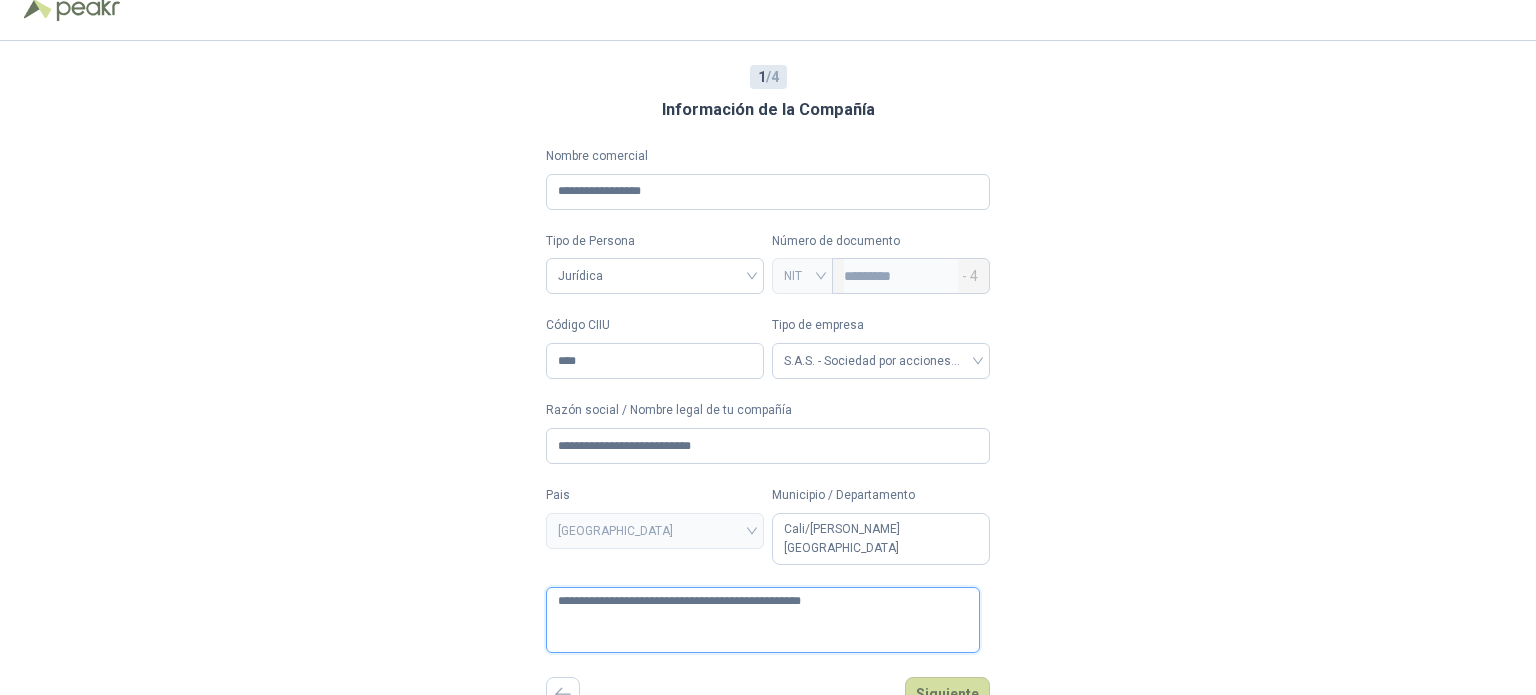 type 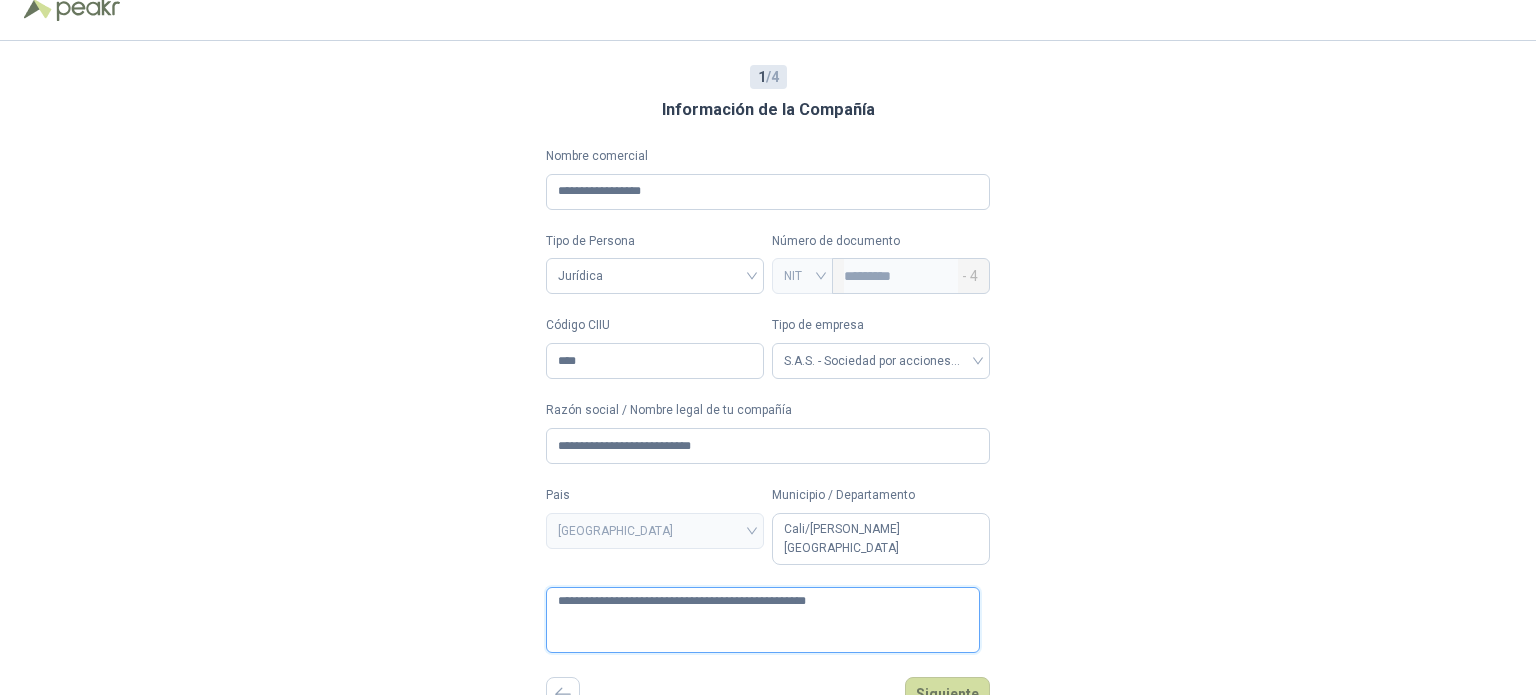 type 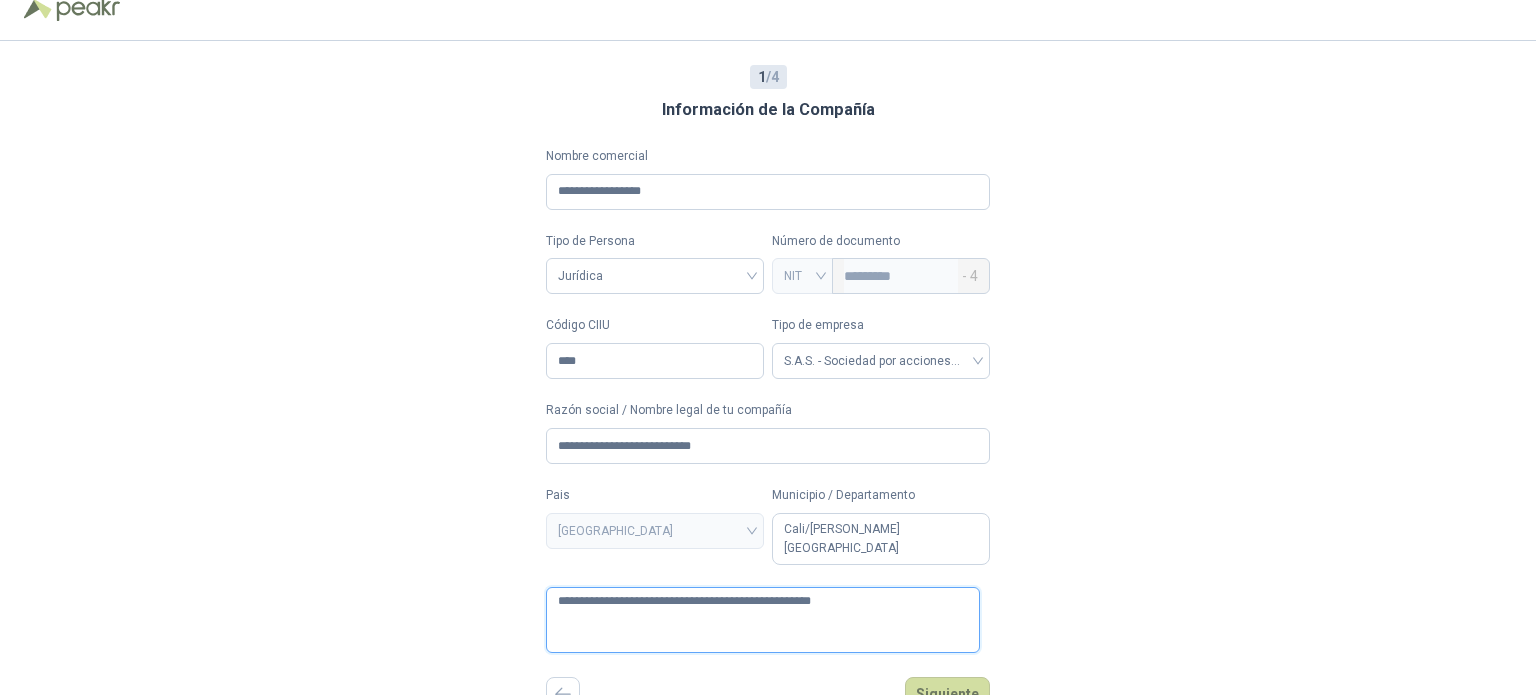 type 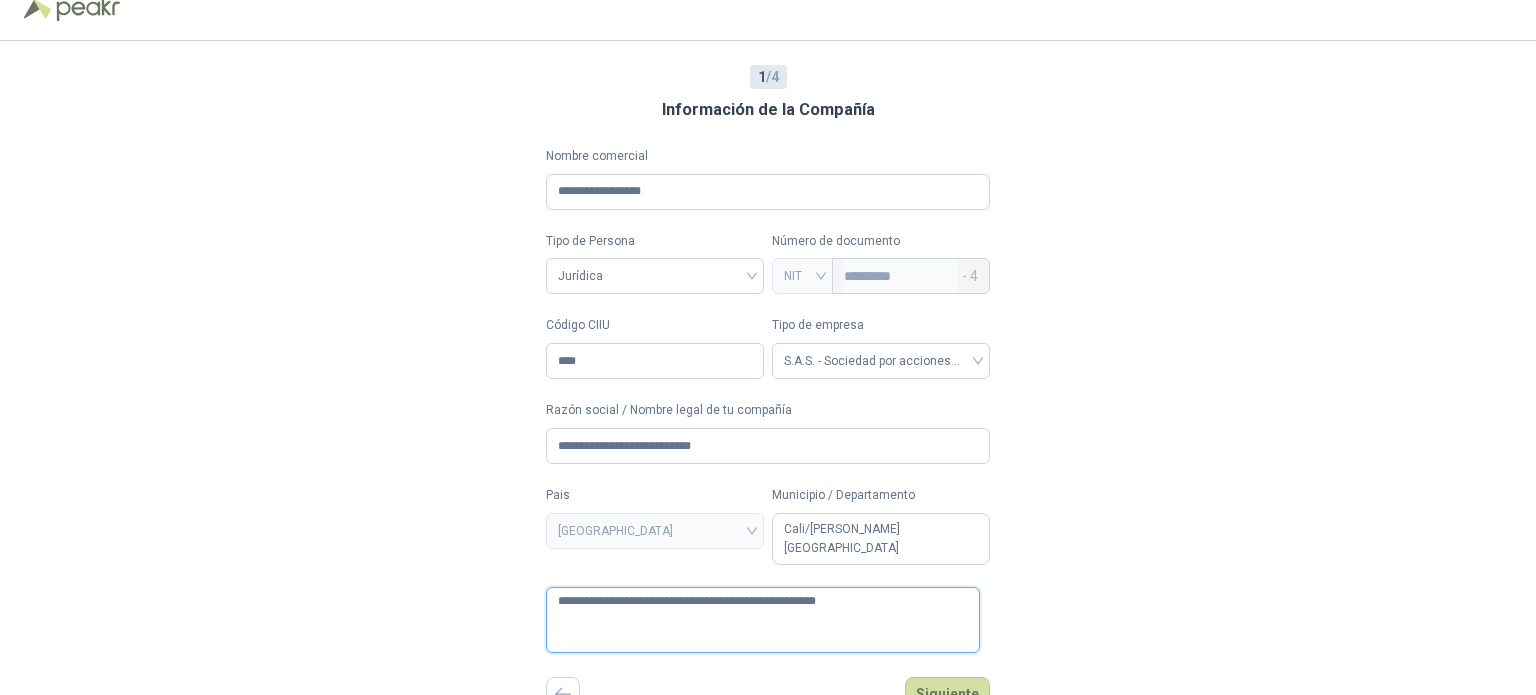 type 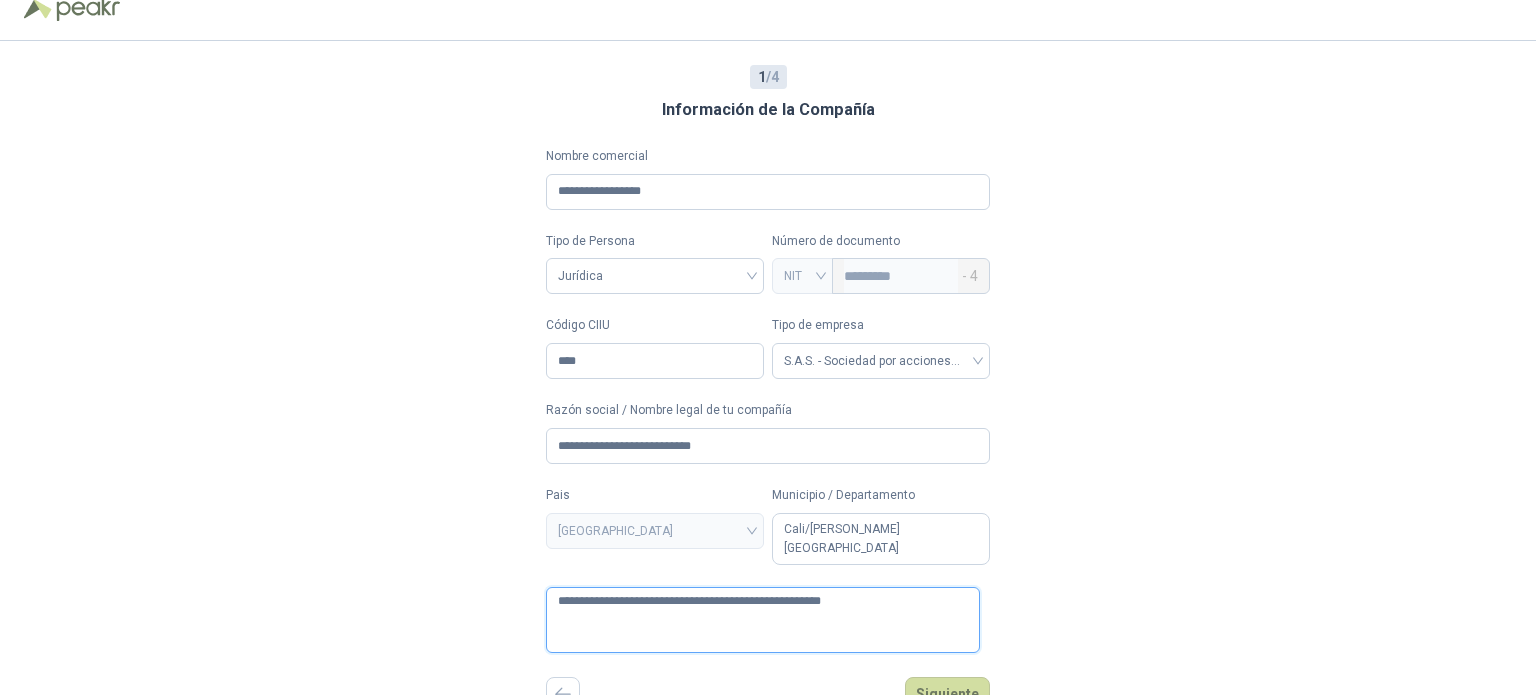 type 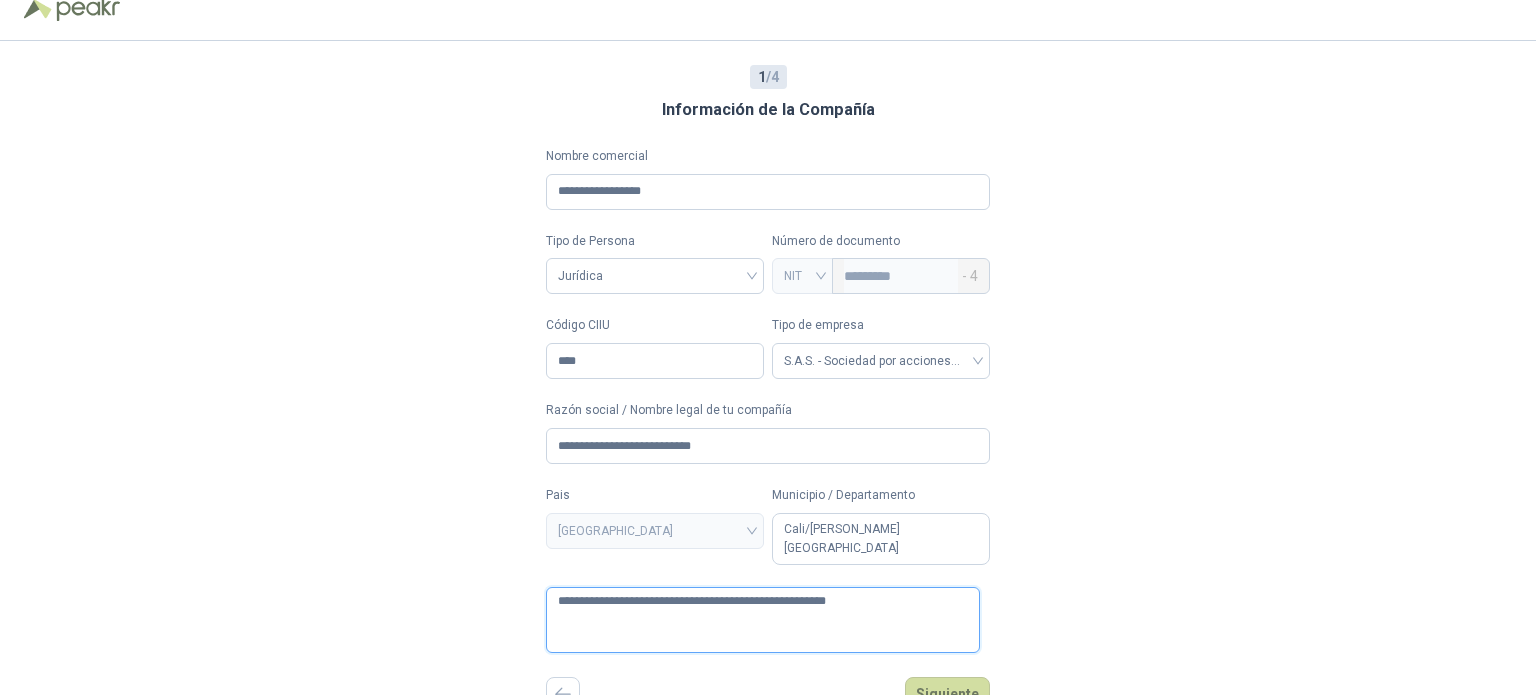 type 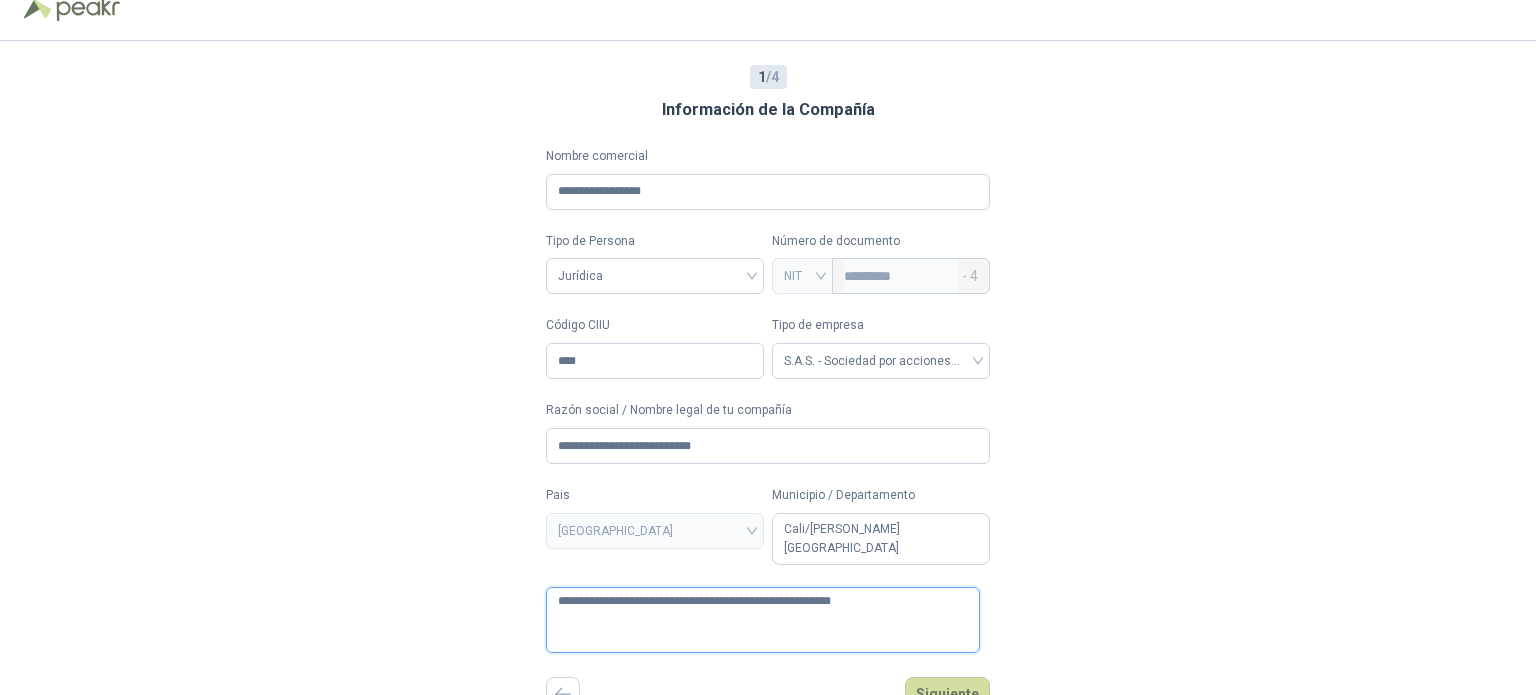 type 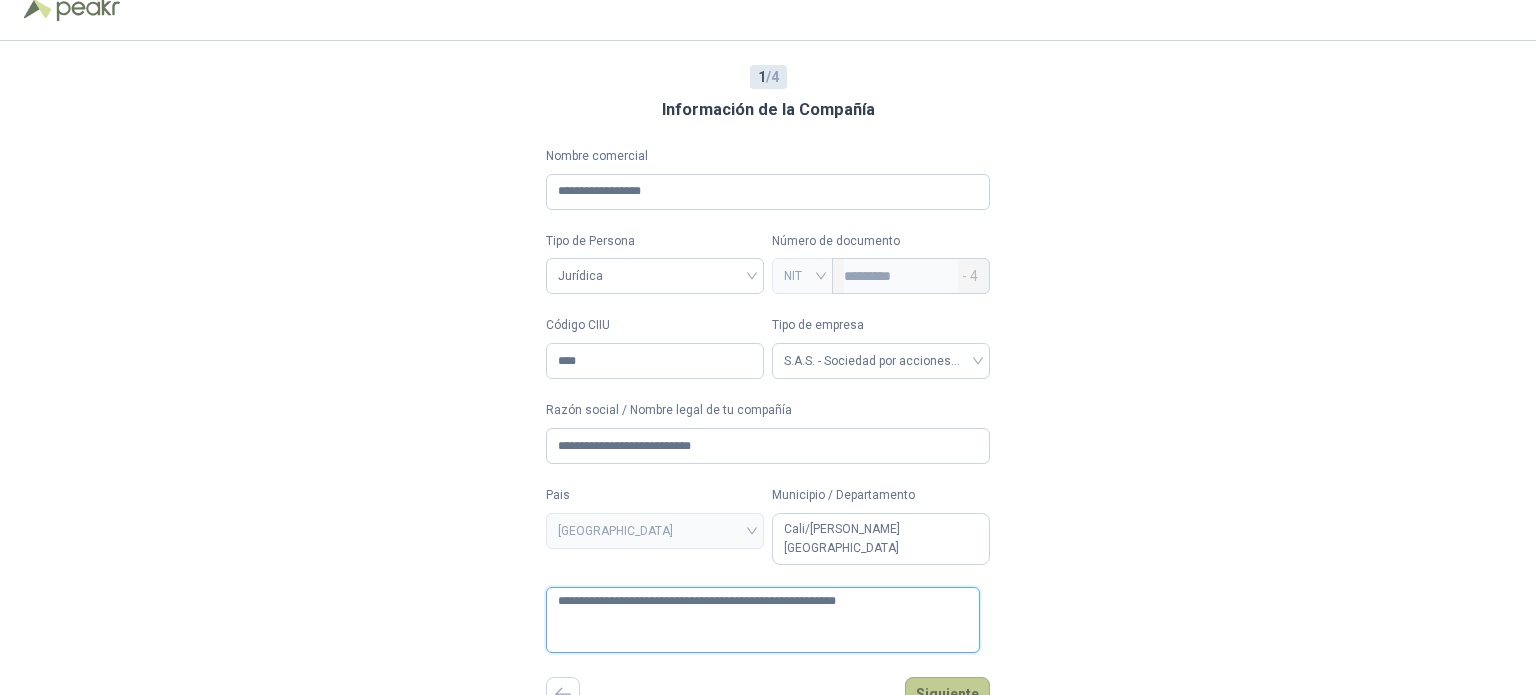 type on "**********" 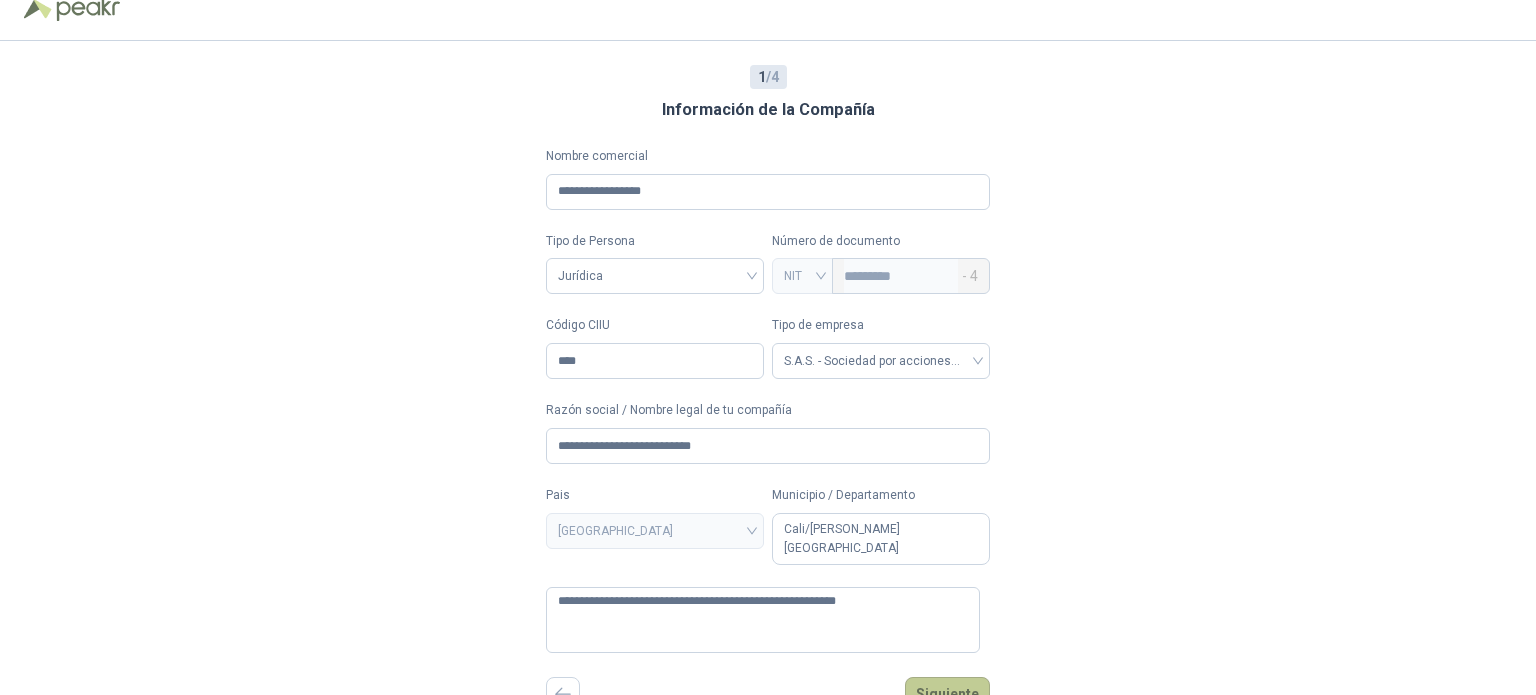 click on "Siguiente" at bounding box center [947, 694] 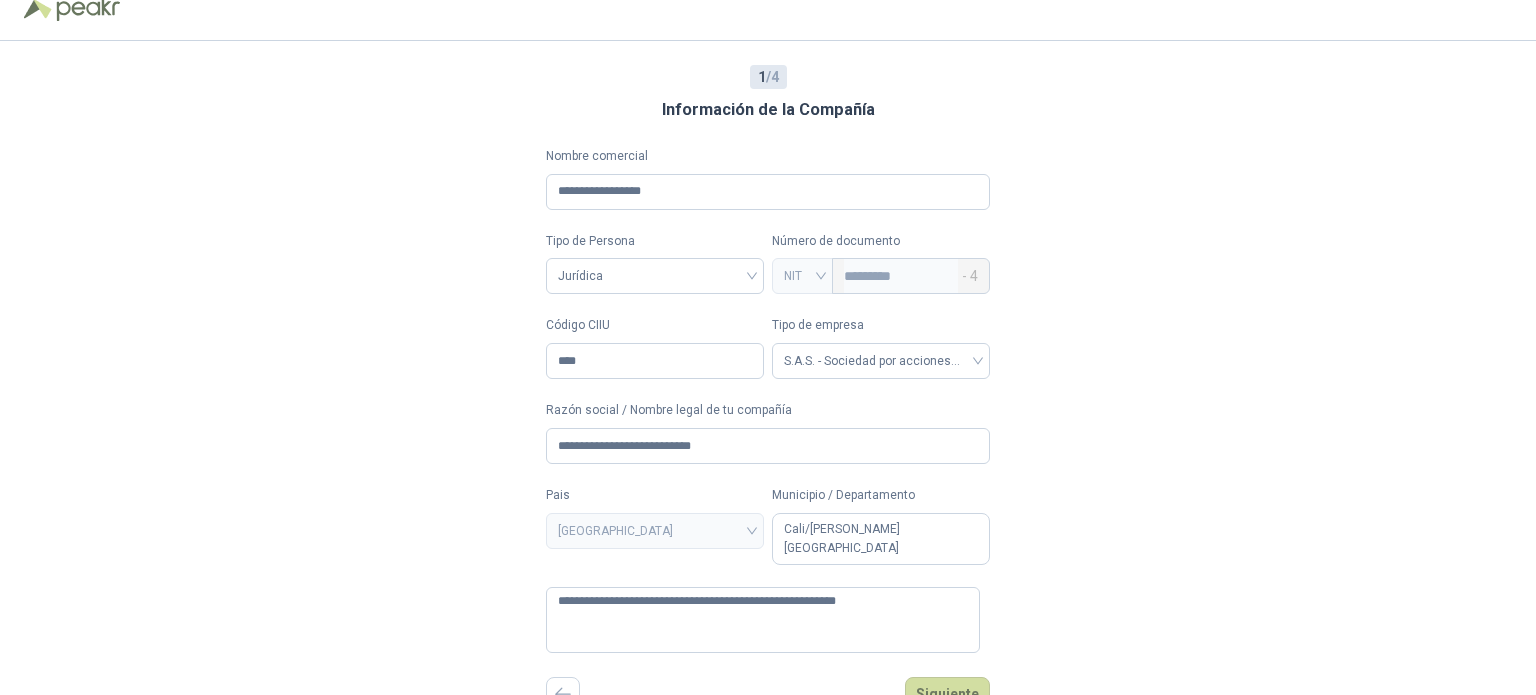 scroll, scrollTop: 0, scrollLeft: 0, axis: both 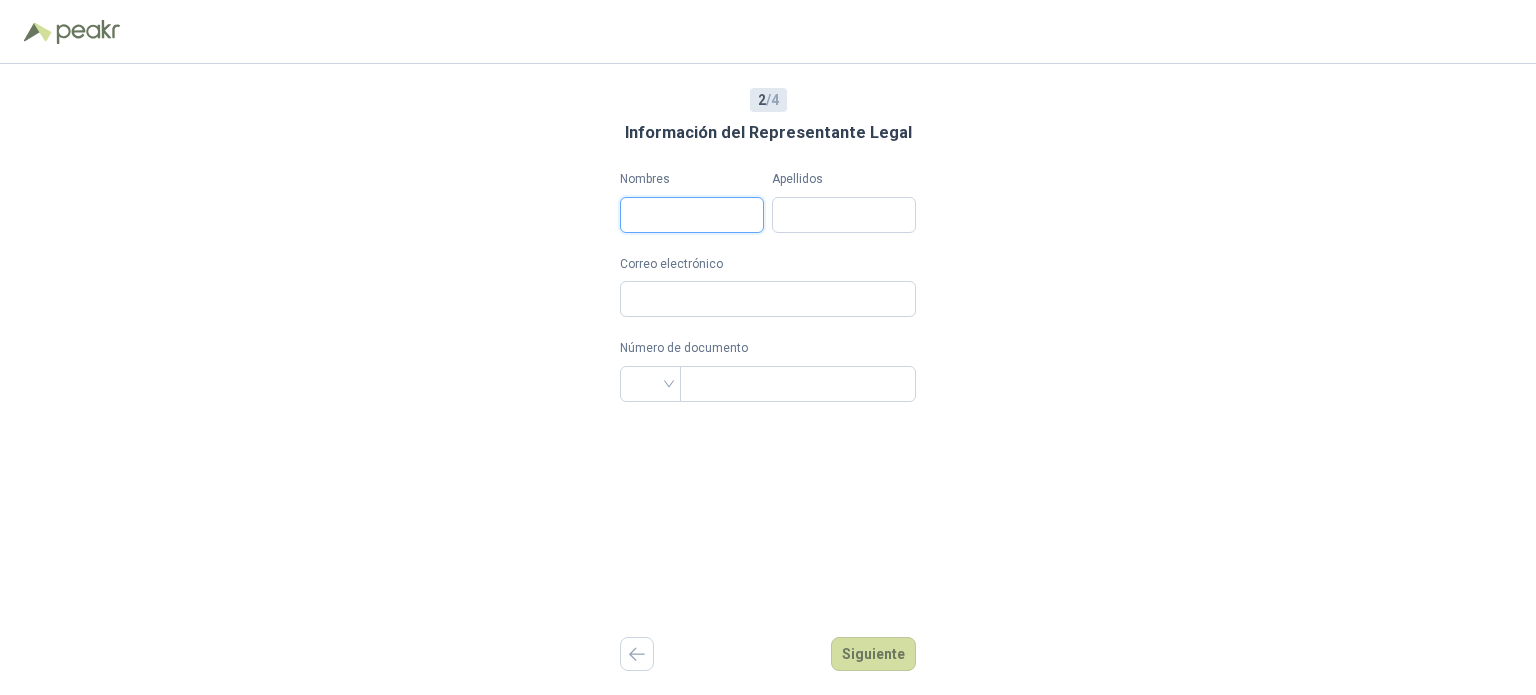 click on "Nombres" at bounding box center (692, 215) 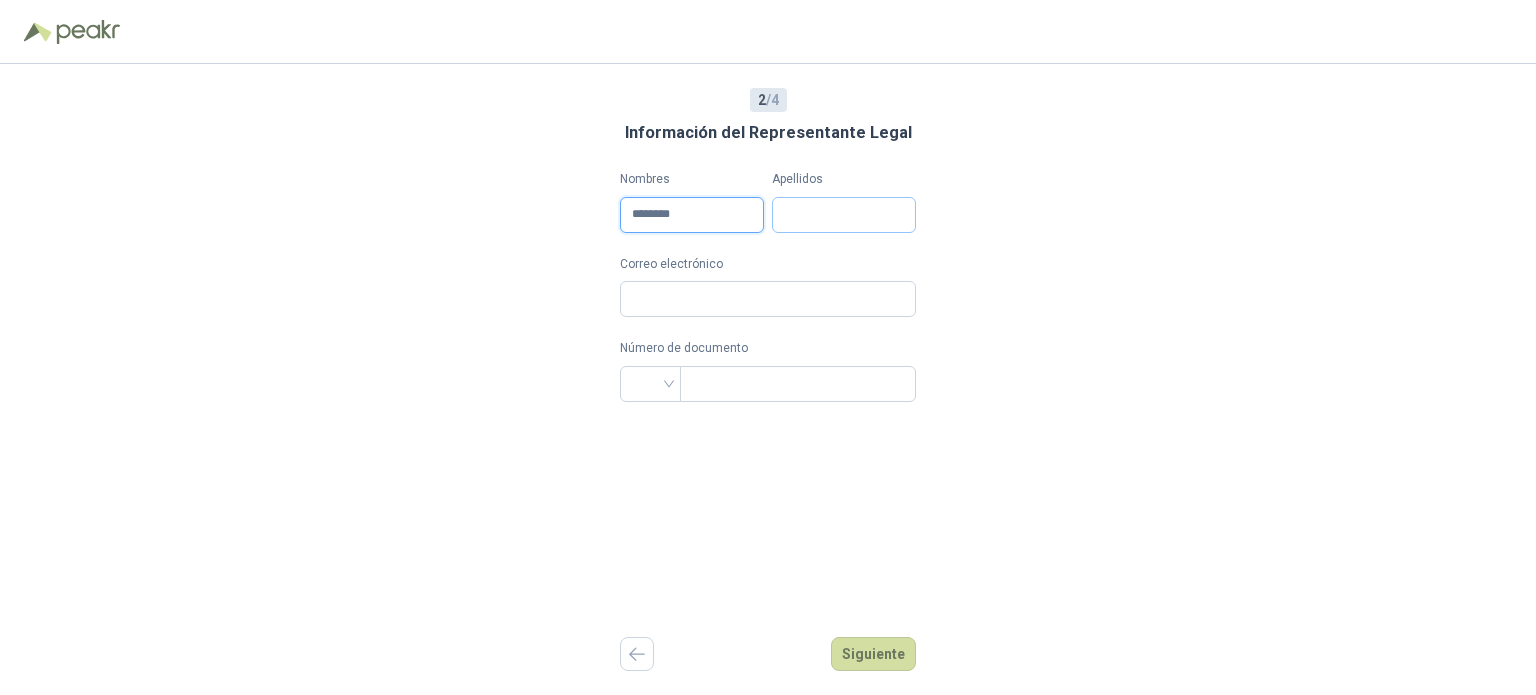 type on "********" 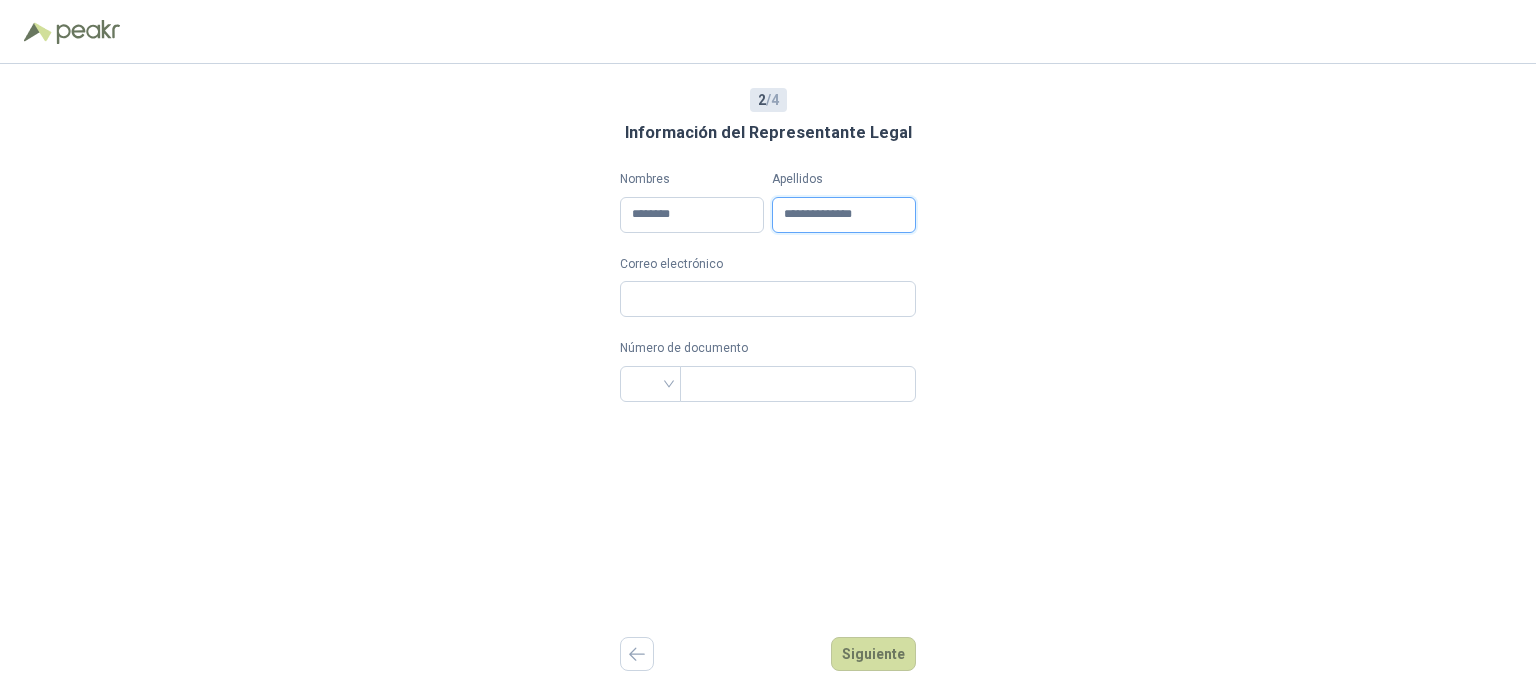 type on "**********" 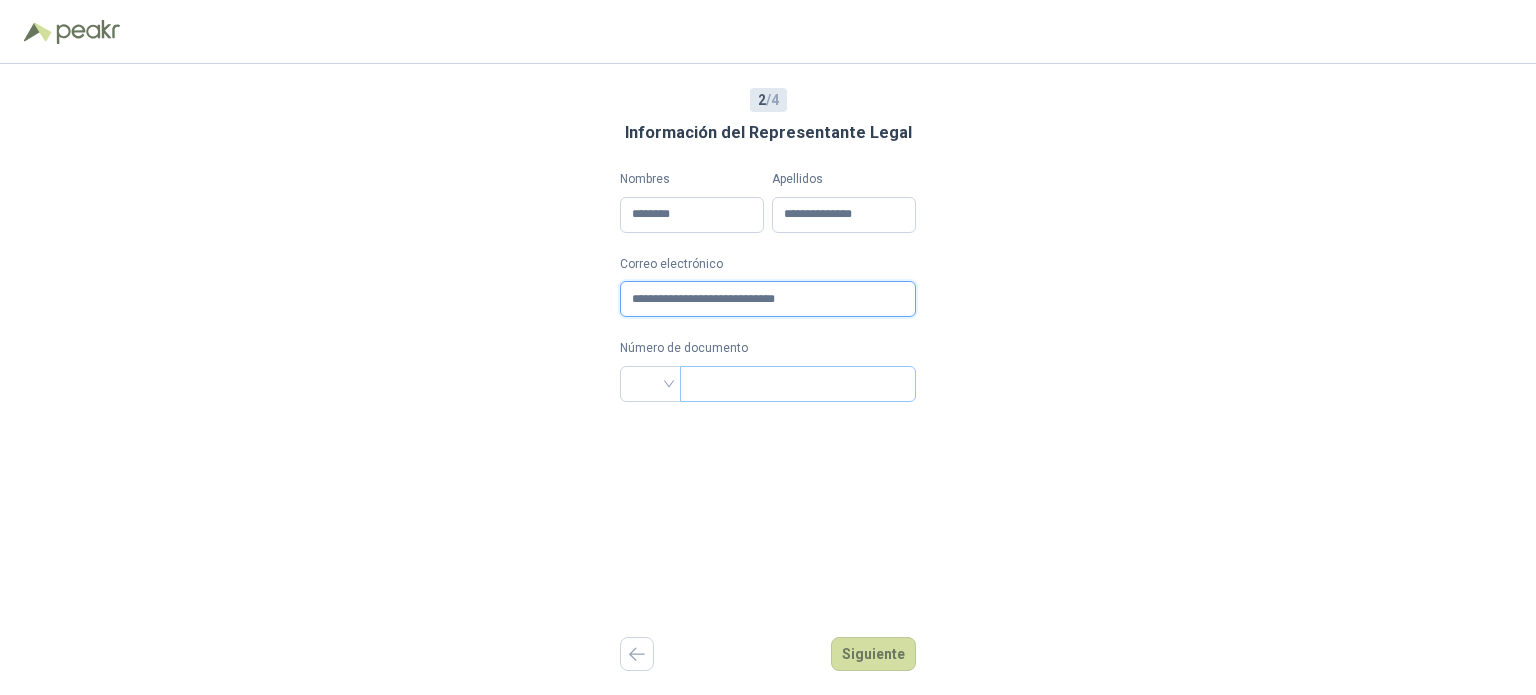 type on "**********" 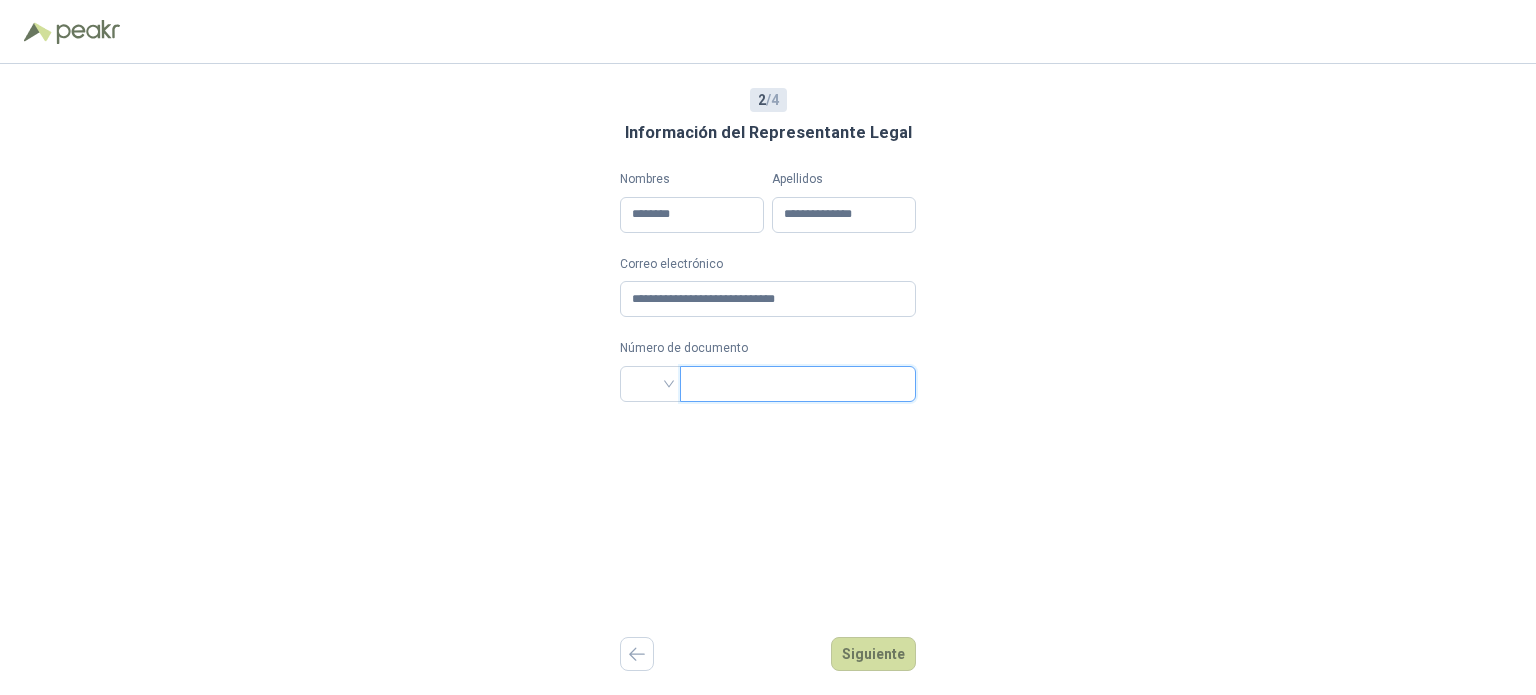 click at bounding box center (796, 384) 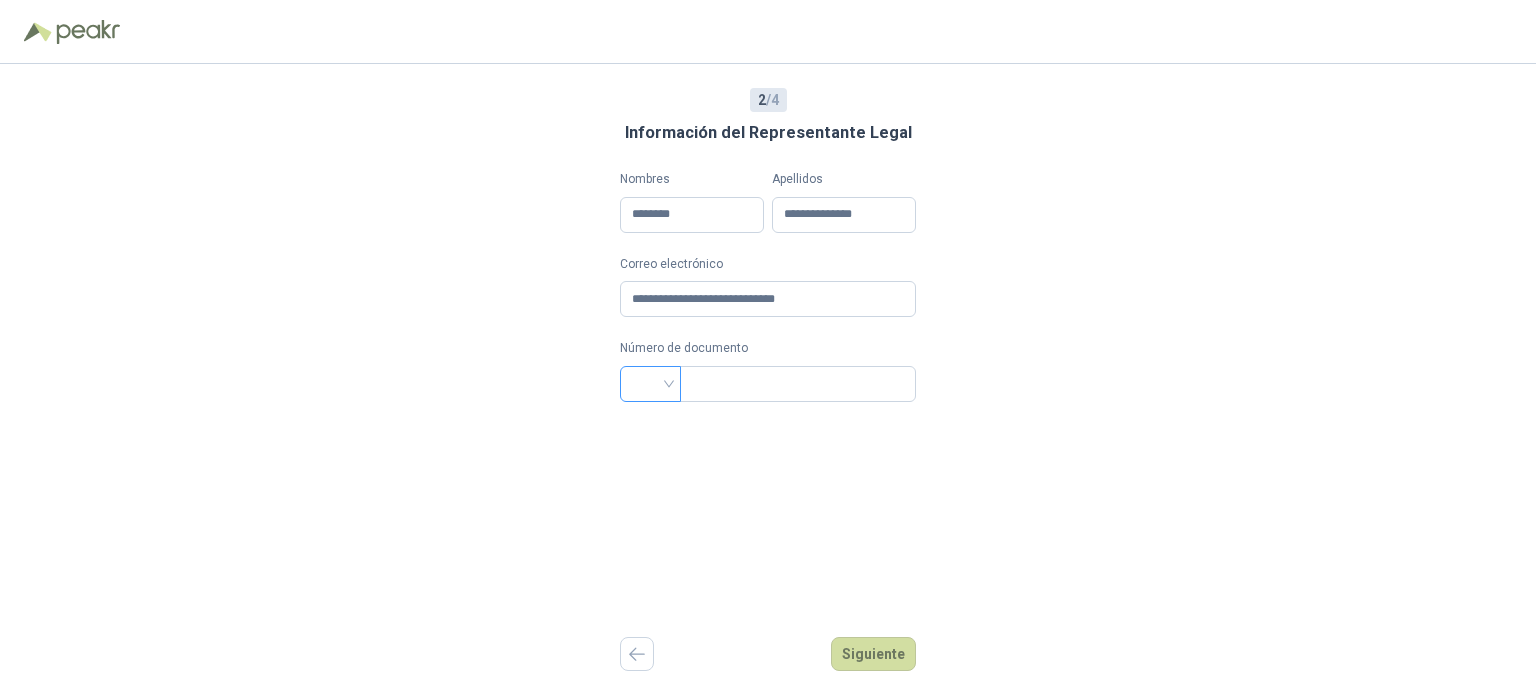 click at bounding box center (650, 382) 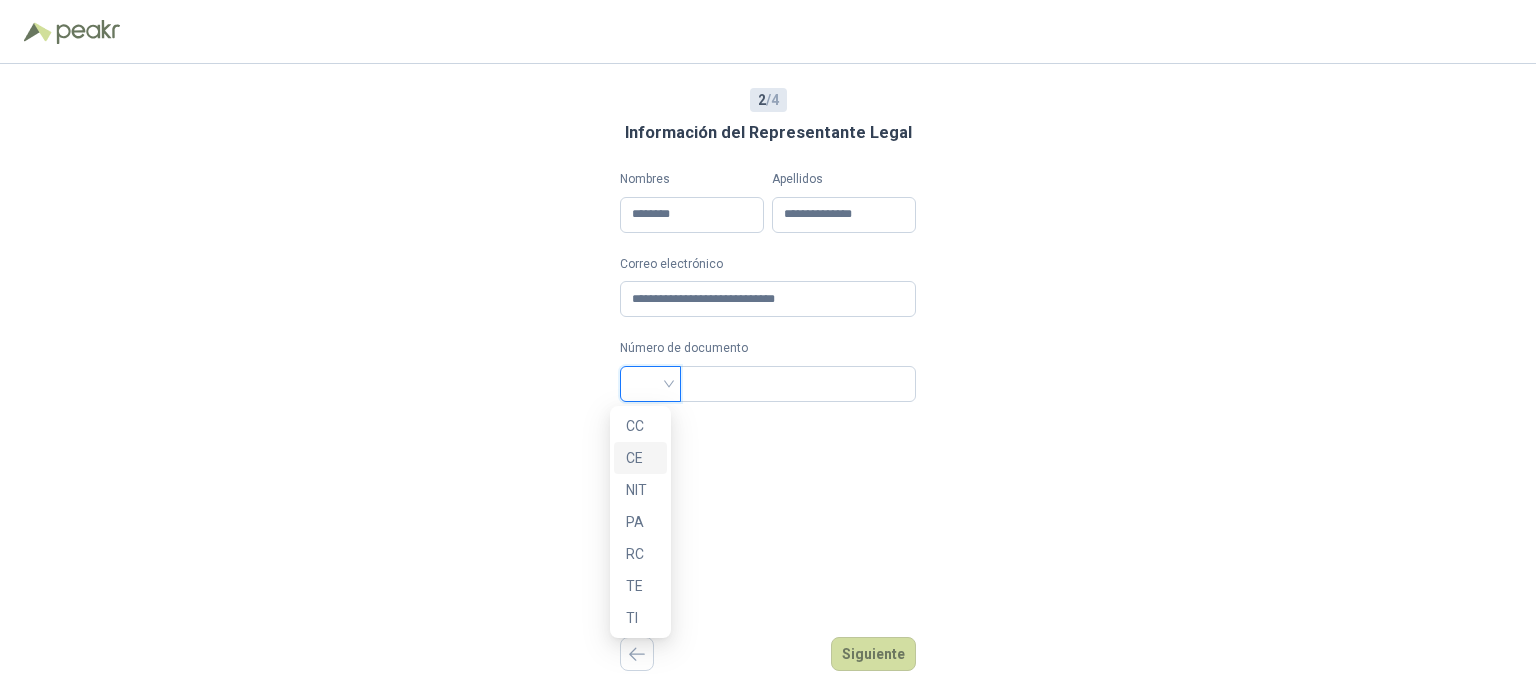 click on "CE" at bounding box center [640, 458] 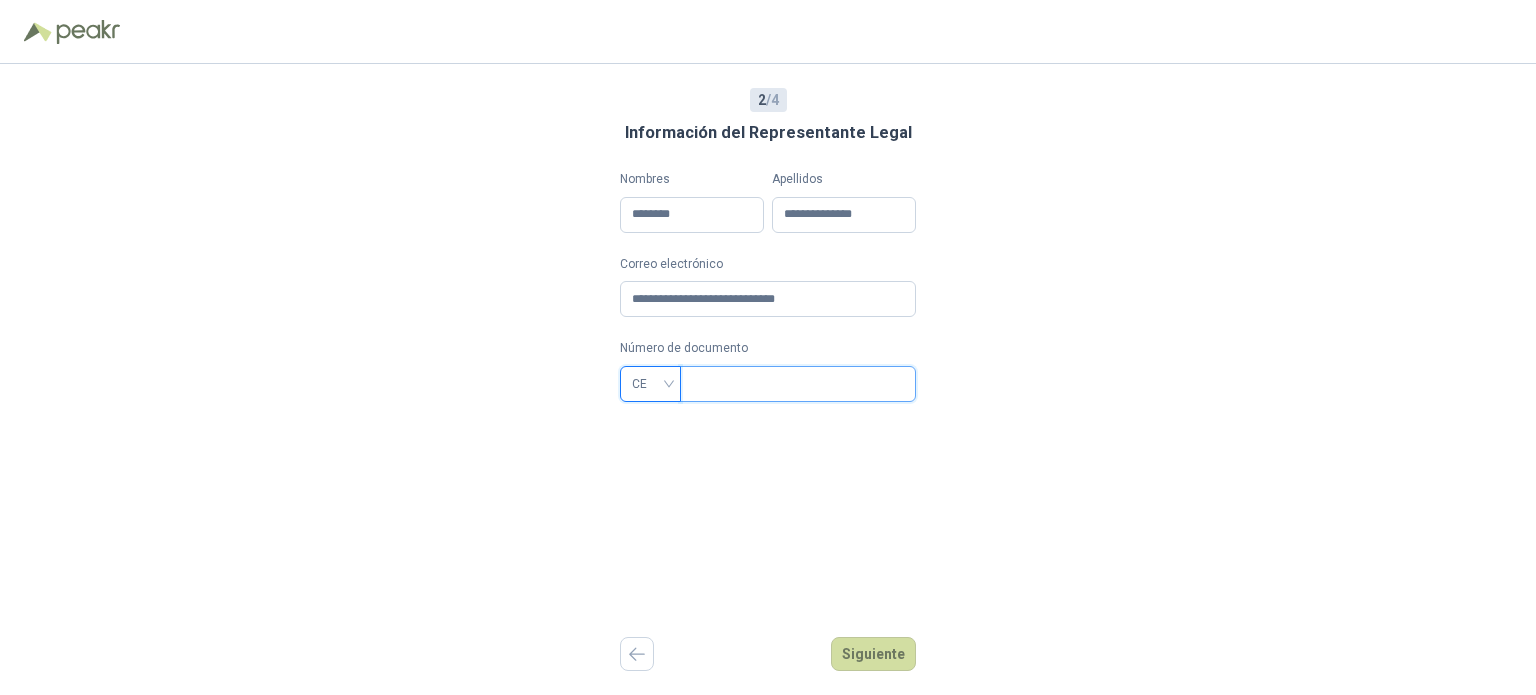 click at bounding box center (796, 384) 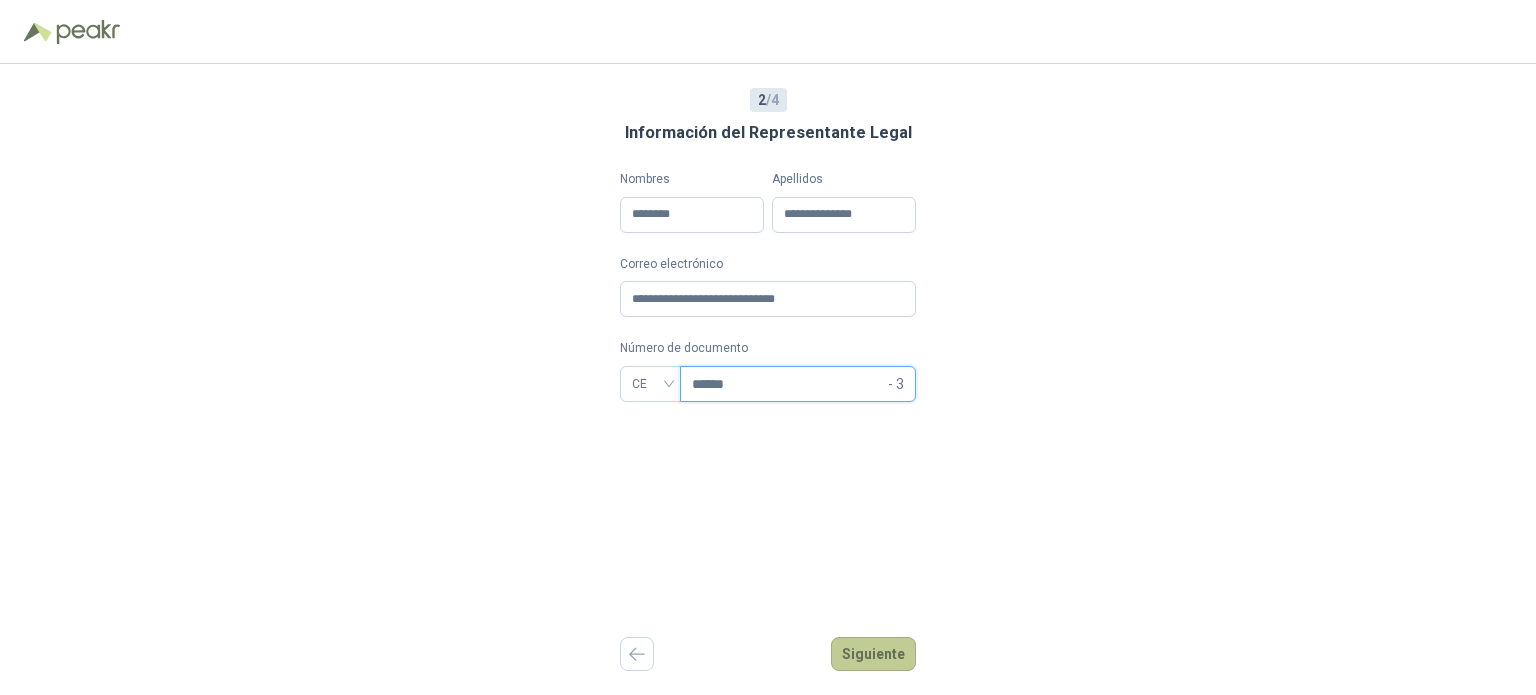 type on "******" 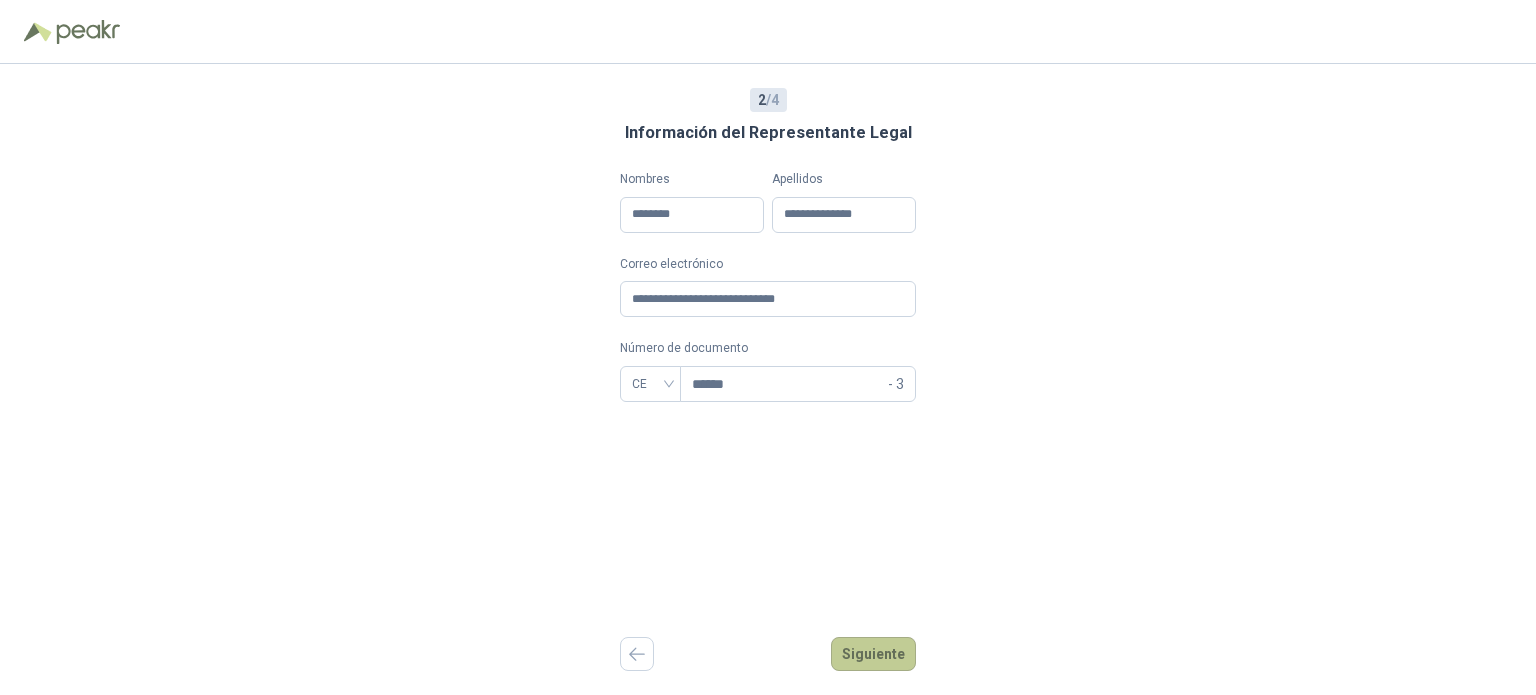 click on "Siguiente" at bounding box center [873, 654] 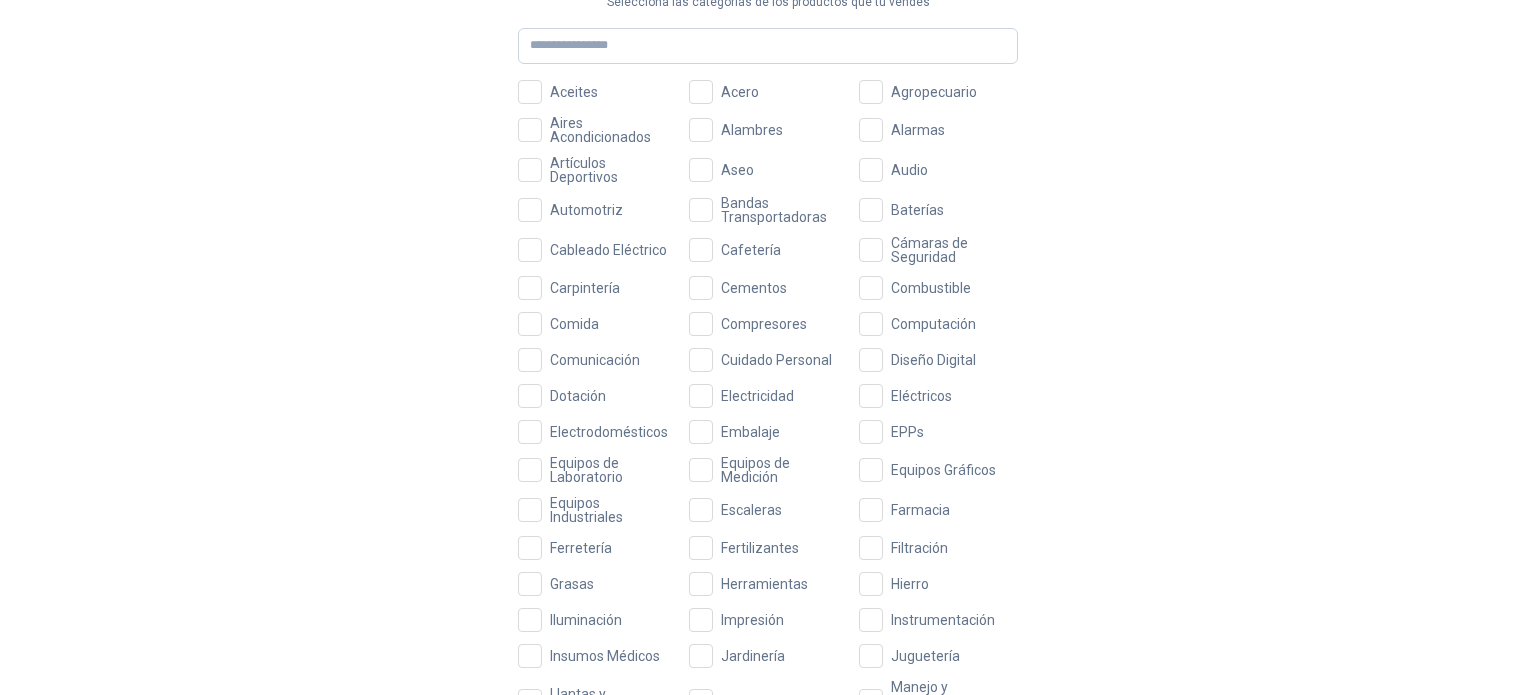 scroll, scrollTop: 200, scrollLeft: 0, axis: vertical 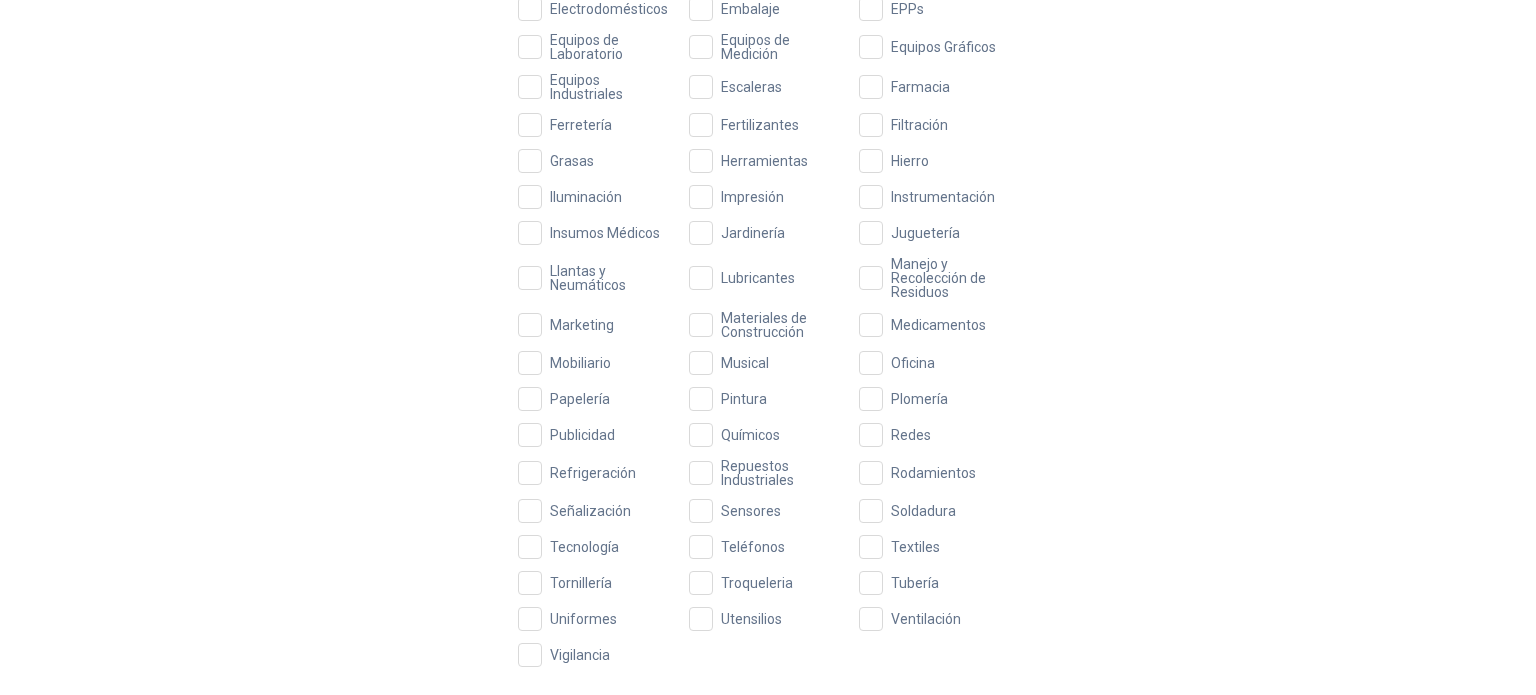 click on "Aceites Acero Agropecuario Aires Acondicionados Alambres Alarmas Artículos Deportivos Aseo Audio Automotriz Bandas Transportadoras Baterías Cableado Eléctrico Cafetería Cámaras de Seguridad Carpintería Cementos Combustible Comida Compresores Computación Comunicación Cuidado Personal Diseño Digital Dotación Electricidad Eléctricos Electrodomésticos Embalaje [PERSON_NAME] Equipos de Laboratorio Equipos de Medición Equipos Gráficos Equipos Industriales Escaleras Farmacia Ferretería Fertilizantes Filtración Grasas Herramientas Hierro Iluminación Impresión Instrumentación Insumos Médicos Jardinería Juguetería Llantas y Neumáticos Lubricantes Manejo y Recolección de Residuos Marketing Materiales de Construcción Medicamentos Mobiliario Musical Oficina Papelería Pintura Plomería Publicidad Químicos Redes Refrigeración Repuestos Industriales Rodamientos Señalización Sensores Soldadura Tecnología Teléfonos Textiles Tornillería Troqueleria Tubería Uniformes Utensilios Ventilación Vigilancia" at bounding box center [768, 162] 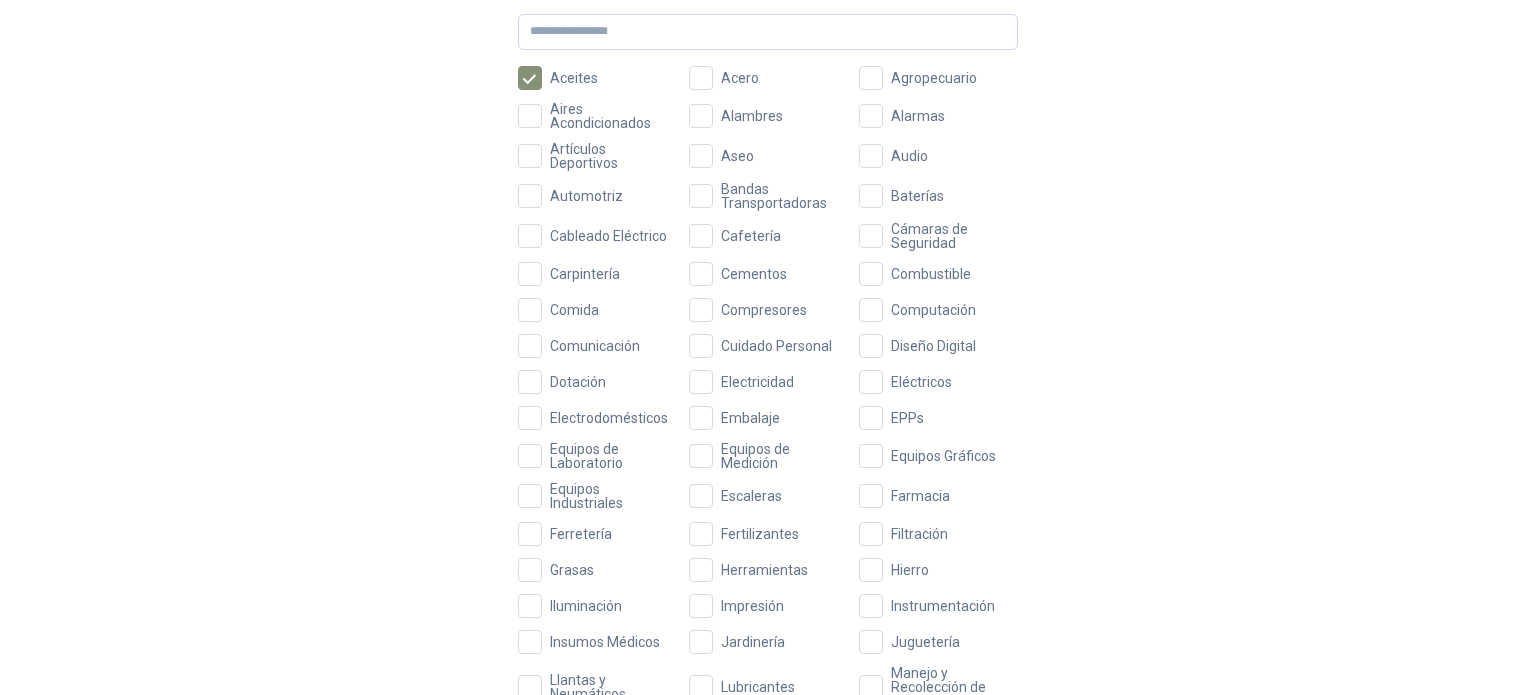scroll, scrollTop: 133, scrollLeft: 0, axis: vertical 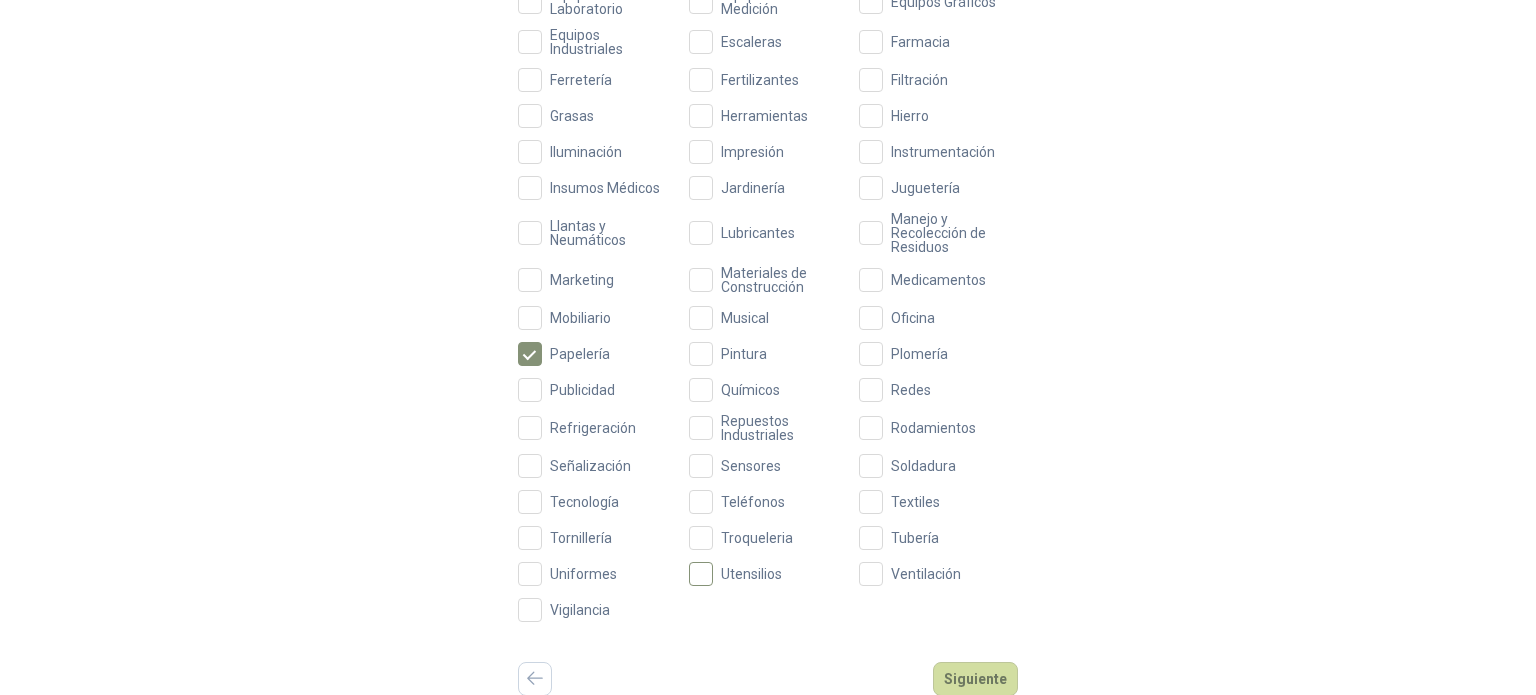 click on "Utensilios" at bounding box center [751, 574] 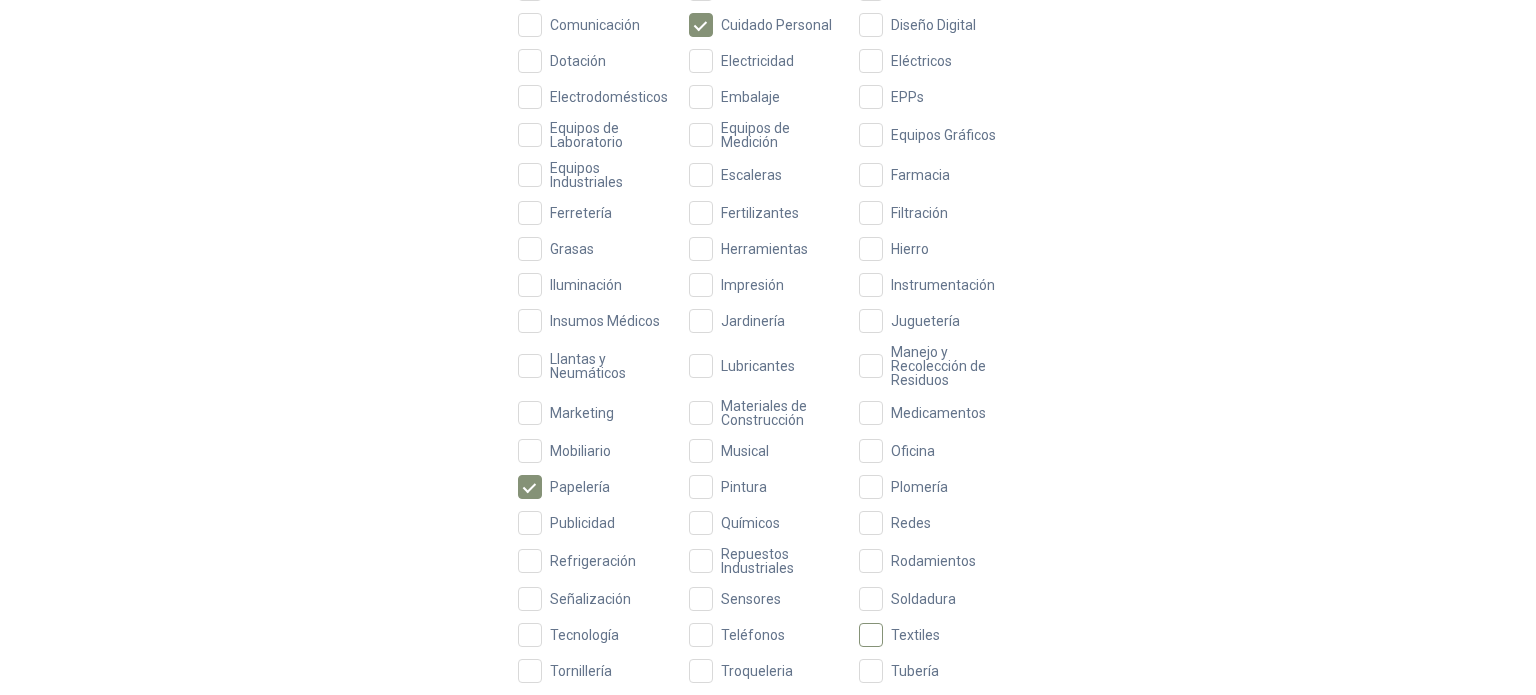 scroll, scrollTop: 445, scrollLeft: 0, axis: vertical 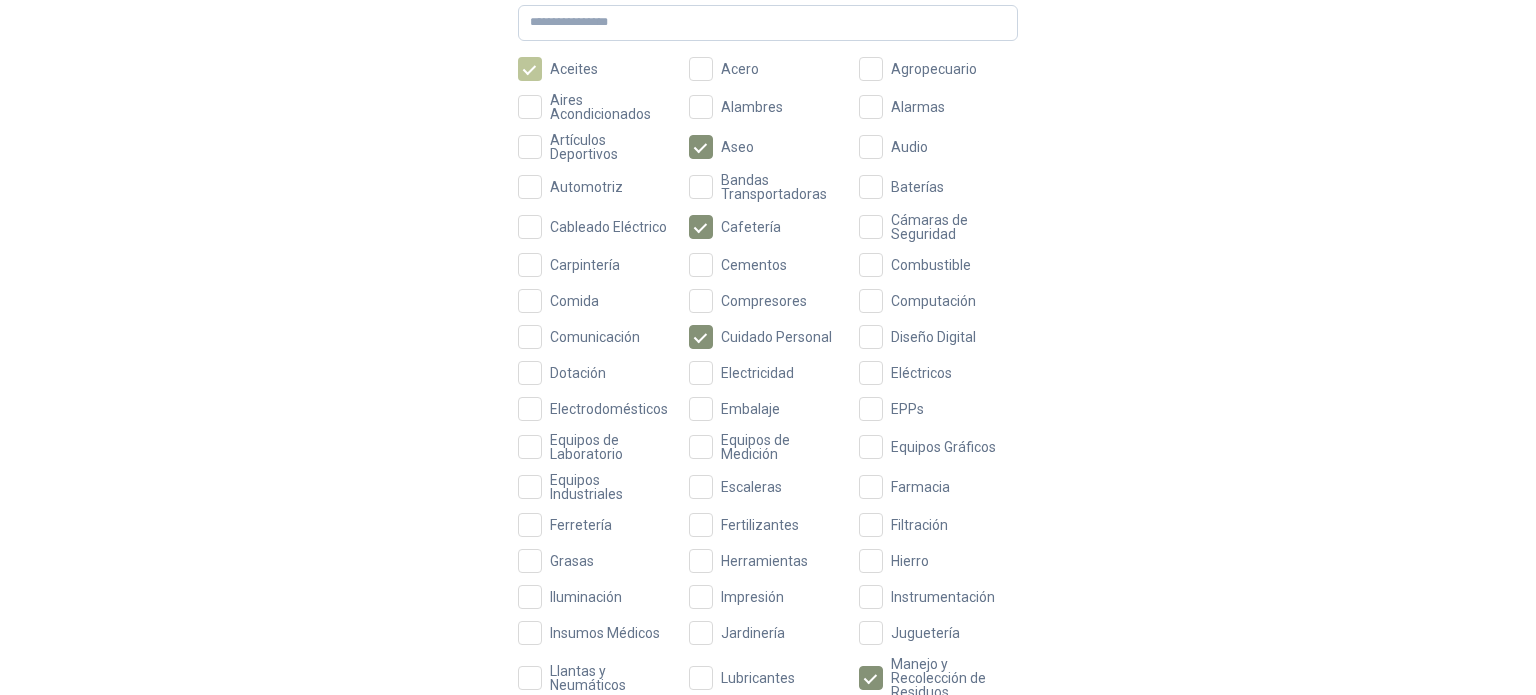 click on "Selecciona las categorías de los productos que tu vendes Aceites Acero Agropecuario Aires Acondicionados Alambres Alarmas Artículos Deportivos Aseo Audio Automotriz Bandas Transportadoras Baterías Cableado Eléctrico Cafetería Cámaras de Seguridad Carpintería Cementos Combustible Comida Compresores Computación Comunicación Cuidado Personal Diseño Digital Dotación Electricidad Eléctricos Electrodomésticos Embalaje [PERSON_NAME] Equipos de Laboratorio Equipos de Medición Equipos Gráficos Equipos Industriales Escaleras Farmacia Ferretería Fertilizantes Filtración Grasas Herramientas Hierro Iluminación Impresión Instrumentación Insumos Médicos Jardinería Juguetería Llantas y Neumáticos Lubricantes Manejo y Recolección de Residuos Marketing Materiales de Construcción Medicamentos Mobiliario Musical Oficina Papelería Pintura Plomería Publicidad Químicos Redes Refrigeración Repuestos Industriales Rodamientos Señalización Sensores Soldadura Tecnología Teléfonos Textiles Tornillería Tubería" at bounding box center [768, 526] 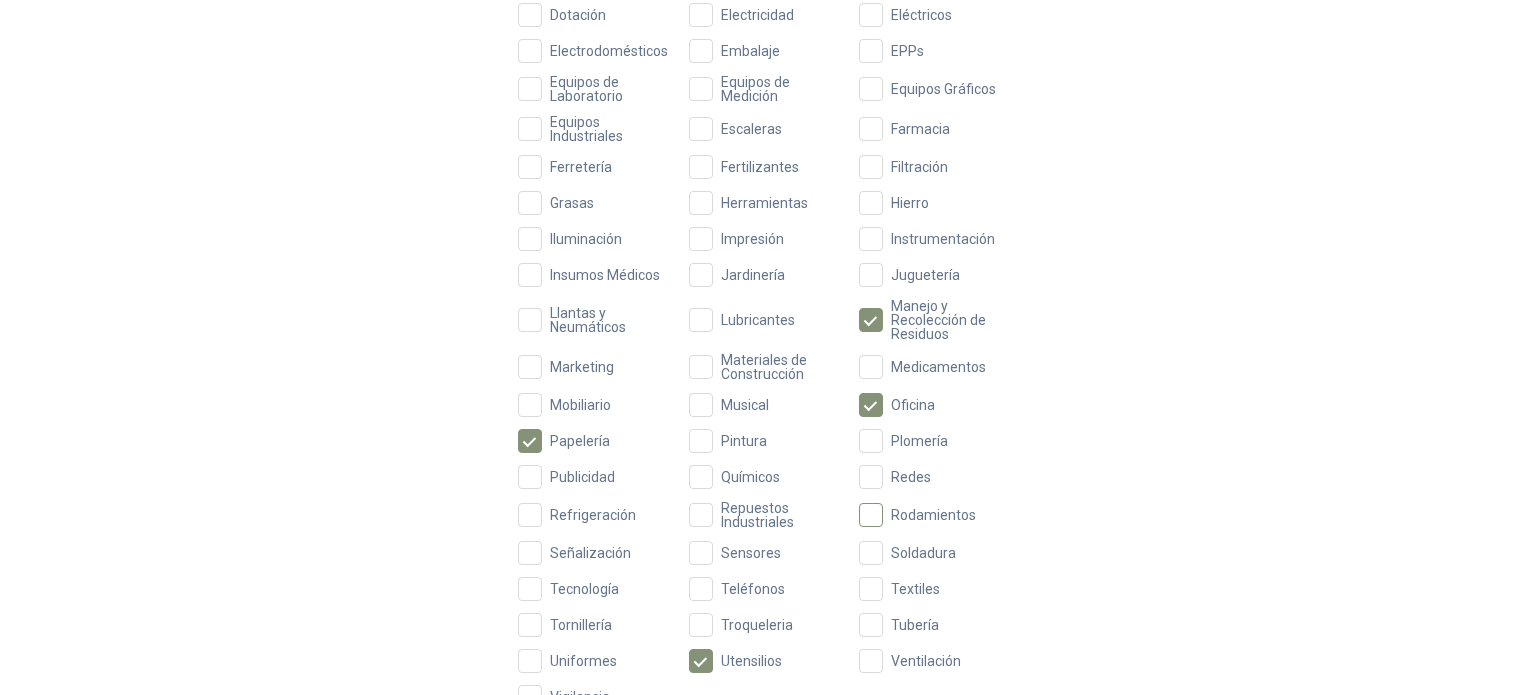 scroll, scrollTop: 579, scrollLeft: 0, axis: vertical 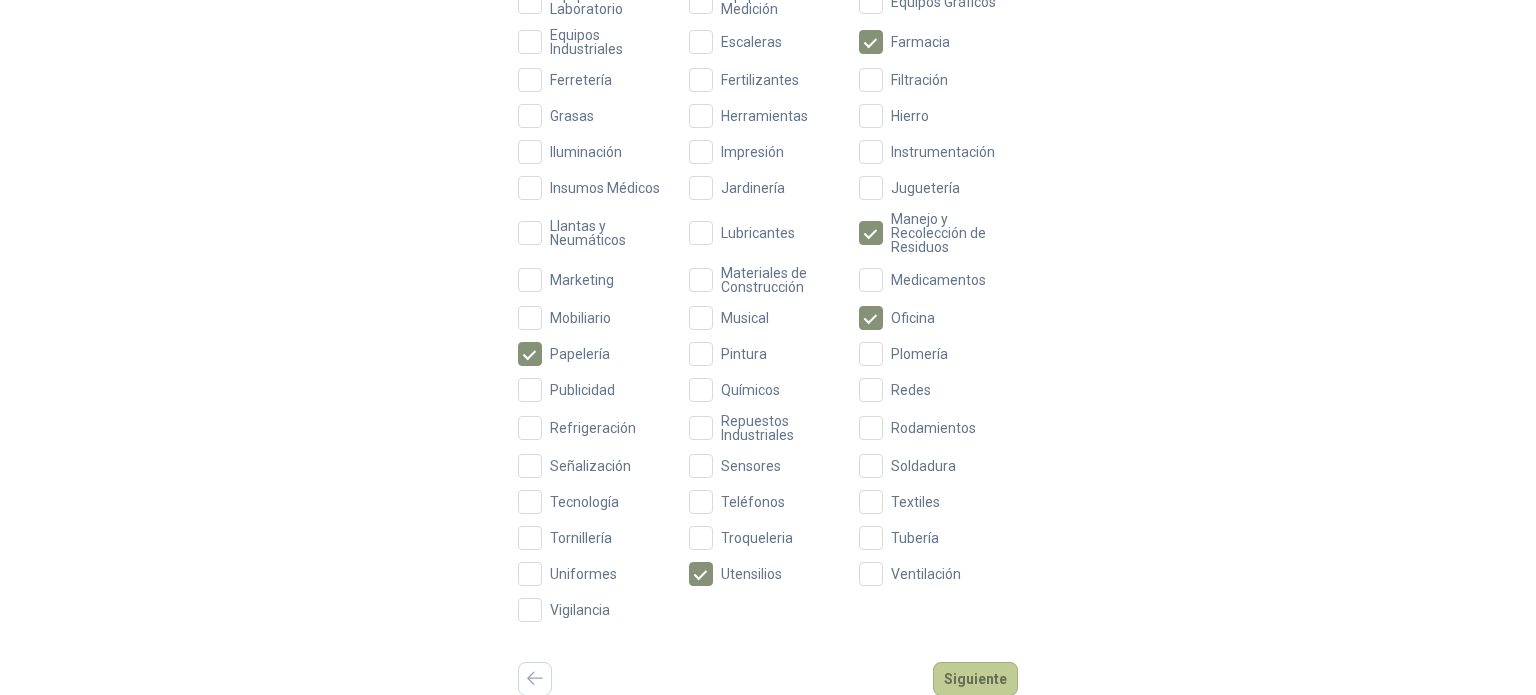 click on "Siguiente" at bounding box center (975, 679) 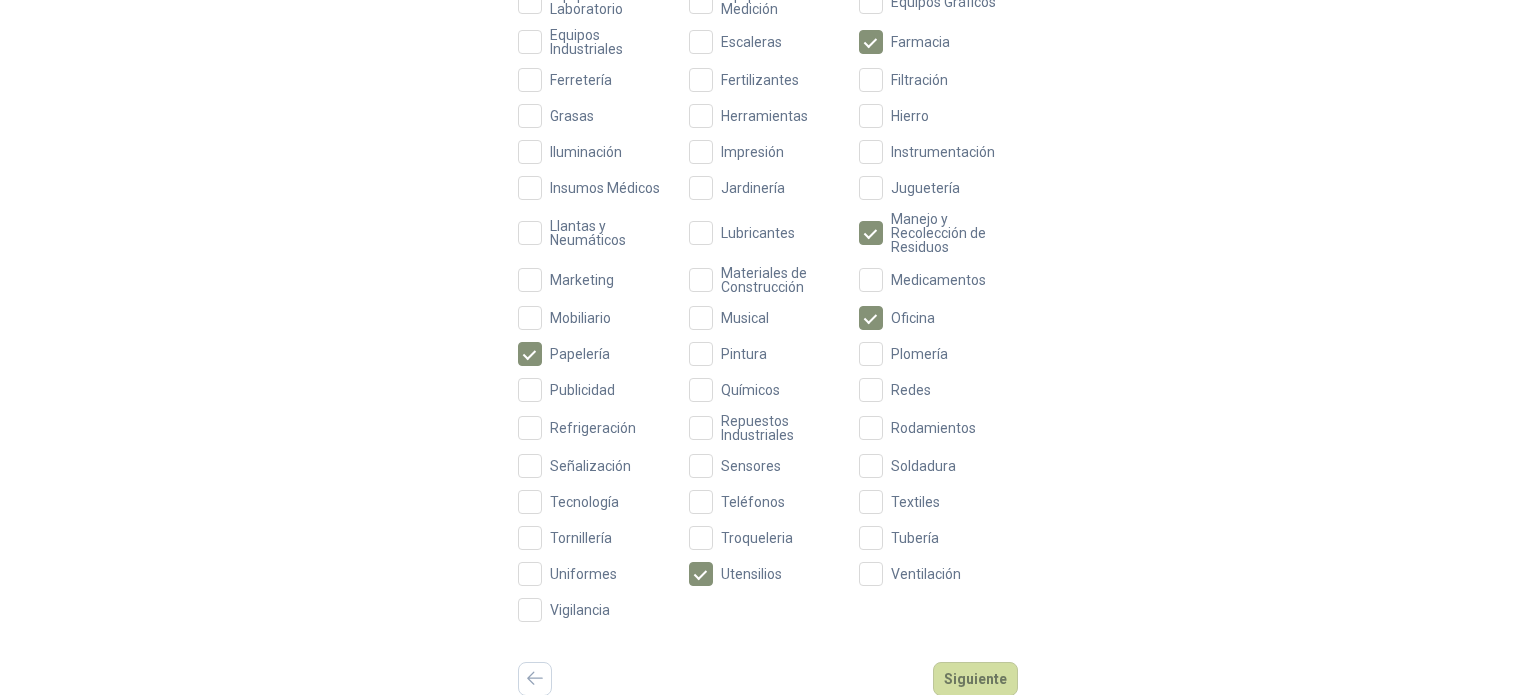 scroll, scrollTop: 0, scrollLeft: 0, axis: both 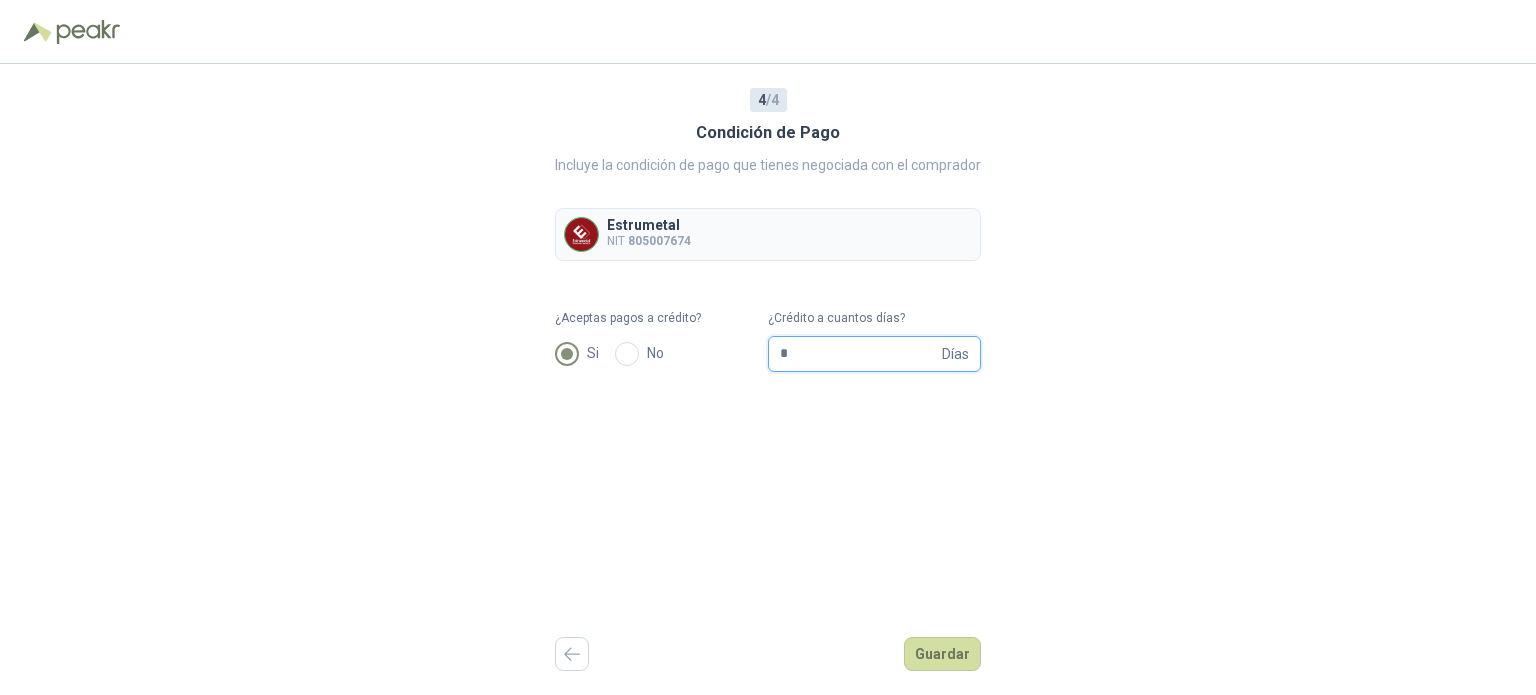click on "*" at bounding box center (859, 354) 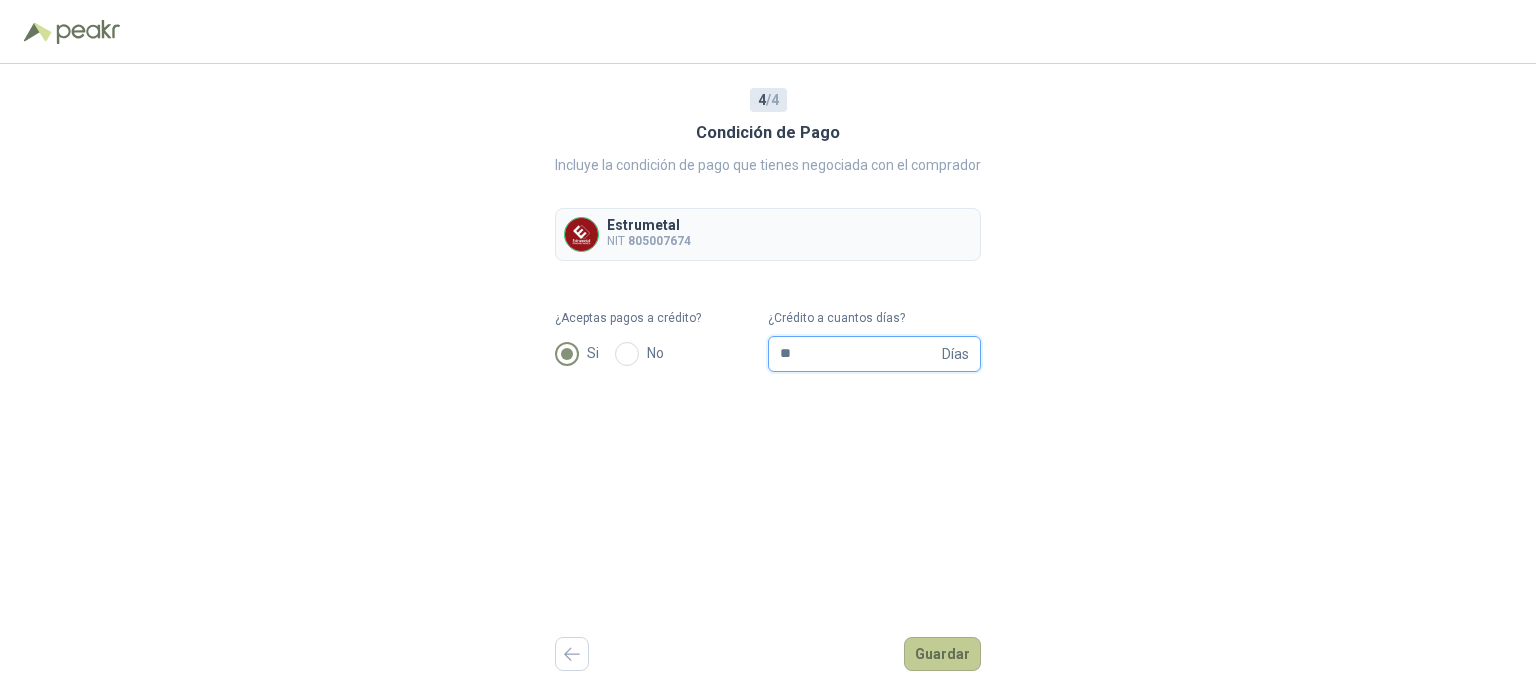 type on "**" 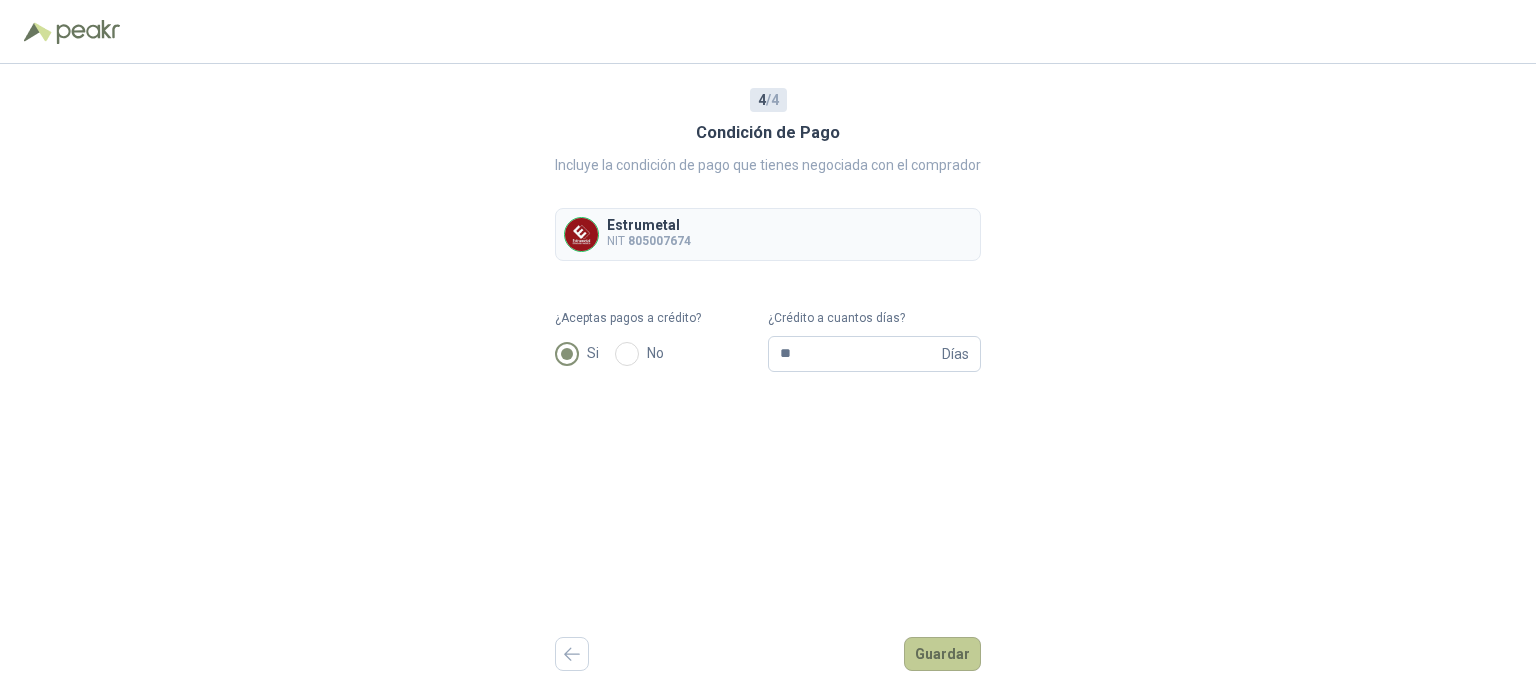 click on "Guardar" at bounding box center [942, 654] 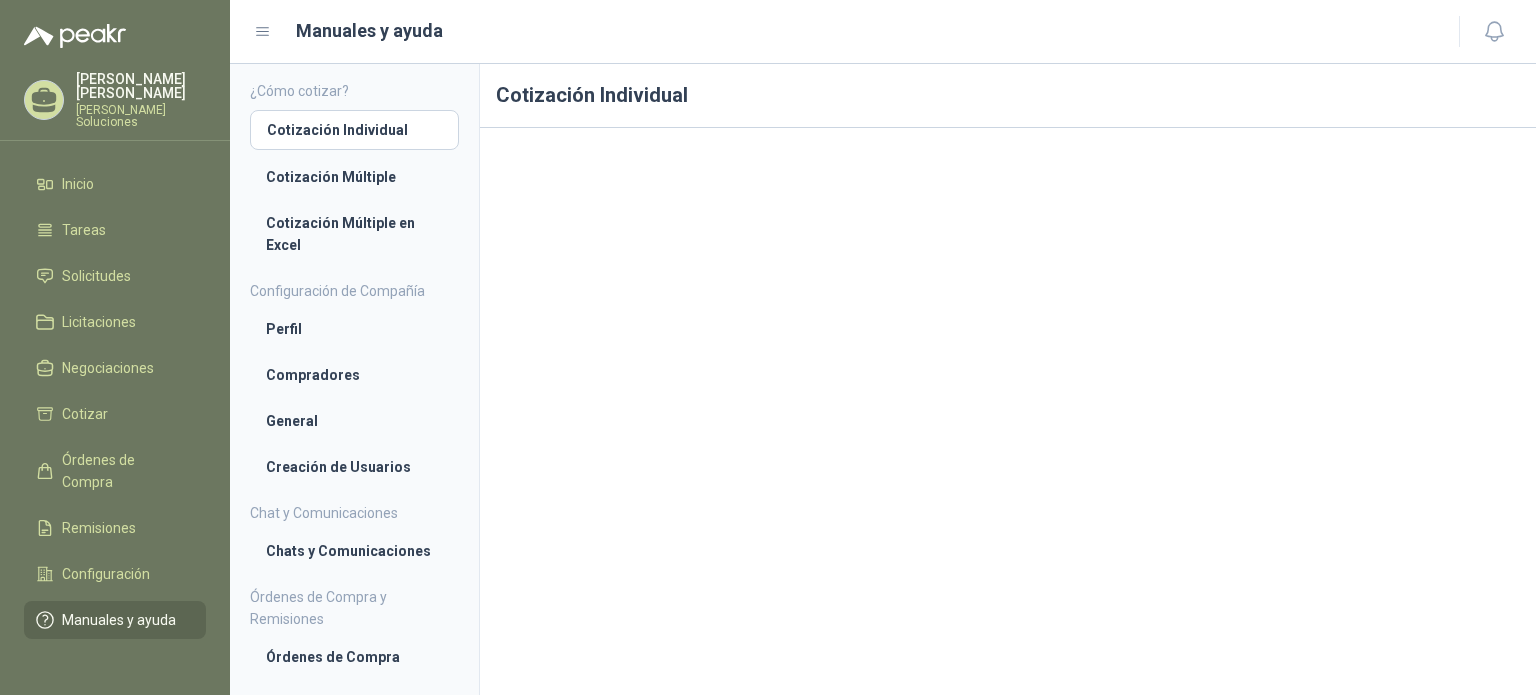 click on "Cotización Individual" at bounding box center [1008, 96] 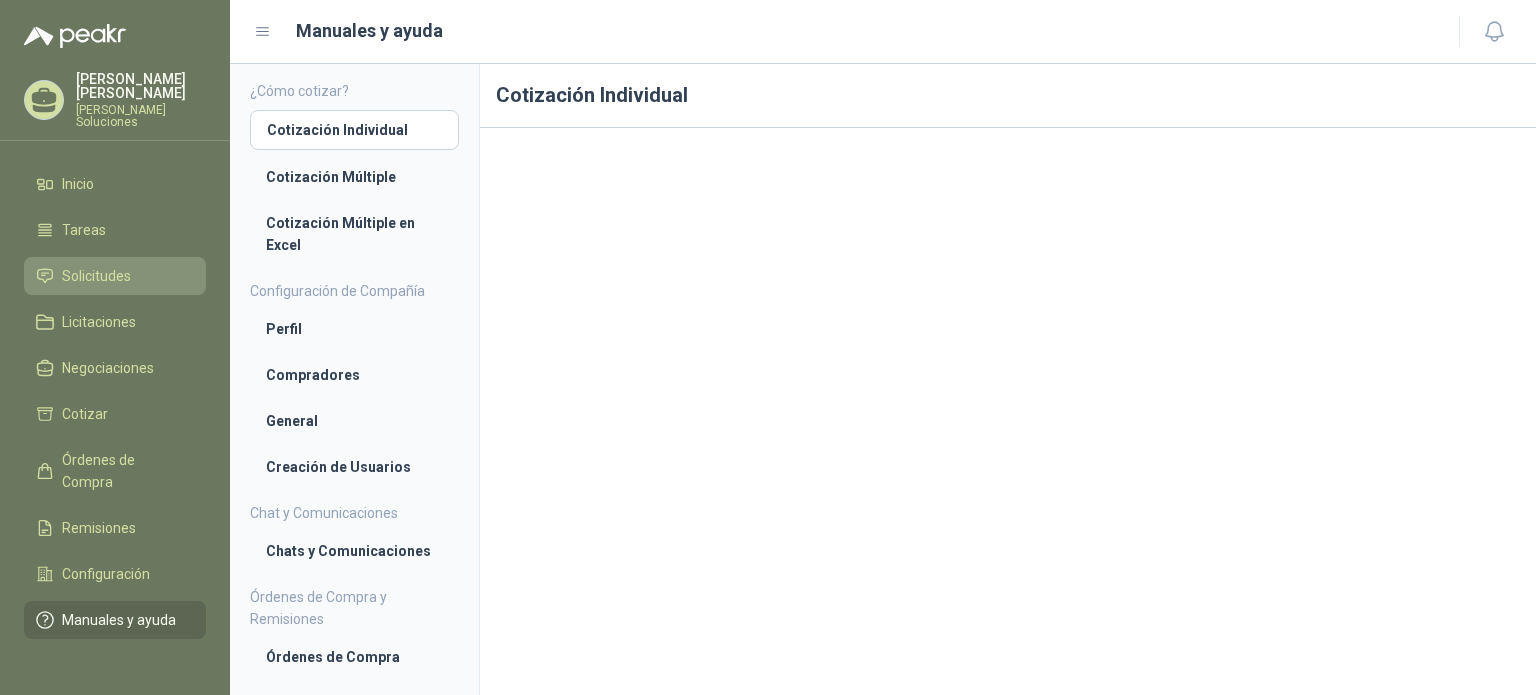 click on "Solicitudes" at bounding box center (115, 276) 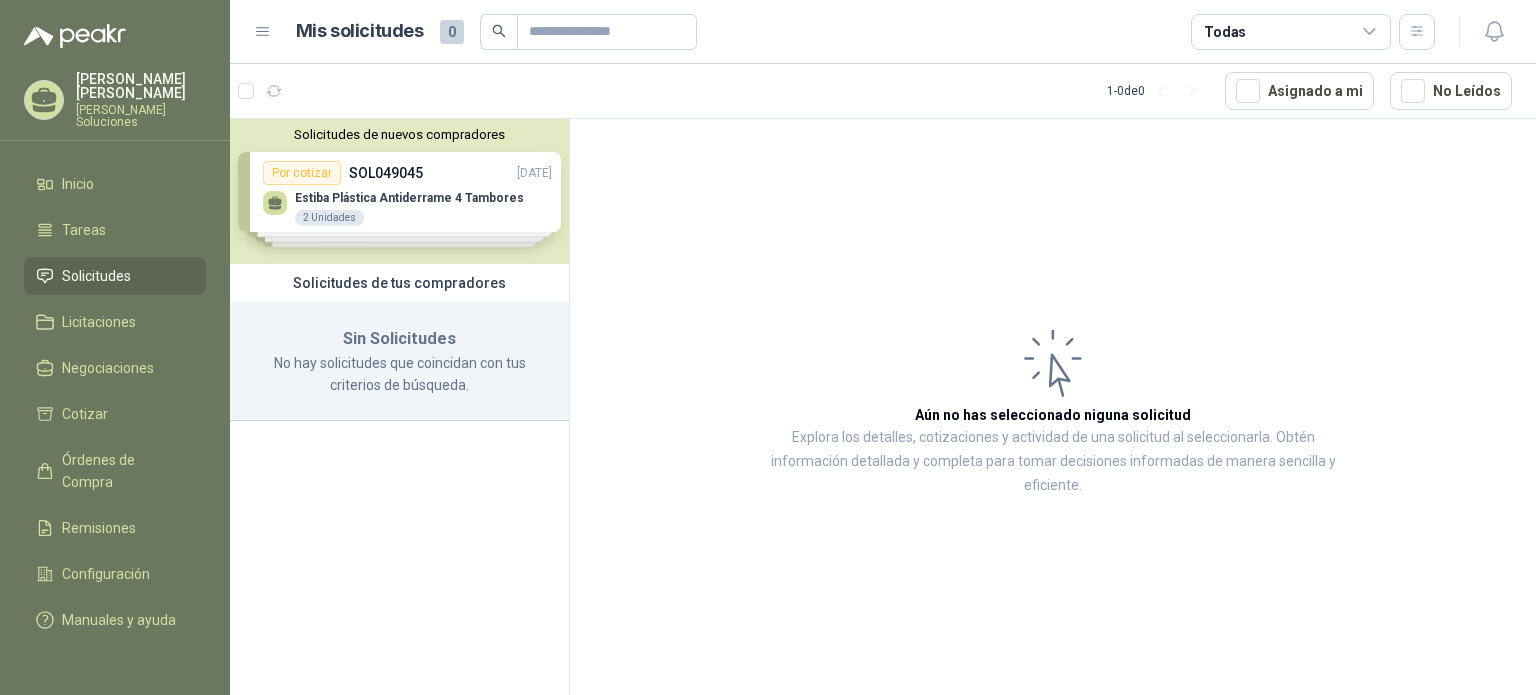 click on "Solicitudes de nuevos compradores Por cotizar SOL049045 [DATE]   Estiba Plástica Antiderrame 4 Tambores 2   Unidades Por cotizar SOL049041 [DATE]   POP - WAFFLE MAKER 50   Unidades Por cotizar SOL048859 [DATE]   POFILAN  2   Unidades Por cotizar SOL048807 [DATE]   Repelente de insecto 67   Unidades ¿Quieres recibir  cientos de solicitudes de compra  como estas todos los días? Agenda una reunión" at bounding box center [399, 191] 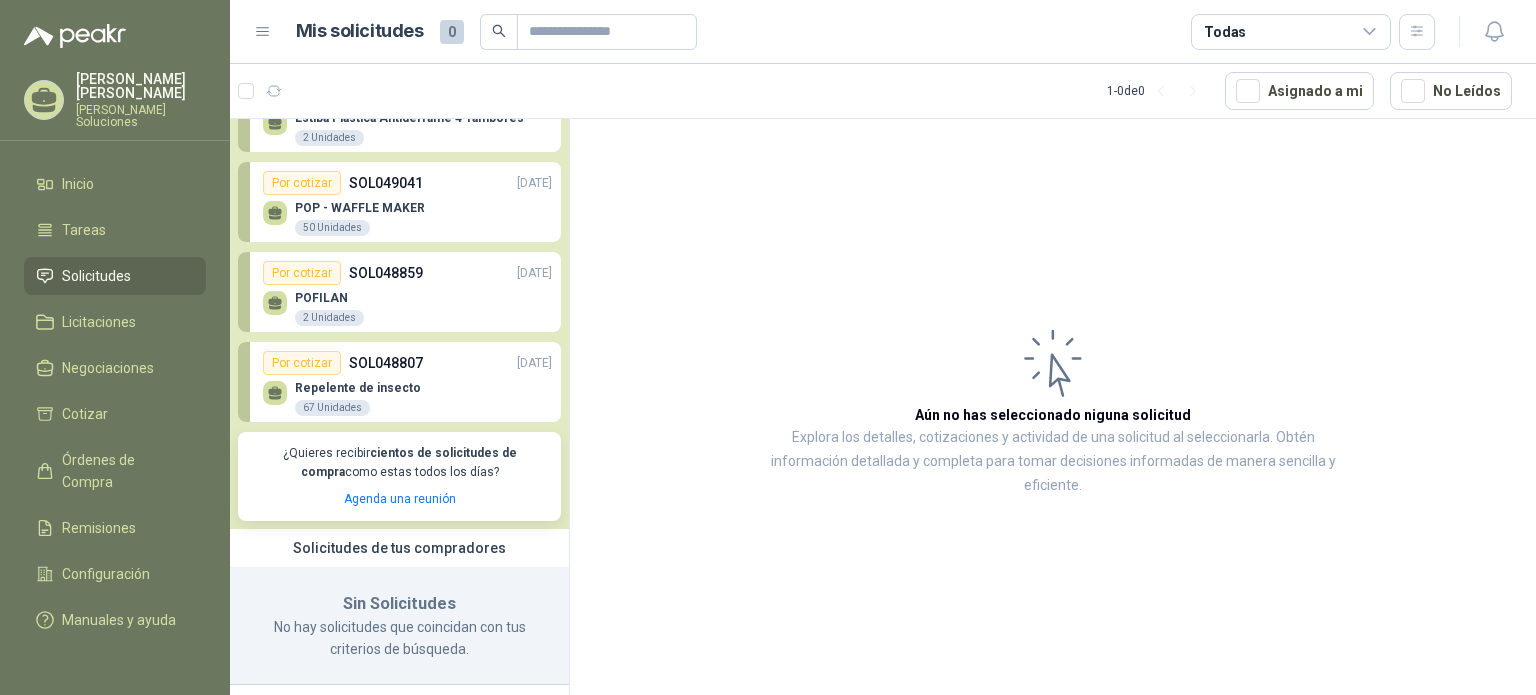 scroll, scrollTop: 92, scrollLeft: 0, axis: vertical 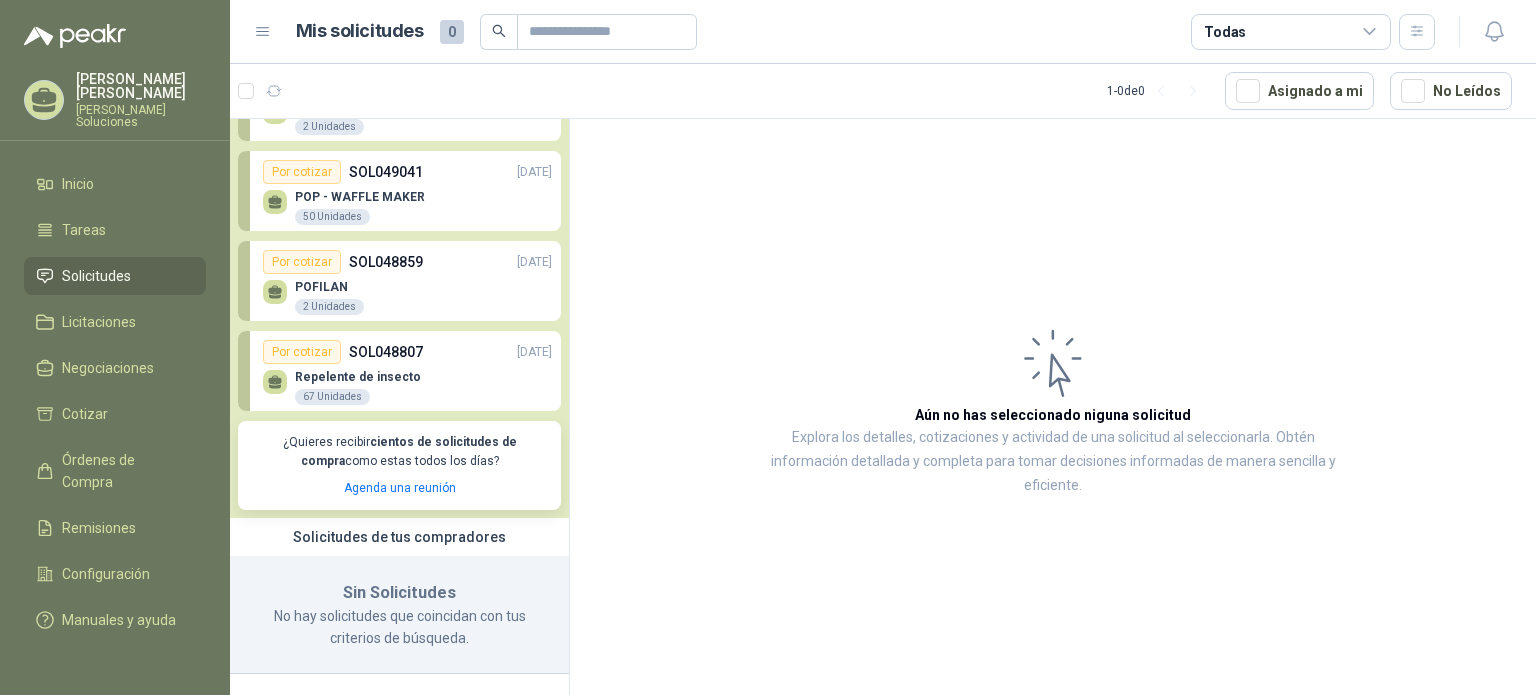 click on "Repelente de insecto" at bounding box center (358, 377) 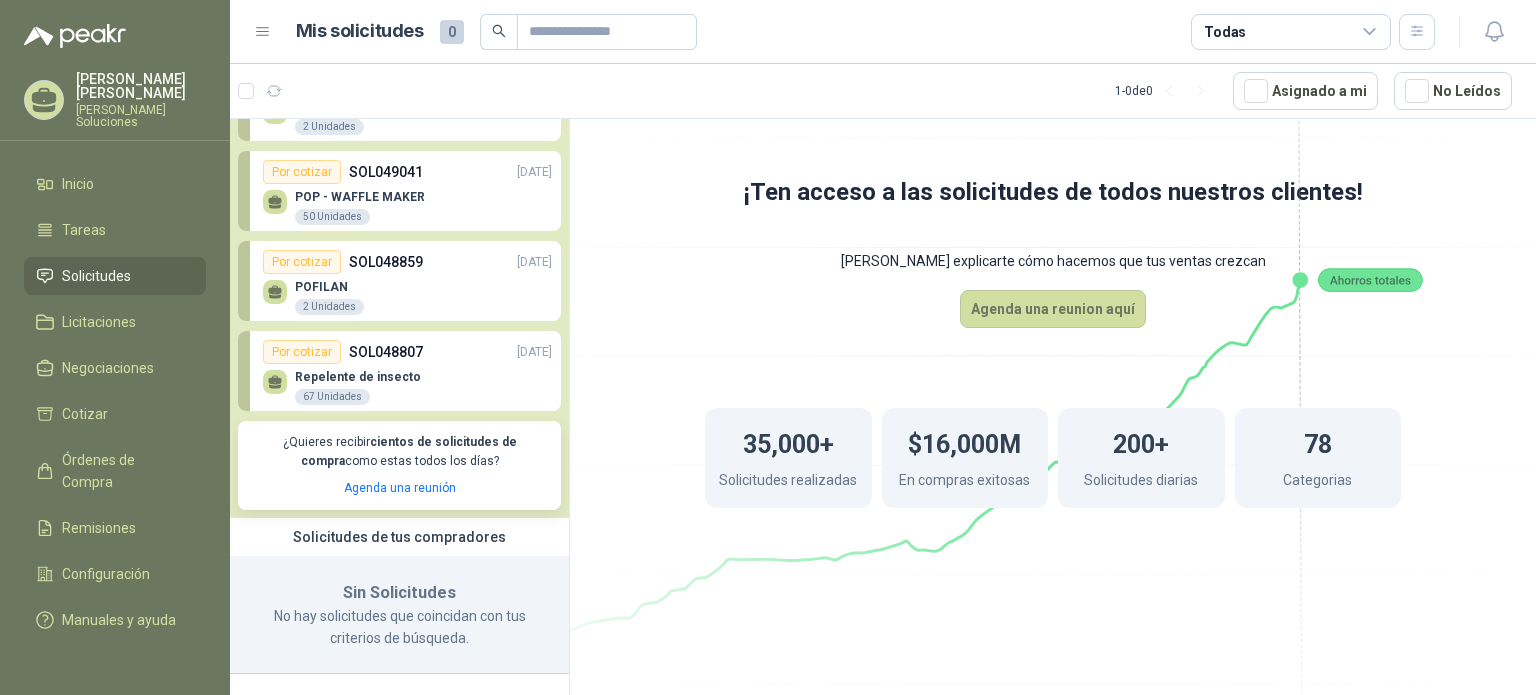 click on "Por cotizar" at bounding box center (302, 352) 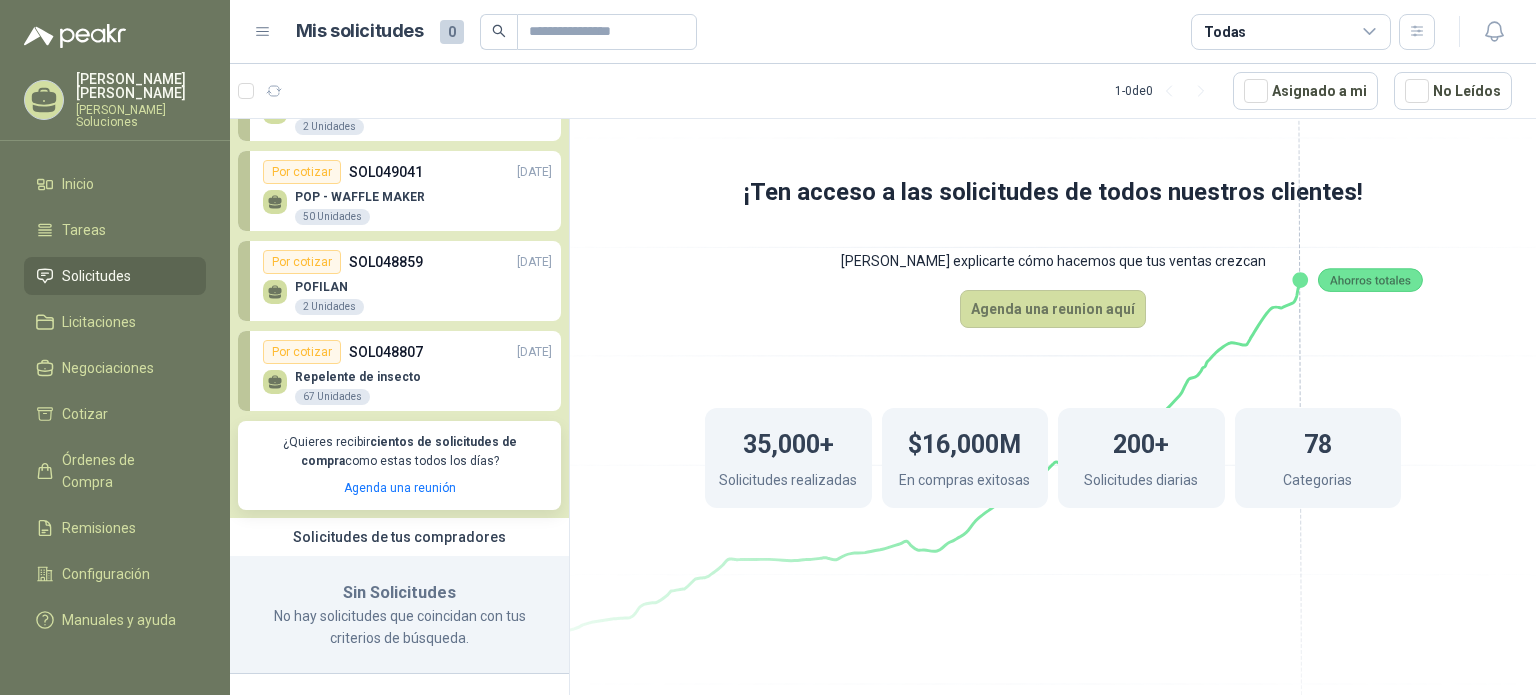 click on "SOL048807" at bounding box center [386, 352] 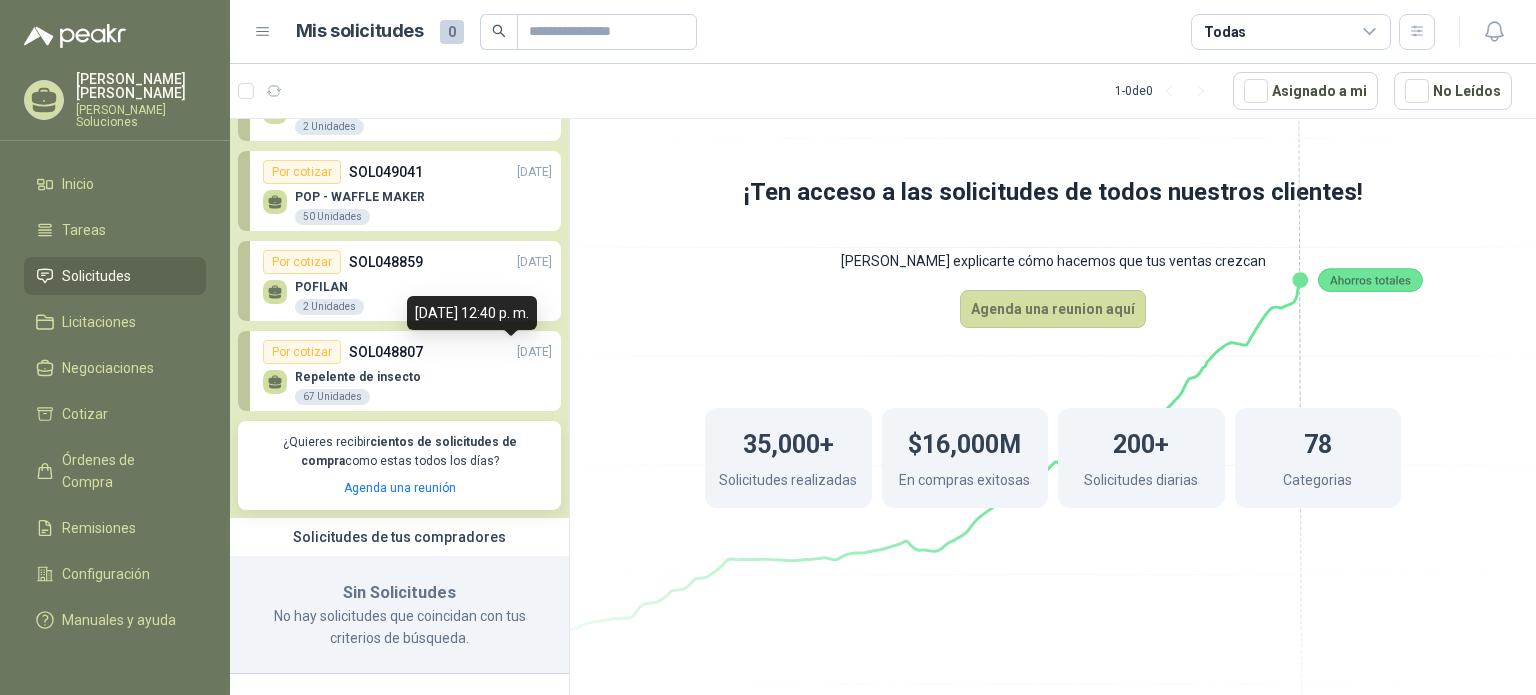 drag, startPoint x: 504, startPoint y: 352, endPoint x: 423, endPoint y: 382, distance: 86.37708 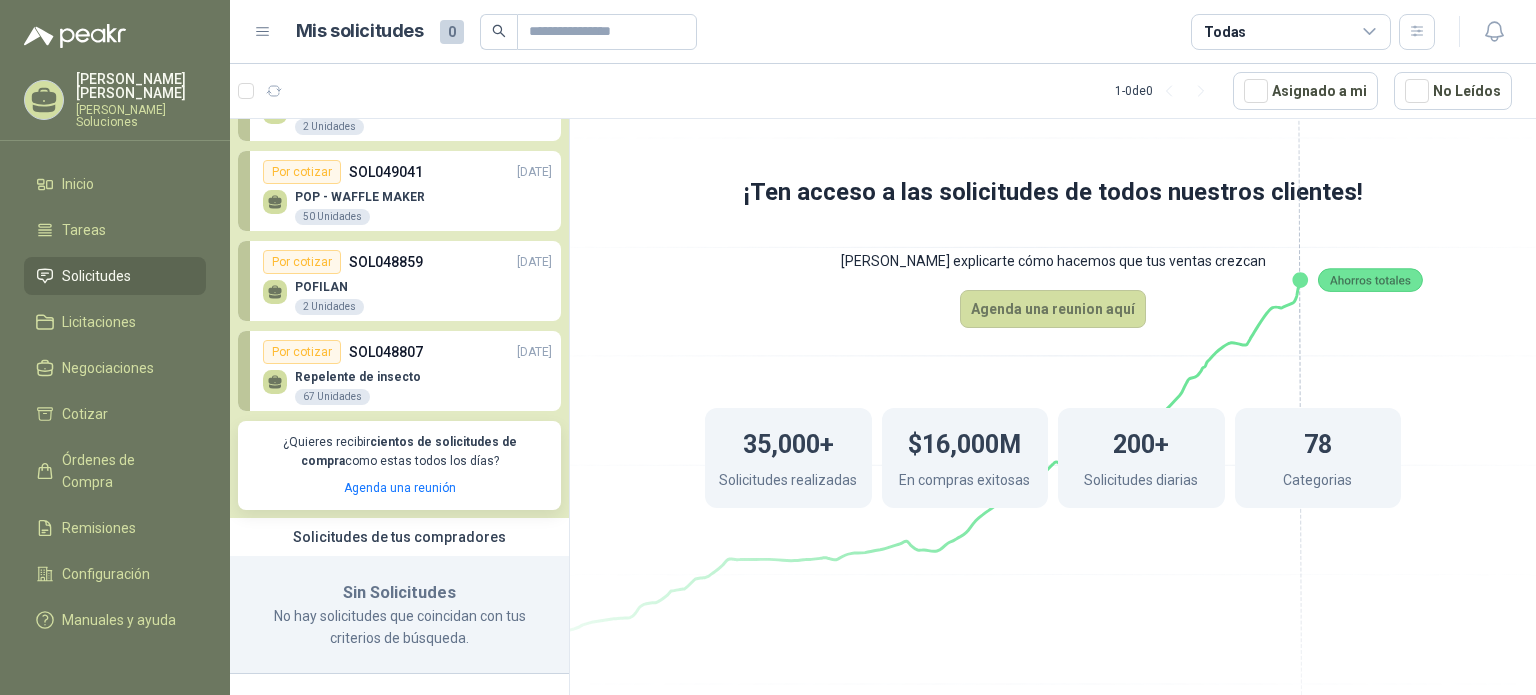 click on "67   Unidades" at bounding box center (332, 397) 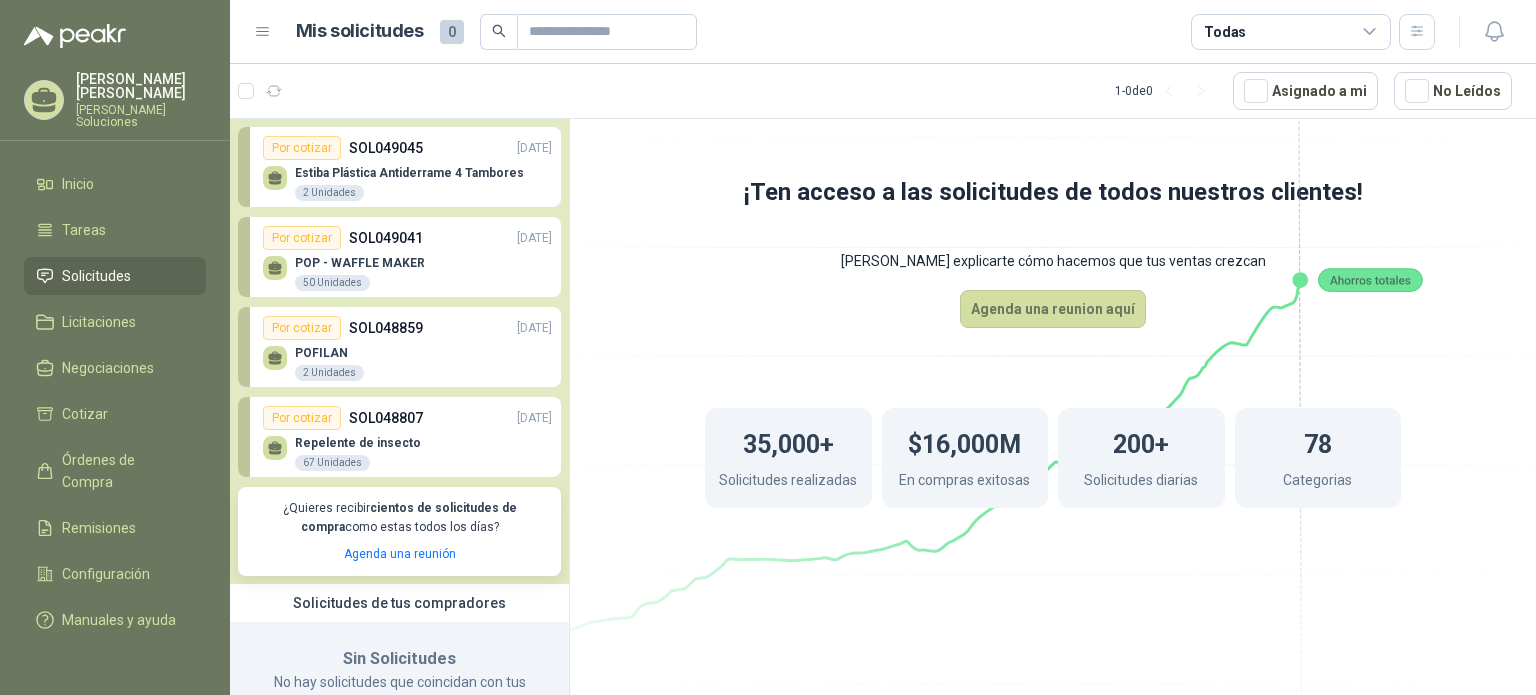 scroll, scrollTop: 0, scrollLeft: 0, axis: both 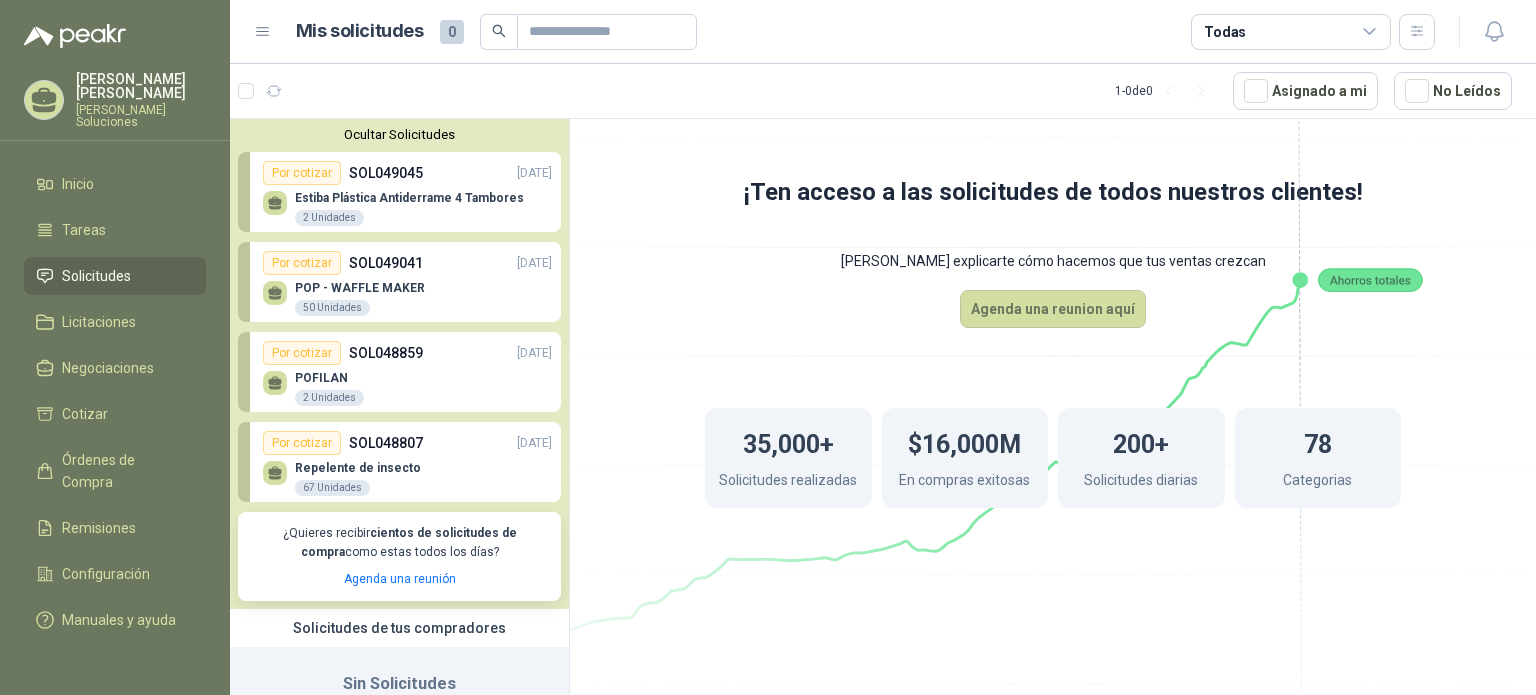 click on "Ocultar Solicitudes" at bounding box center [399, 134] 